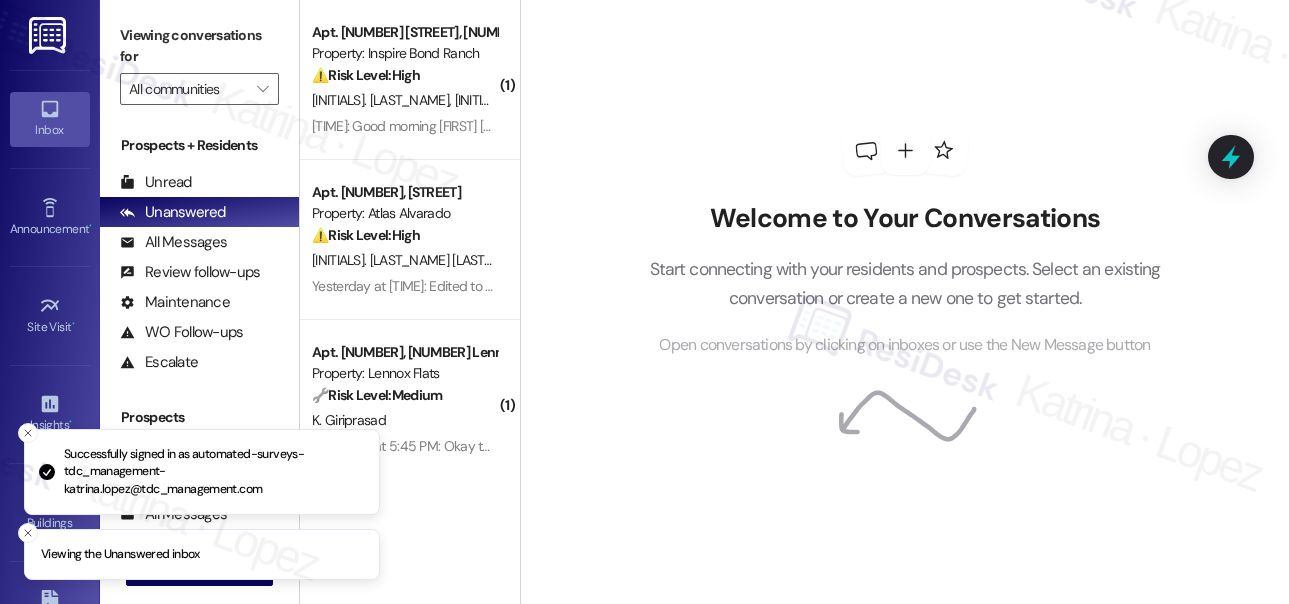 scroll, scrollTop: 0, scrollLeft: 0, axis: both 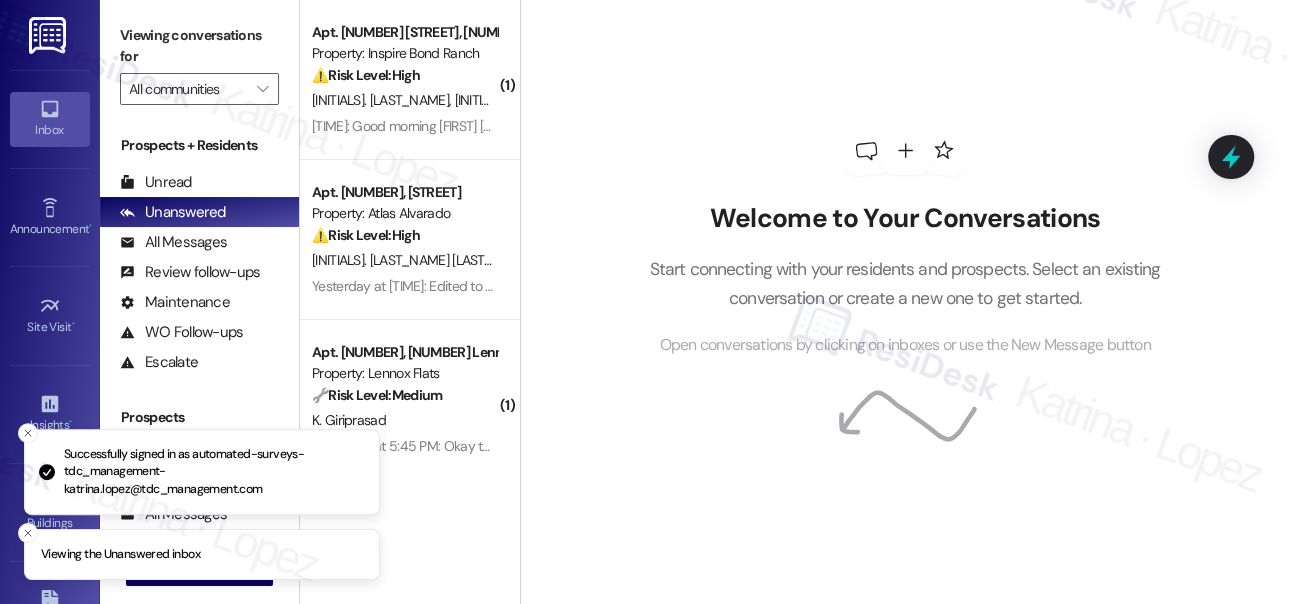 click on "[INITIAL]. [INITIAL] [INITIAL]. [INITIAL]" at bounding box center [404, 100] 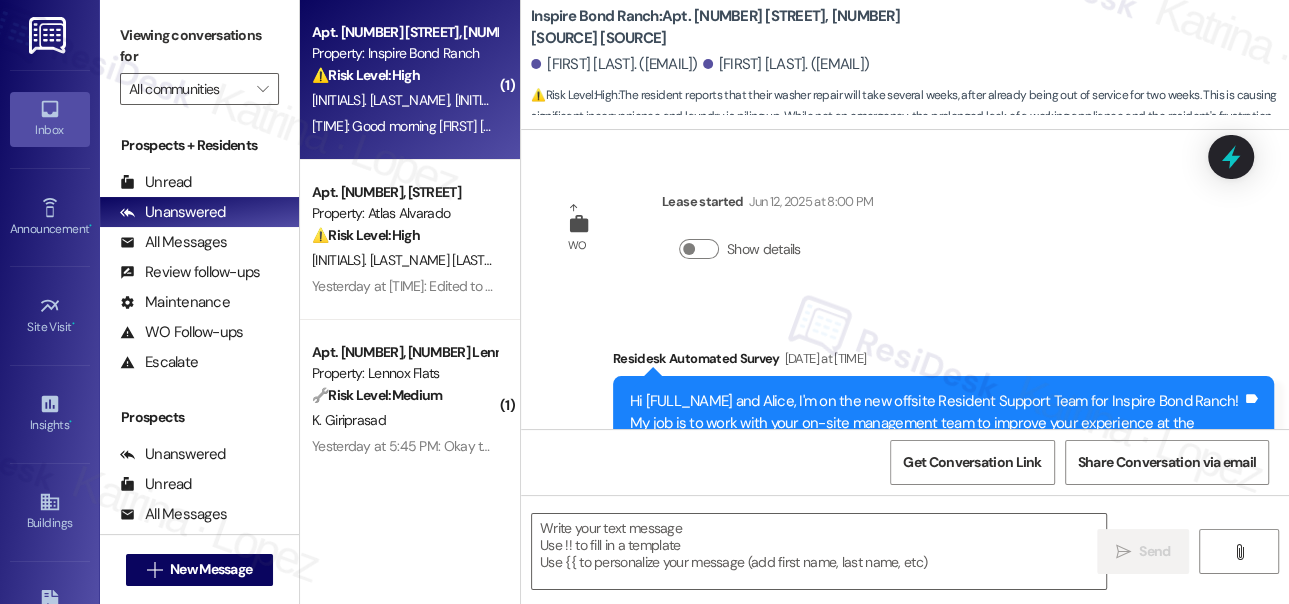 scroll, scrollTop: 52, scrollLeft: 0, axis: vertical 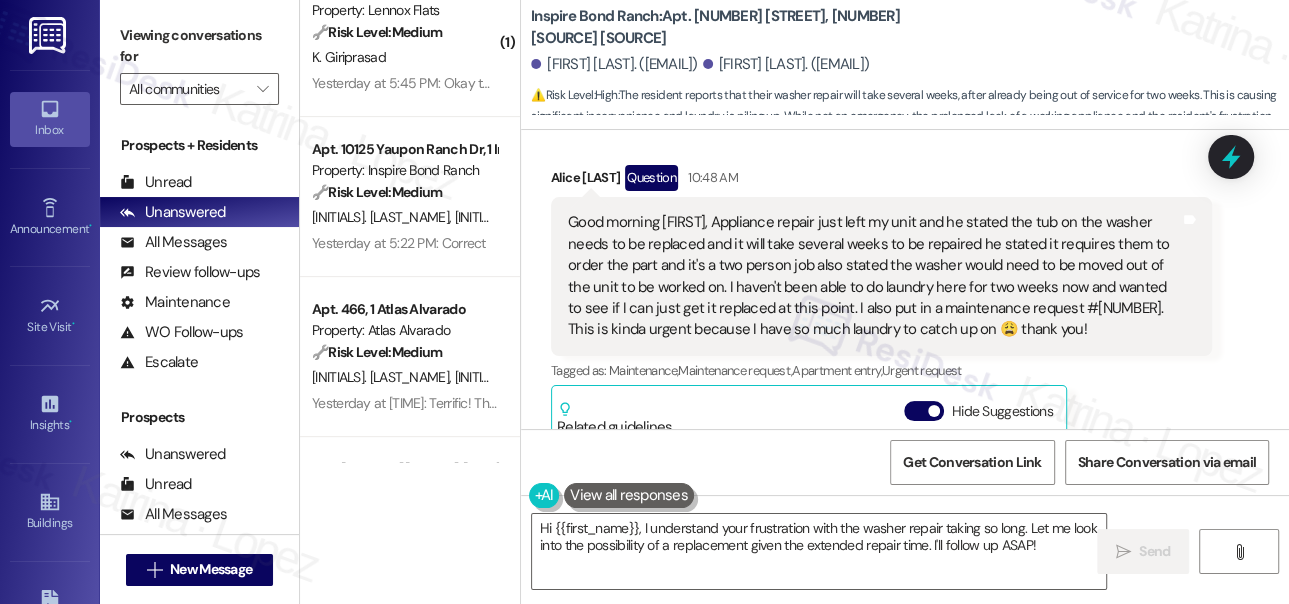 click on "Good morning [FIRST], Appliance repair just left my unit and he stated the tub on the washer needs to be replaced and it will take several weeks to be repaired he stated it requires them to order the part and it's a two person job also stated the washer would need to be moved out of the unit to be worked on. I haven't been able to do laundry here for two weeks now and wanted to see if I can just get it replaced at this point. I also put in a maintenance request #[NUMBER]. This is kinda urgent because I have so much laundry to catch up on 😩 thank you!" at bounding box center (874, 276) 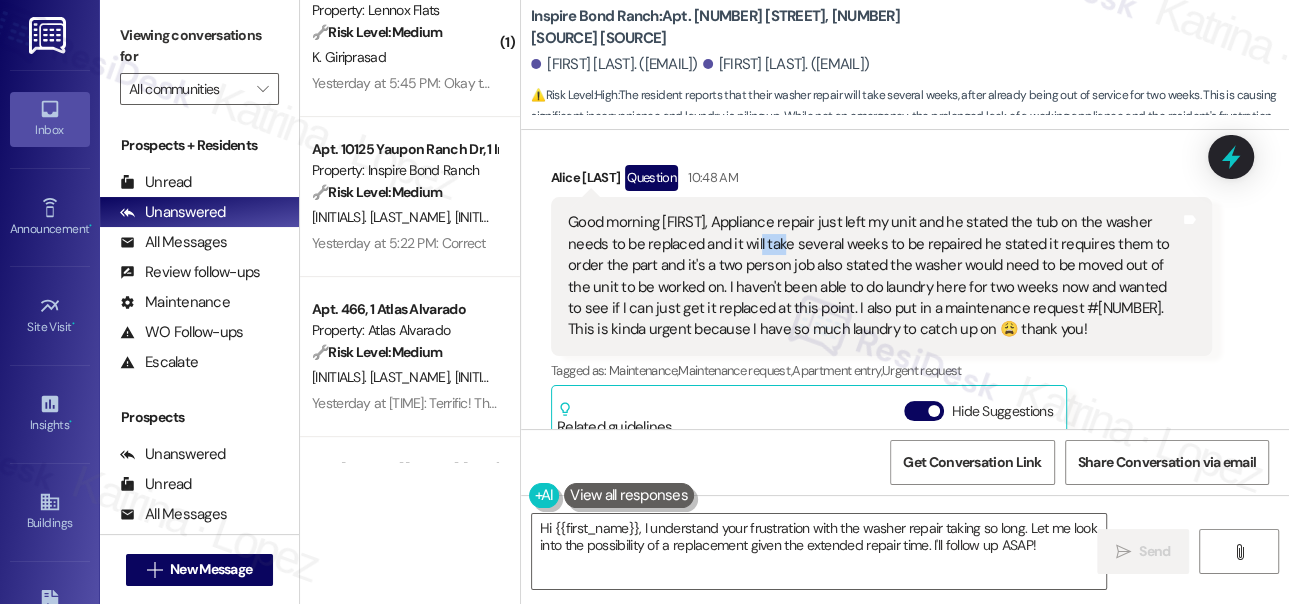 click on "Good morning [FIRST], Appliance repair just left my unit and he stated the tub on the washer needs to be replaced and it will take several weeks to be repaired he stated it requires them to order the part and it's a two person job also stated the washer would need to be moved out of the unit to be worked on. I haven't been able to do laundry here for two weeks now and wanted to see if I can just get it replaced at this point. I also put in a maintenance request #[NUMBER]. This is kinda urgent because I have so much laundry to catch up on 😩 thank you!" at bounding box center [874, 276] 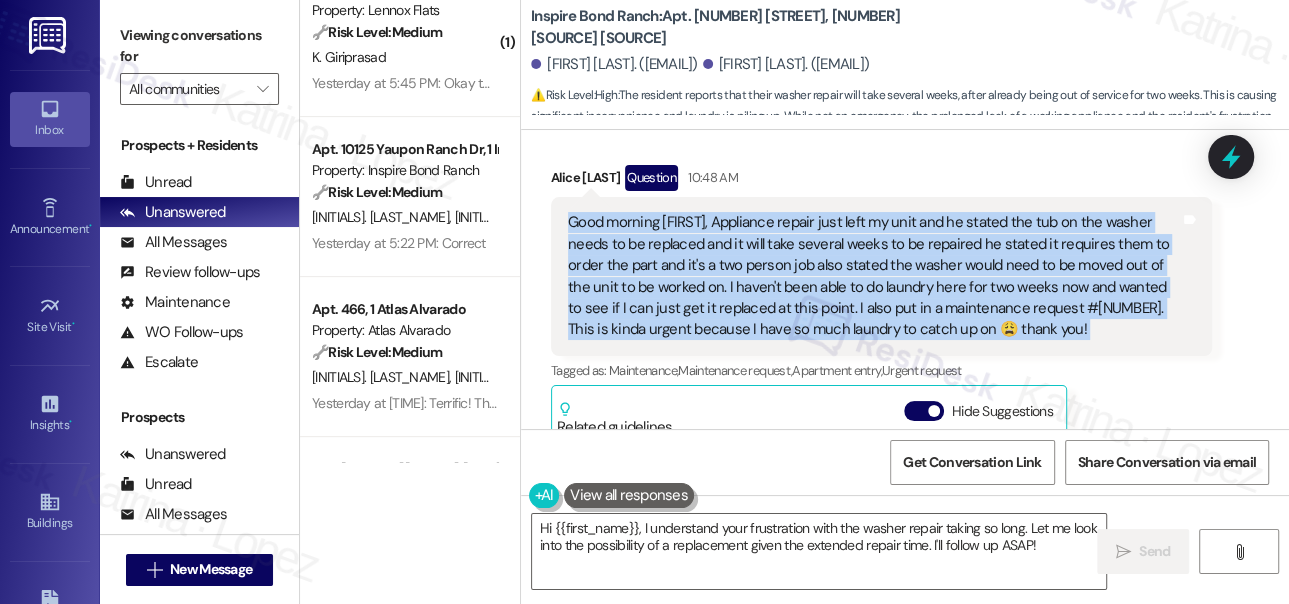 click on "Good morning [FIRST], Appliance repair just left my unit and he stated the tub on the washer needs to be replaced and it will take several weeks to be repaired he stated it requires them to order the part and it's a two person job also stated the washer would need to be moved out of the unit to be worked on. I haven't been able to do laundry here for two weeks now and wanted to see if I can just get it replaced at this point. I also put in a maintenance request #[NUMBER]. This is kinda urgent because I have so much laundry to catch up on 😩 thank you!" at bounding box center (874, 276) 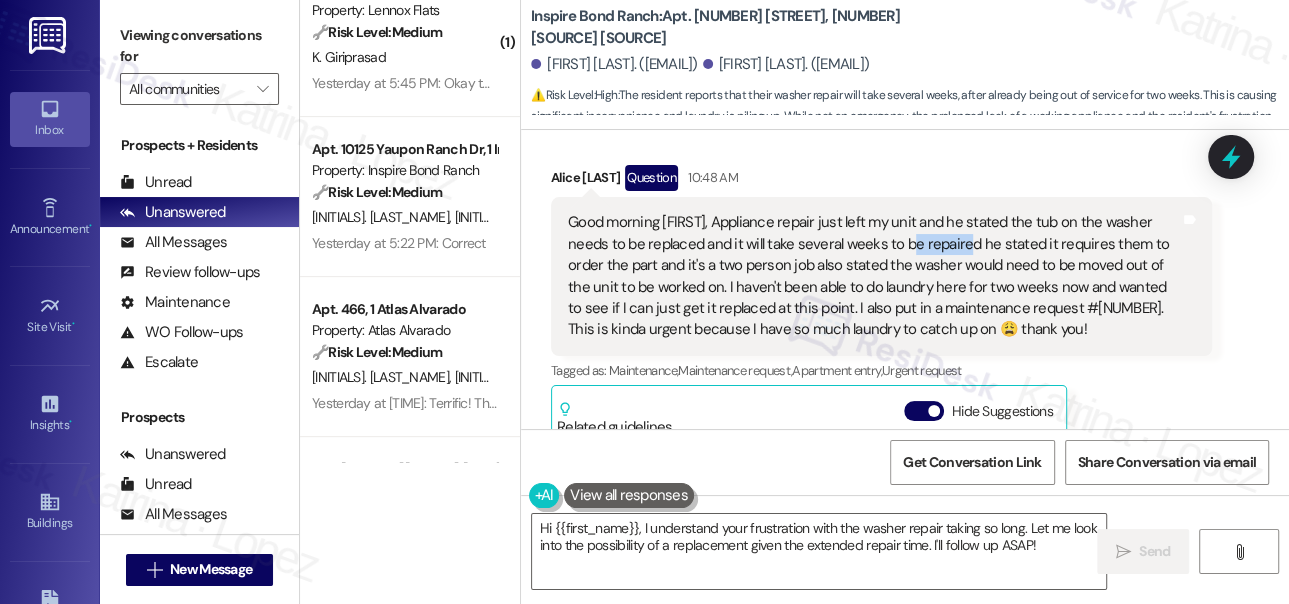 click on "Good morning [FIRST], Appliance repair just left my unit and he stated the tub on the washer needs to be replaced and it will take several weeks to be repaired he stated it requires them to order the part and it's a two person job also stated the washer would need to be moved out of the unit to be worked on. I haven't been able to do laundry here for two weeks now and wanted to see if I can just get it replaced at this point. I also put in a maintenance request #[NUMBER]. This is kinda urgent because I have so much laundry to catch up on 😩 thank you!" at bounding box center (874, 276) 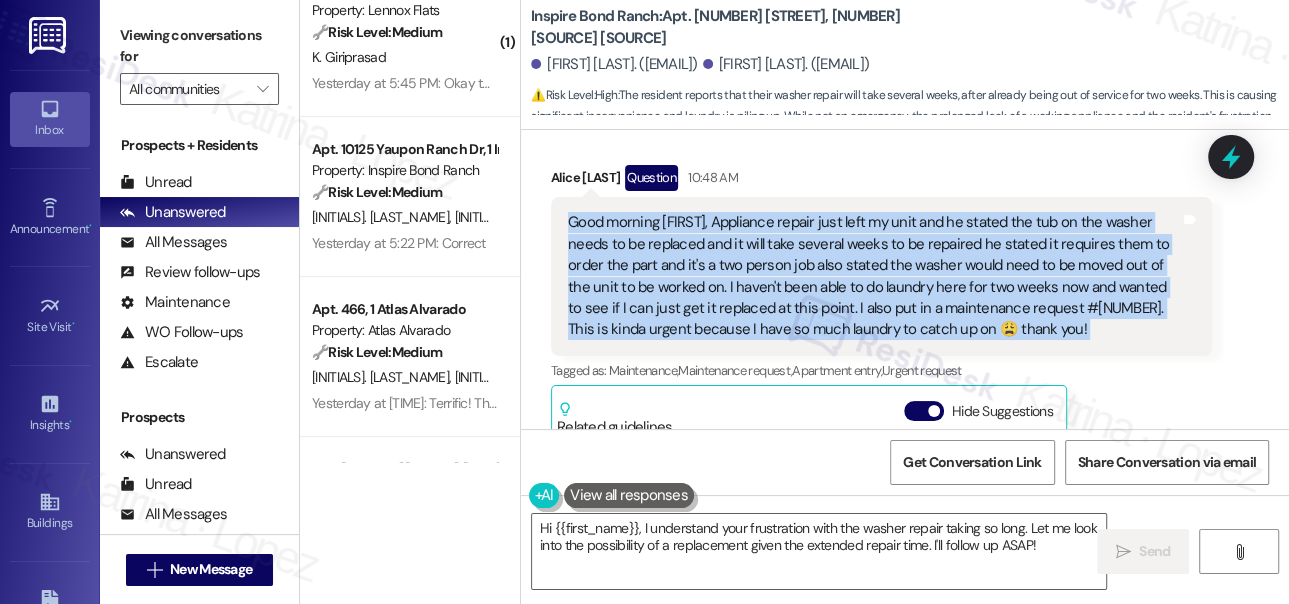 click on "Good morning [FIRST], Appliance repair just left my unit and he stated the tub on the washer needs to be replaced and it will take several weeks to be repaired he stated it requires them to order the part and it's a two person job also stated the washer would need to be moved out of the unit to be worked on. I haven't been able to do laundry here for two weeks now and wanted to see if I can just get it replaced at this point. I also put in a maintenance request #[NUMBER]. This is kinda urgent because I have so much laundry to catch up on 😩 thank you!" at bounding box center (874, 276) 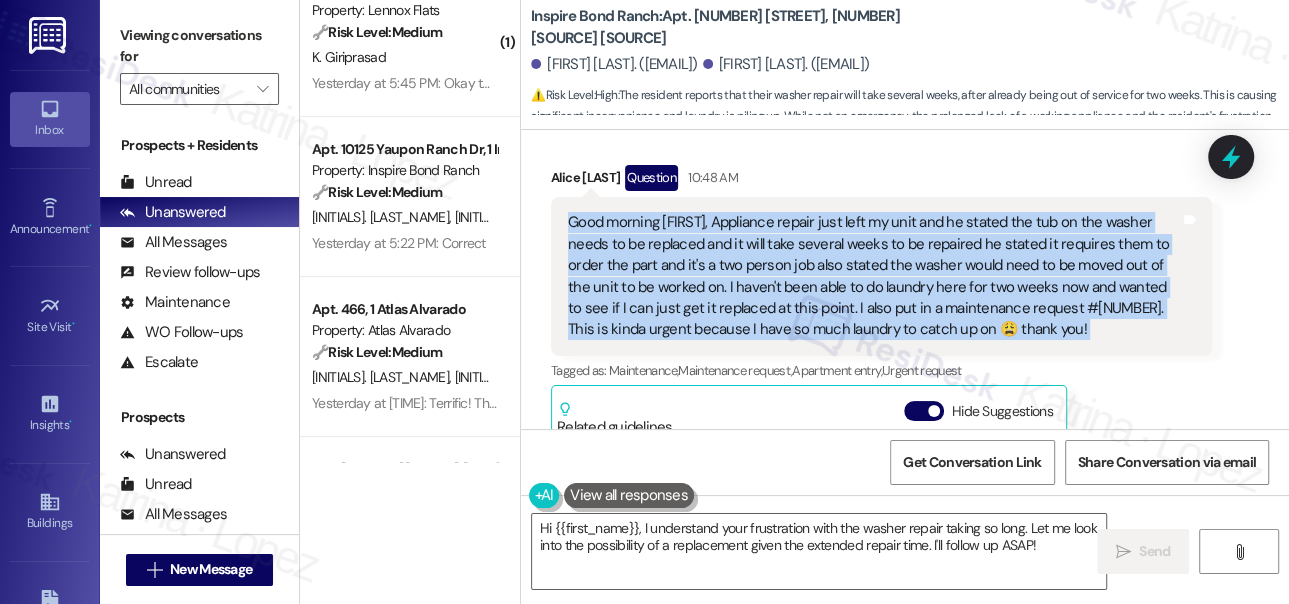 click on "Good morning [FIRST], Appliance repair just left my unit and he stated the tub on the washer needs to be replaced and it will take several weeks to be repaired he stated it requires them to order the part and it's a two person job also stated the washer would need to be moved out of the unit to be worked on. I haven't been able to do laundry here for two weeks now and wanted to see if I can just get it replaced at this point. I also put in a maintenance request #[NUMBER]. This is kinda urgent because I have so much laundry to catch up on 😩 thank you!" at bounding box center (874, 276) 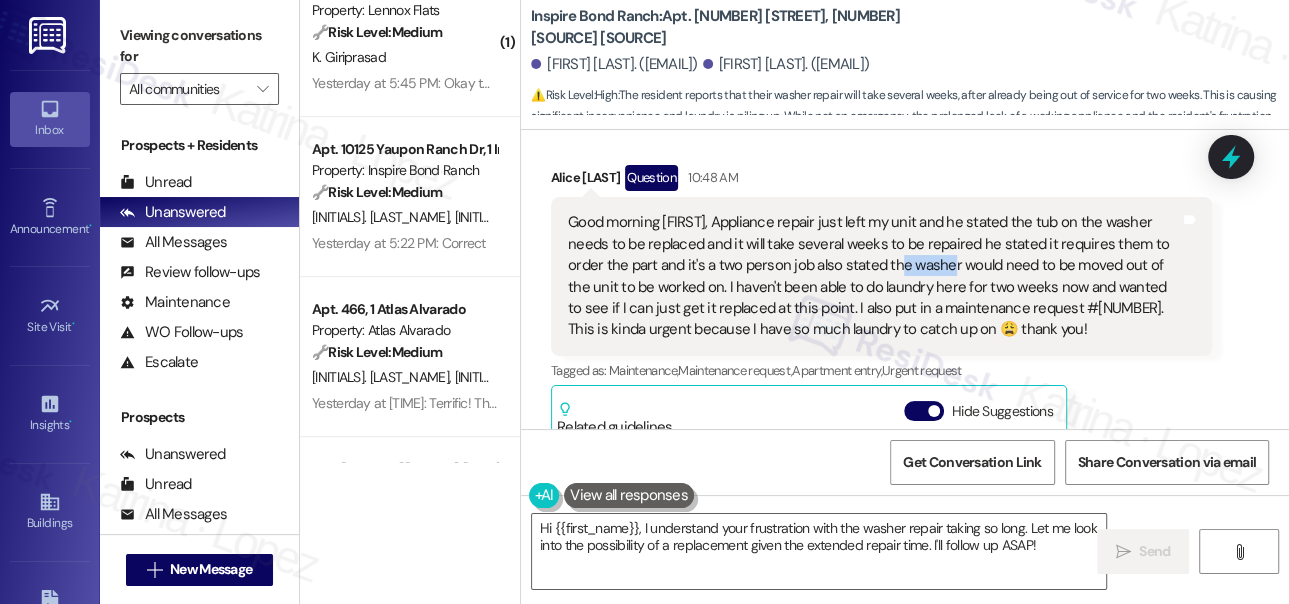 click on "Good morning [FIRST], Appliance repair just left my unit and he stated the tub on the washer needs to be replaced and it will take several weeks to be repaired he stated it requires them to order the part and it's a two person job also stated the washer would need to be moved out of the unit to be worked on. I haven't been able to do laundry here for two weeks now and wanted to see if I can just get it replaced at this point. I also put in a maintenance request #[NUMBER]. This is kinda urgent because I have so much laundry to catch up on 😩 thank you!" at bounding box center [874, 276] 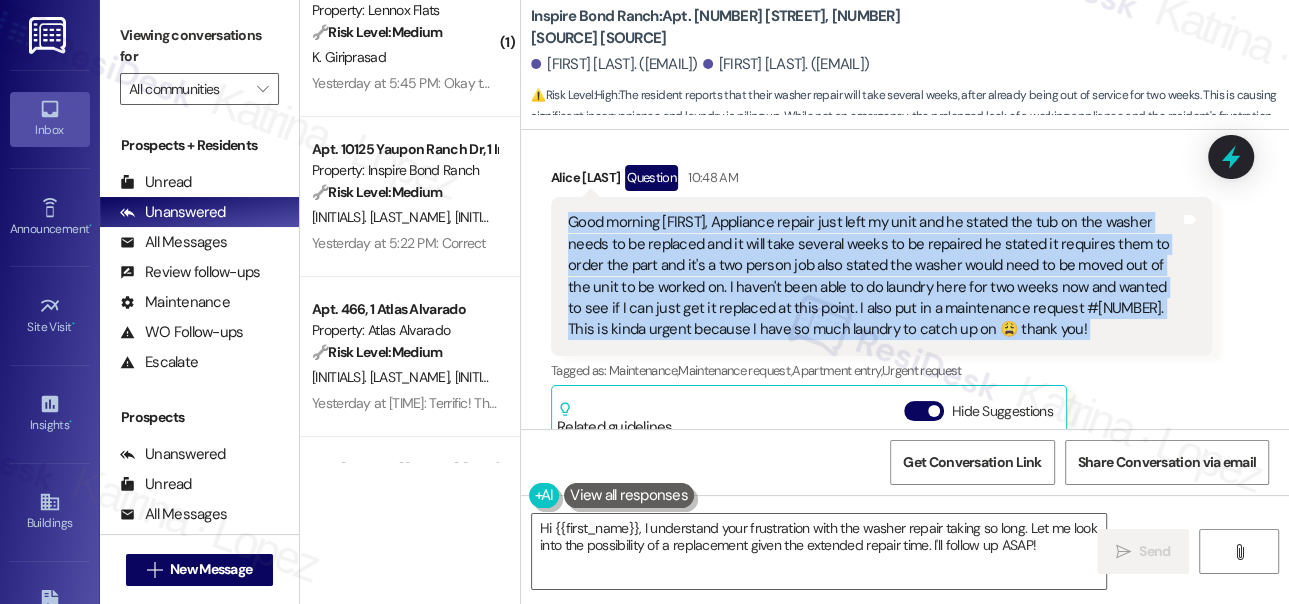 click on "Good morning [FIRST], Appliance repair just left my unit and he stated the tub on the washer needs to be replaced and it will take several weeks to be repaired he stated it requires them to order the part and it's a two person job also stated the washer would need to be moved out of the unit to be worked on. I haven't been able to do laundry here for two weeks now and wanted to see if I can just get it replaced at this point. I also put in a maintenance request #[NUMBER]. This is kinda urgent because I have so much laundry to catch up on 😩 thank you!" at bounding box center (874, 276) 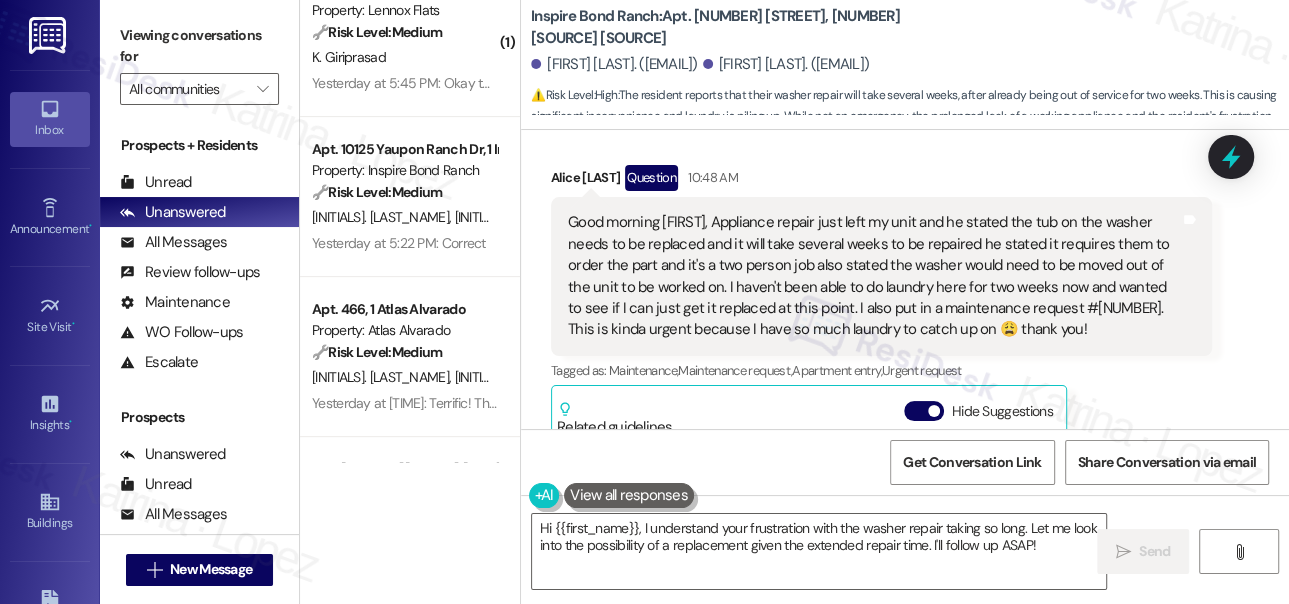 click on "Tagged as:   Maintenance ,  Click to highlight conversations about Maintenance Maintenance request ,  Click to highlight conversations about Maintenance request Apartment entry ,  Click to highlight conversations about Apartment entry Urgent request Click to highlight conversations about Urgent request" at bounding box center (881, 370) 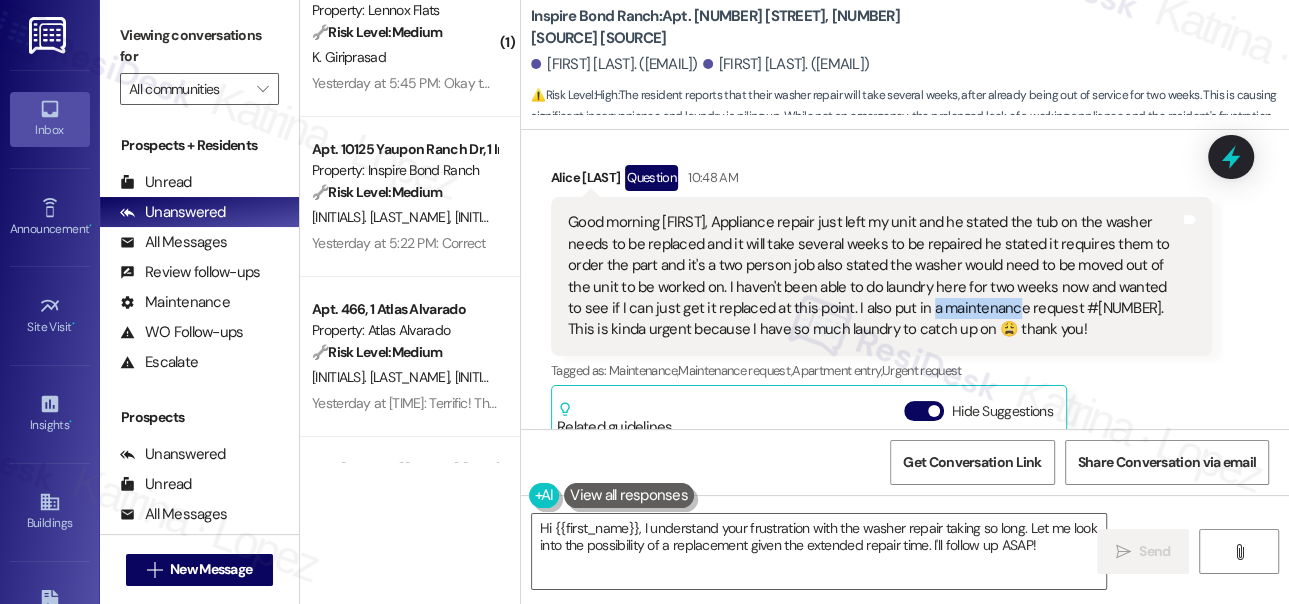 click on "Good morning [FIRST], Appliance repair just left my unit and he stated the tub on the washer needs to be replaced and it will take several weeks to be repaired he stated it requires them to order the part and it's a two person job also stated the washer would need to be moved out of the unit to be worked on. I haven't been able to do laundry here for two weeks now and wanted to see if I can just get it replaced at this point. I also put in a maintenance request #[NUMBER]. This is kinda urgent because I have so much laundry to catch up on 😩 thank you!" at bounding box center (874, 276) 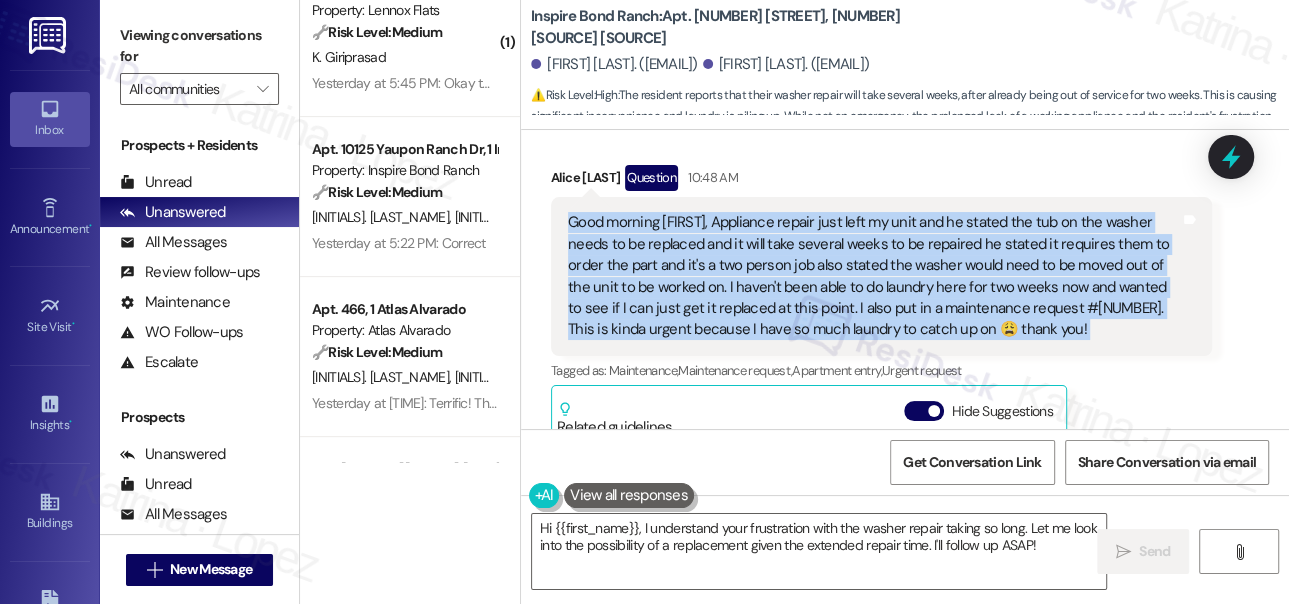 click on "Good morning [FIRST], Appliance repair just left my unit and he stated the tub on the washer needs to be replaced and it will take several weeks to be repaired he stated it requires them to order the part and it's a two person job also stated the washer would need to be moved out of the unit to be worked on. I haven't been able to do laundry here for two weeks now and wanted to see if I can just get it replaced at this point. I also put in a maintenance request #[NUMBER]. This is kinda urgent because I have so much laundry to catch up on 😩 thank you!" at bounding box center (874, 276) 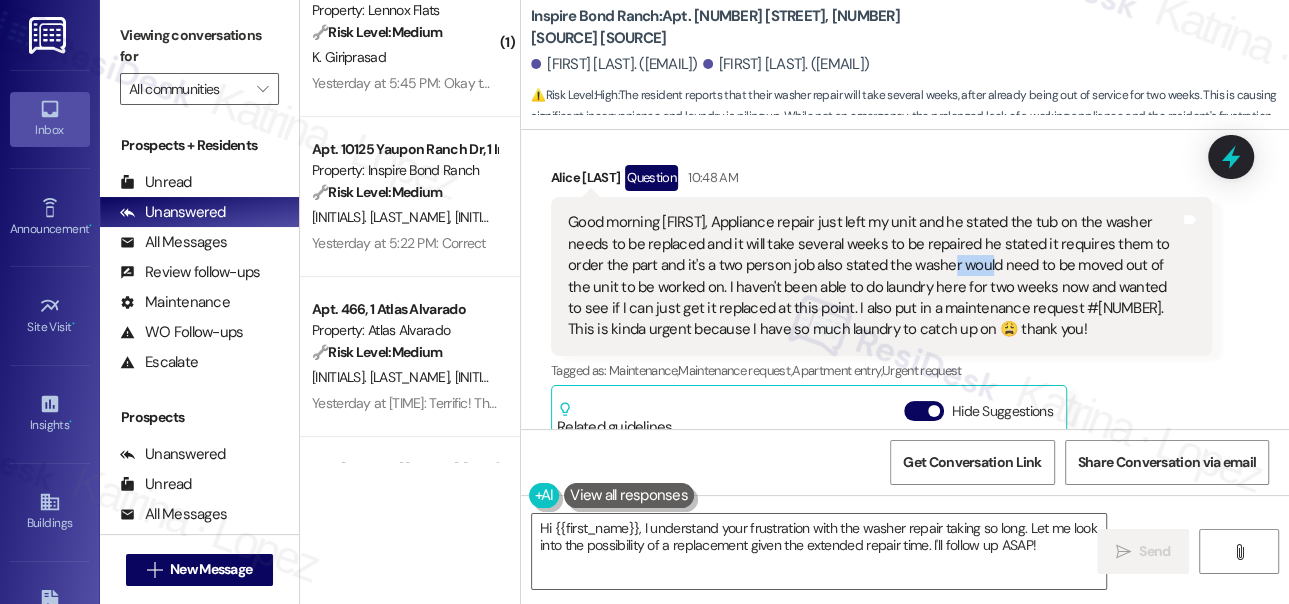 click on "Good morning [FIRST], Appliance repair just left my unit and he stated the tub on the washer needs to be replaced and it will take several weeks to be repaired he stated it requires them to order the part and it's a two person job also stated the washer would need to be moved out of the unit to be worked on. I haven't been able to do laundry here for two weeks now and wanted to see if I can just get it replaced at this point. I also put in a maintenance request #[NUMBER]. This is kinda urgent because I have so much laundry to catch up on 😩 thank you!" at bounding box center [874, 276] 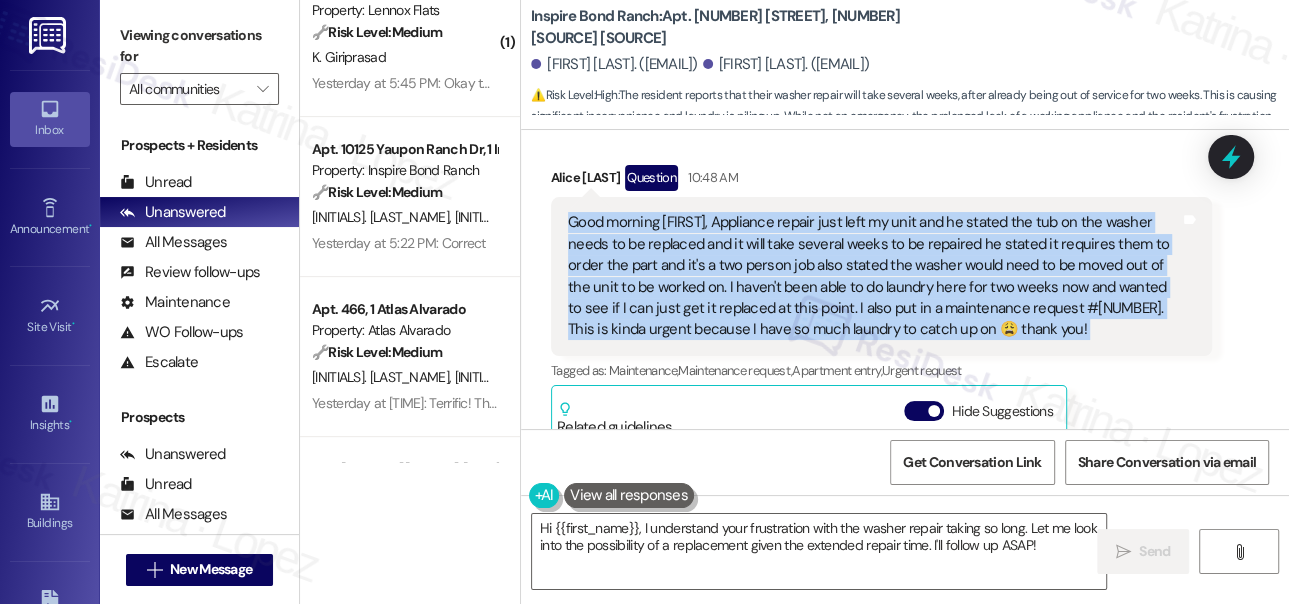 click on "Good morning [FIRST], Appliance repair just left my unit and he stated the tub on the washer needs to be replaced and it will take several weeks to be repaired he stated it requires them to order the part and it's a two person job also stated the washer would need to be moved out of the unit to be worked on. I haven't been able to do laundry here for two weeks now and wanted to see if I can just get it replaced at this point. I also put in a maintenance request #[NUMBER]. This is kinda urgent because I have so much laundry to catch up on 😩 thank you!" at bounding box center (874, 276) 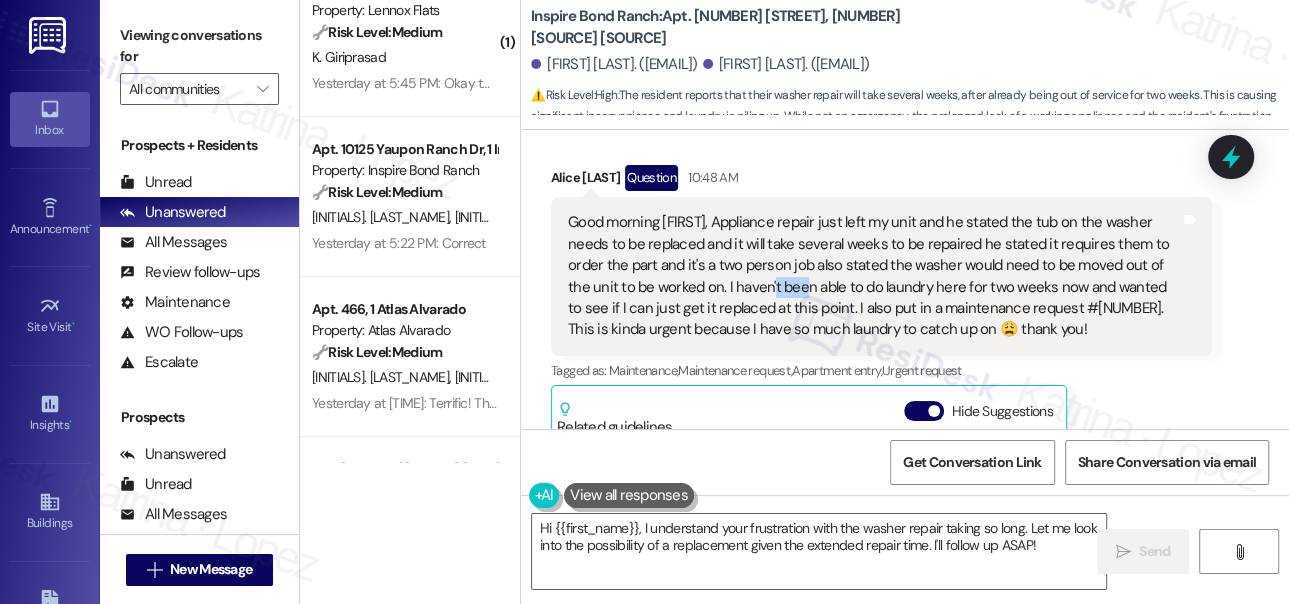 click on "Good morning [FIRST], Appliance repair just left my unit and he stated the tub on the washer needs to be replaced and it will take several weeks to be repaired he stated it requires them to order the part and it's a two person job also stated the washer would need to be moved out of the unit to be worked on. I haven't been able to do laundry here for two weeks now and wanted to see if I can just get it replaced at this point. I also put in a maintenance request #[NUMBER]. This is kinda urgent because I have so much laundry to catch up on 😩 thank you!" at bounding box center [874, 276] 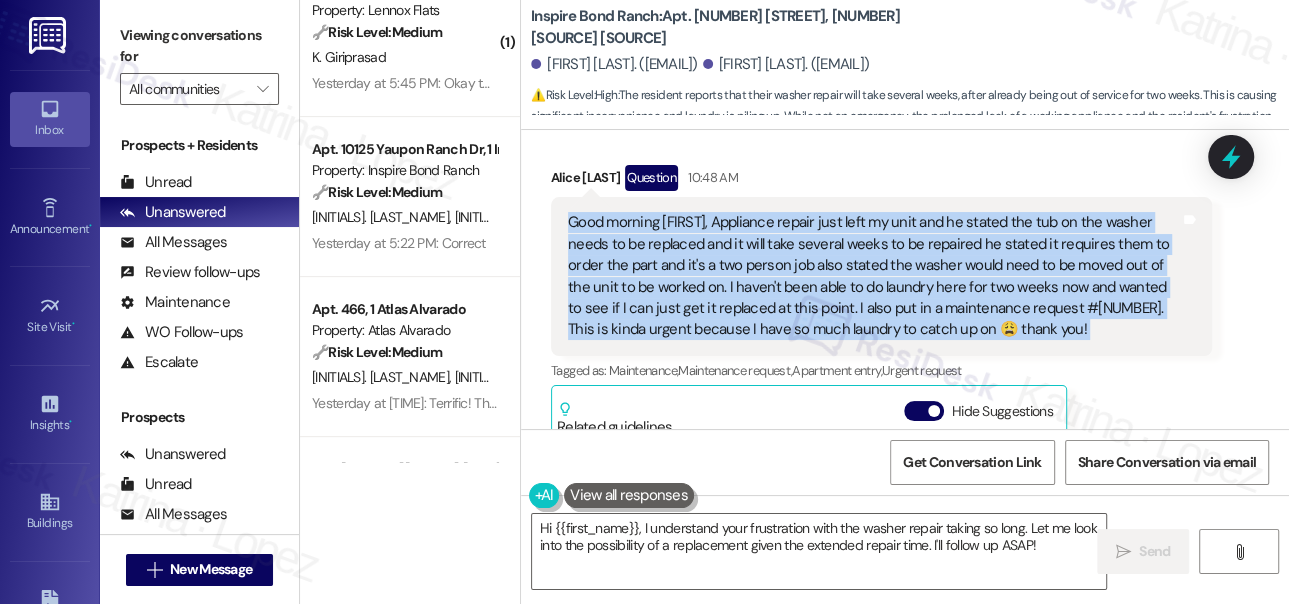 click on "Good morning [FIRST], Appliance repair just left my unit and he stated the tub on the washer needs to be replaced and it will take several weeks to be repaired he stated it requires them to order the part and it's a two person job also stated the washer would need to be moved out of the unit to be worked on. I haven't been able to do laundry here for two weeks now and wanted to see if I can just get it replaced at this point. I also put in a maintenance request #[NUMBER]. This is kinda urgent because I have so much laundry to catch up on 😩 thank you!" at bounding box center (874, 276) 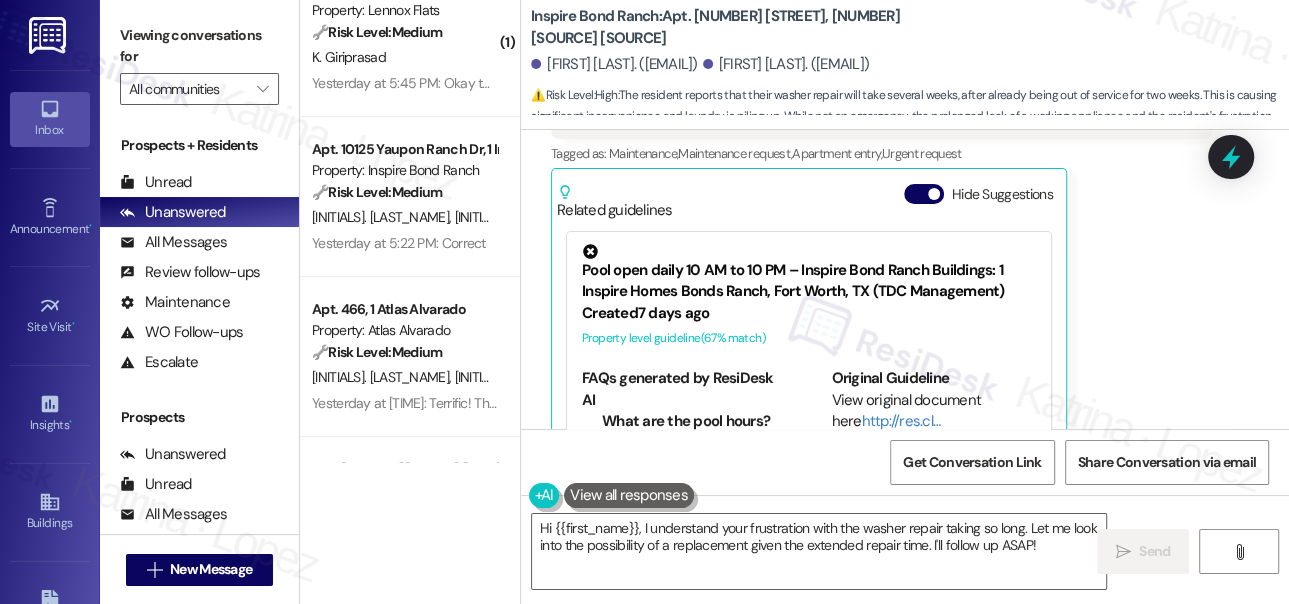 scroll, scrollTop: 4116, scrollLeft: 0, axis: vertical 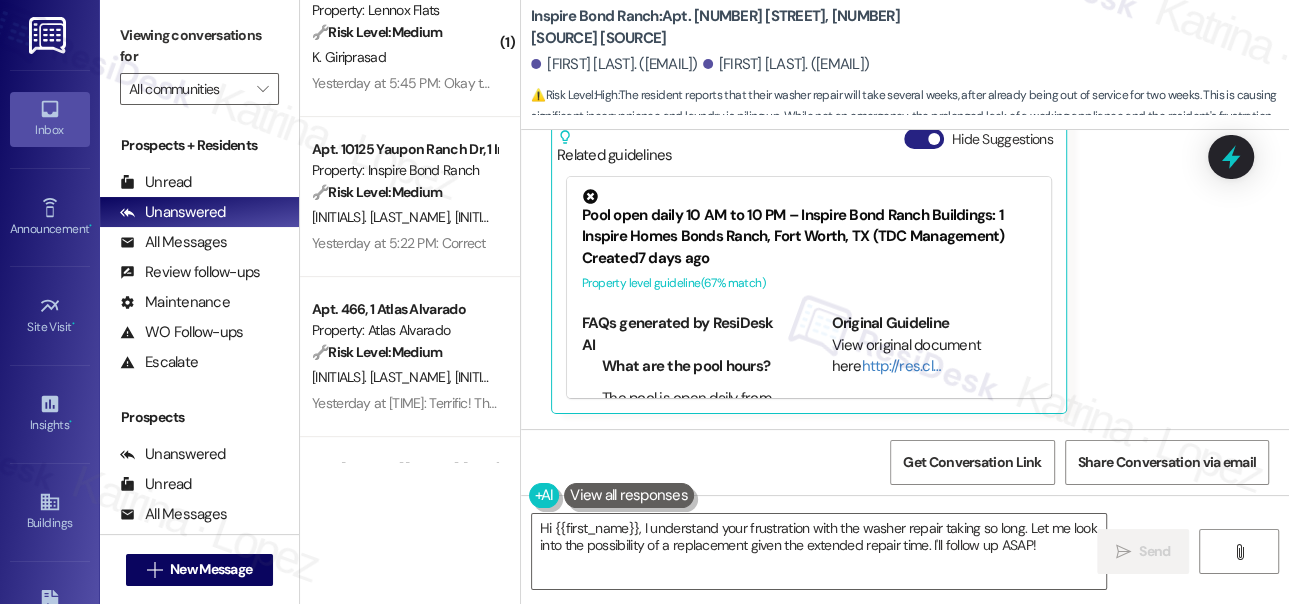 click on "Hide Suggestions" at bounding box center [924, 139] 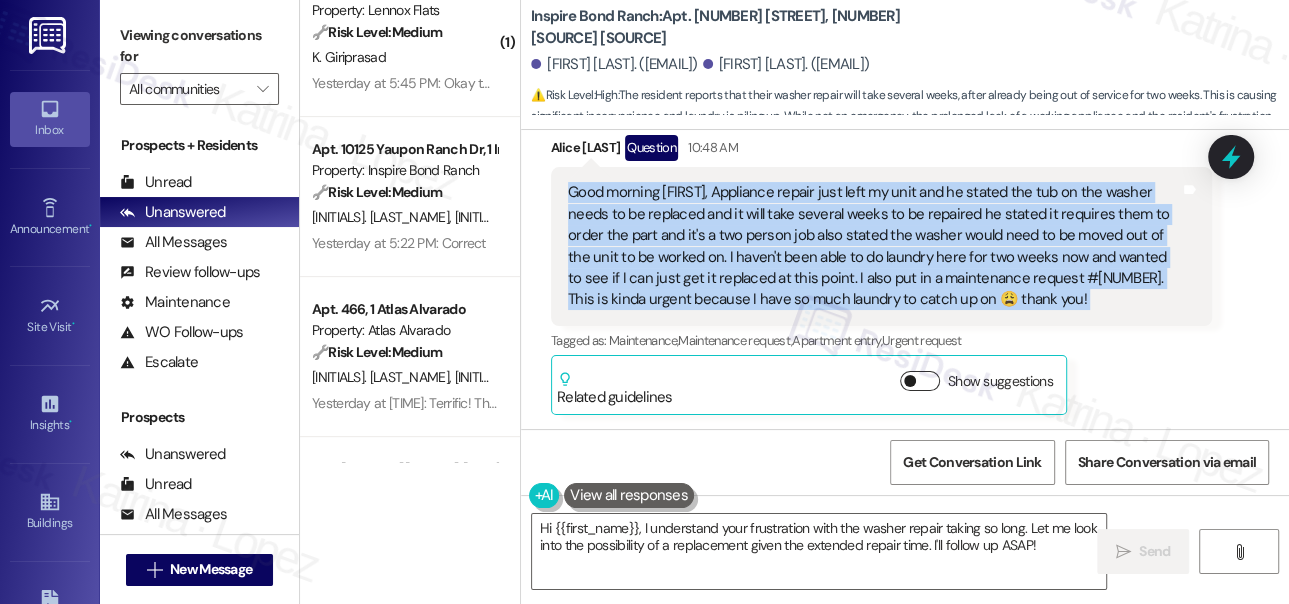 click on "Show suggestions" at bounding box center [920, 381] 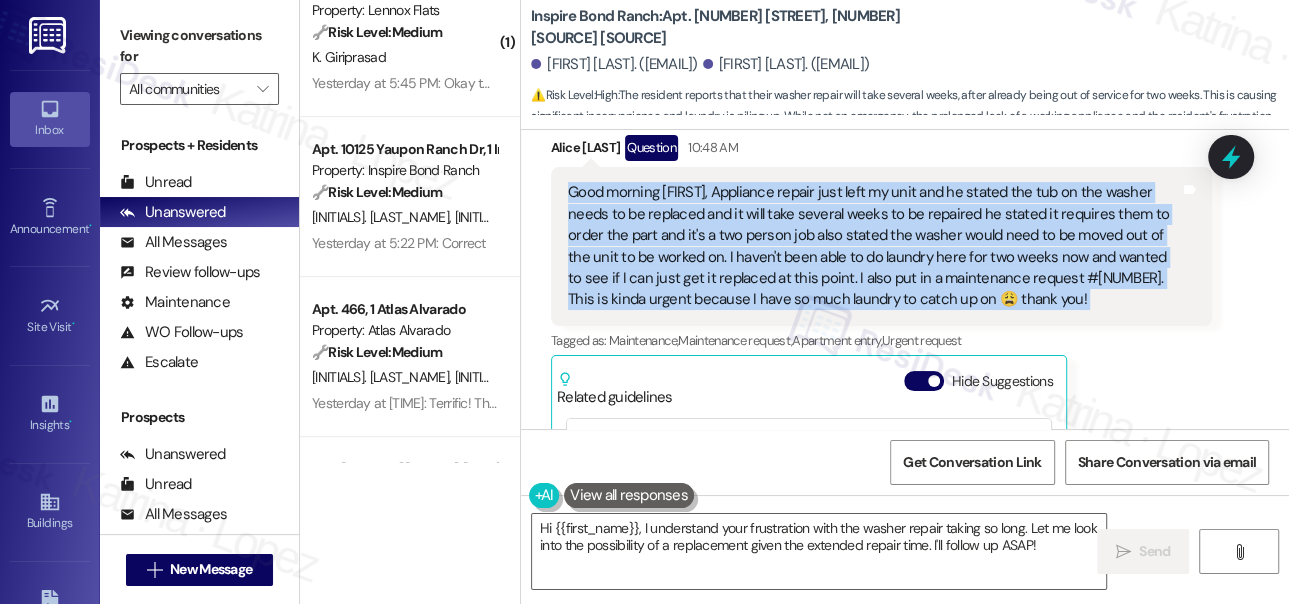 scroll, scrollTop: 4116, scrollLeft: 0, axis: vertical 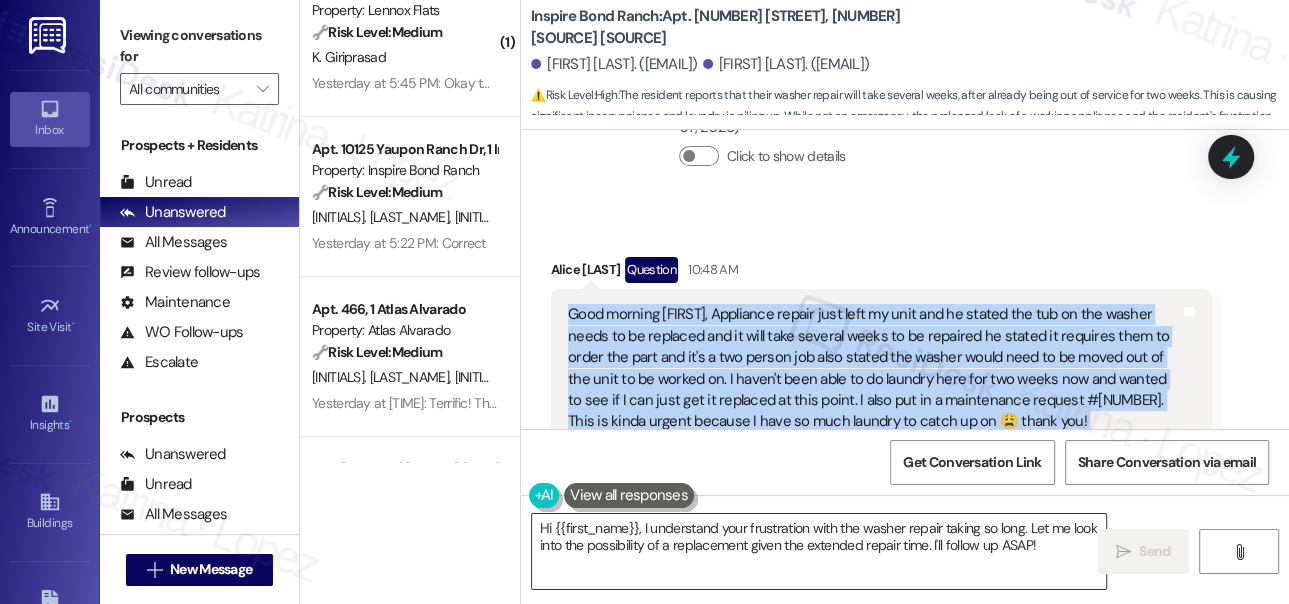 click on "Hi {{first_name}}, I understand your frustration with the washer repair taking so long. Let me look into the possibility of a replacement given the extended repair time. I'll follow up ASAP!" at bounding box center (819, 551) 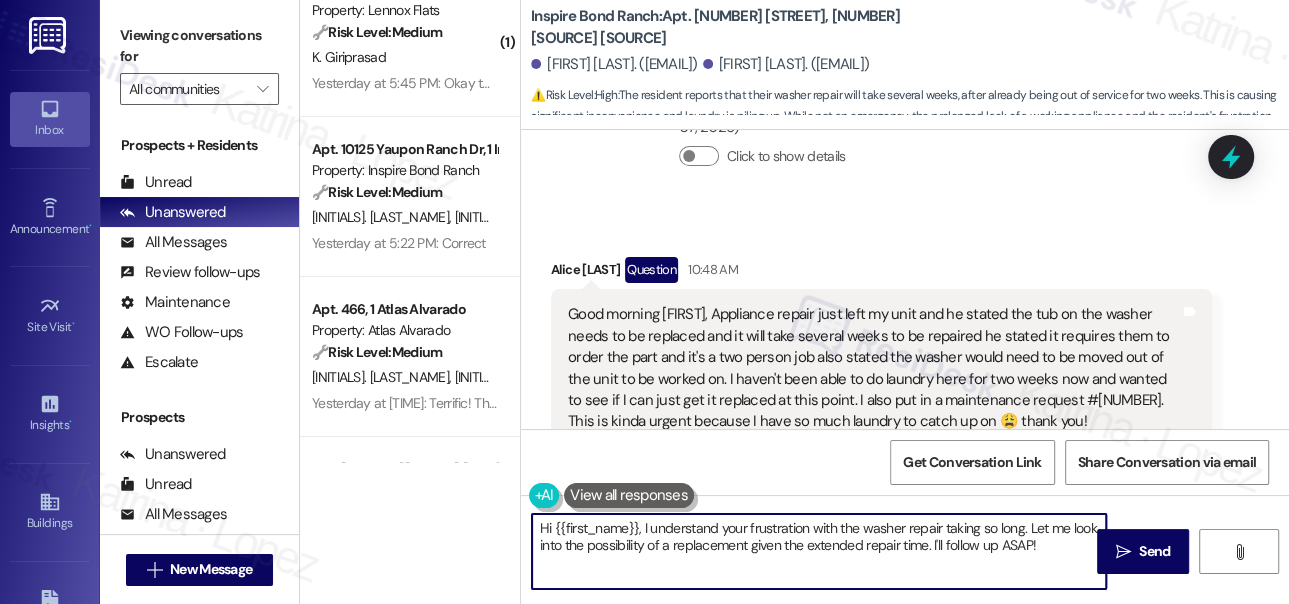 click on "Hi {{first_name}}, I understand your frustration with the washer repair taking so long. Let me look into the possibility of a replacement given the extended repair time. I'll follow up ASAP!" at bounding box center [819, 551] 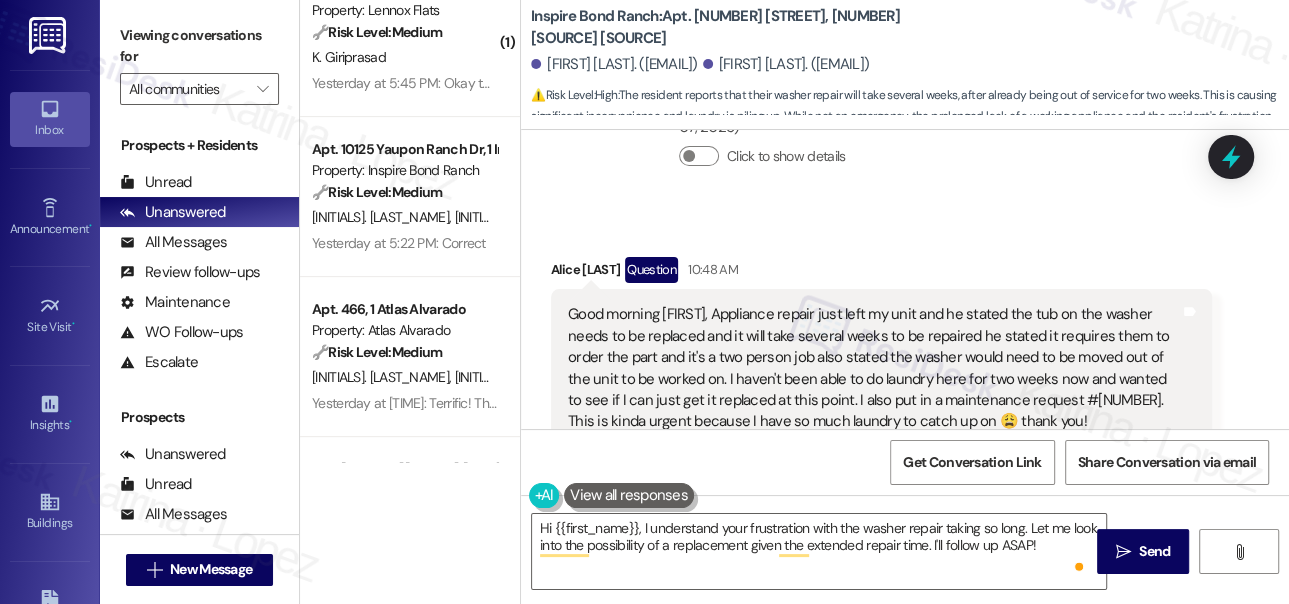 click on "Good morning [FIRST], Appliance repair just left my unit and he stated the tub on the washer needs to be replaced and it will take several weeks to be repaired he stated it requires them to order the part and it's a two person job also stated the washer would need to be moved out of the unit to be worked on. I haven't been able to do laundry here for two weeks now and wanted to see if I can just get it replaced at this point. I also put in a maintenance request #[NUMBER]. This is kinda urgent because I have so much laundry to catch up on 😩 thank you!" at bounding box center (874, 368) 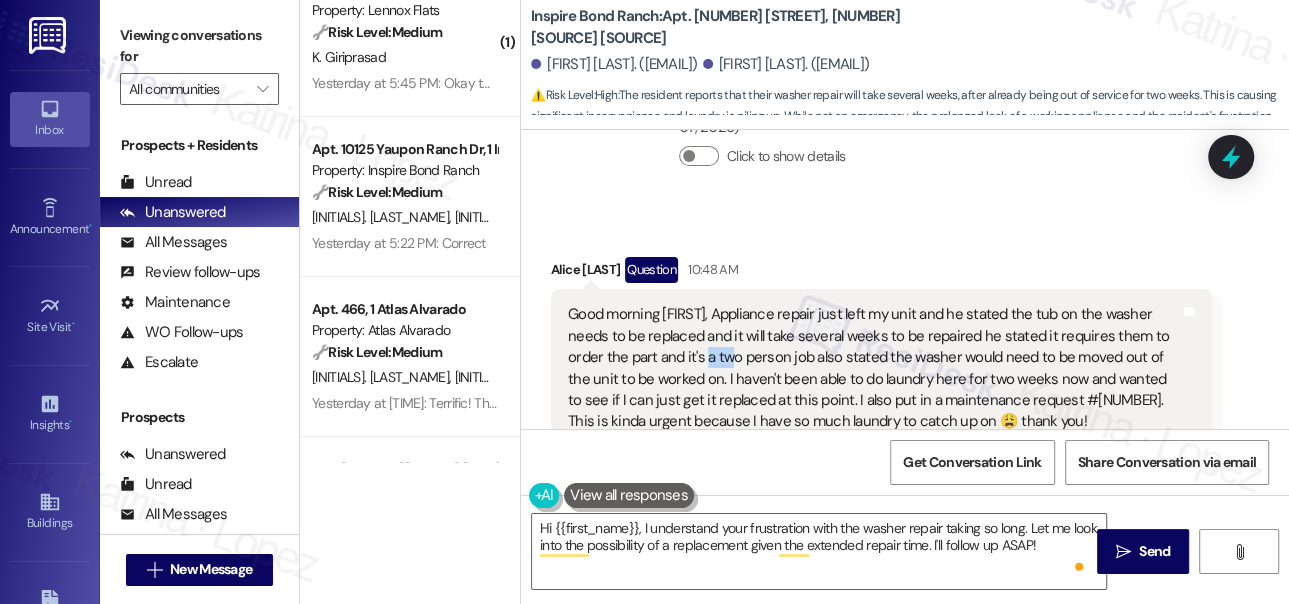 click on "Good morning [FIRST], Appliance repair just left my unit and he stated the tub on the washer needs to be replaced and it will take several weeks to be repaired he stated it requires them to order the part and it's a two person job also stated the washer would need to be moved out of the unit to be worked on. I haven't been able to do laundry here for two weeks now and wanted to see if I can just get it replaced at this point. I also put in a maintenance request #[NUMBER]. This is kinda urgent because I have so much laundry to catch up on 😩 thank you!" at bounding box center (874, 368) 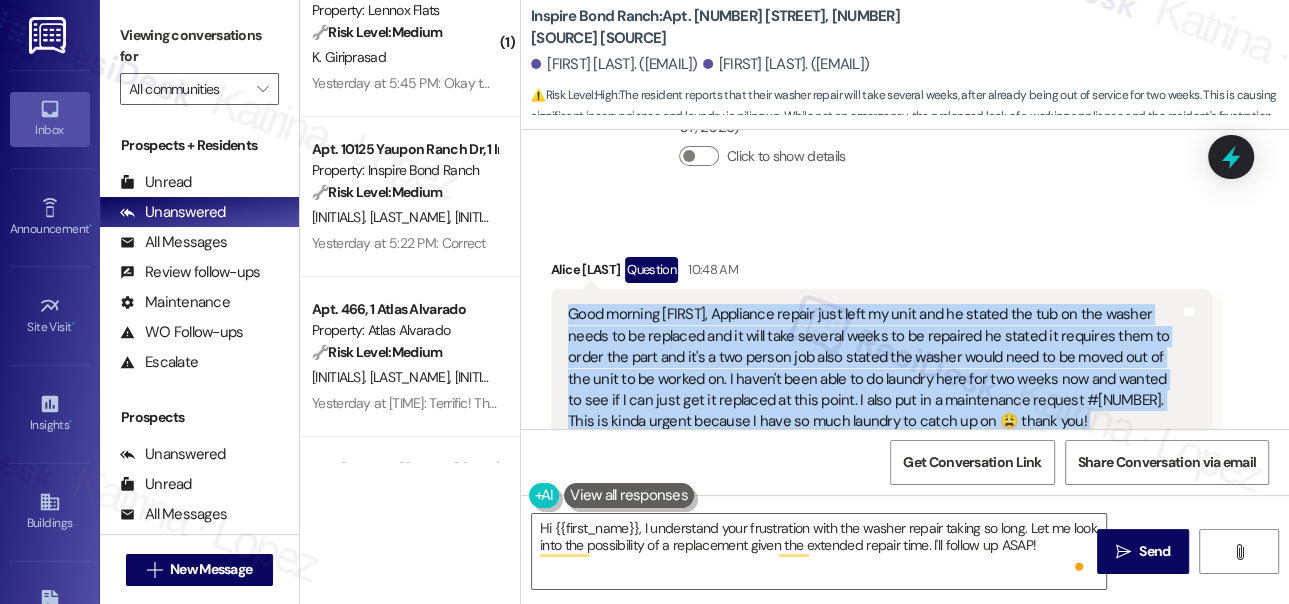 click on "Good morning [FIRST], Appliance repair just left my unit and he stated the tub on the washer needs to be replaced and it will take several weeks to be repaired he stated it requires them to order the part and it's a two person job also stated the washer would need to be moved out of the unit to be worked on. I haven't been able to do laundry here for two weeks now and wanted to see if I can just get it replaced at this point. I also put in a maintenance request #[NUMBER]. This is kinda urgent because I have so much laundry to catch up on 😩 thank you!" at bounding box center [874, 368] 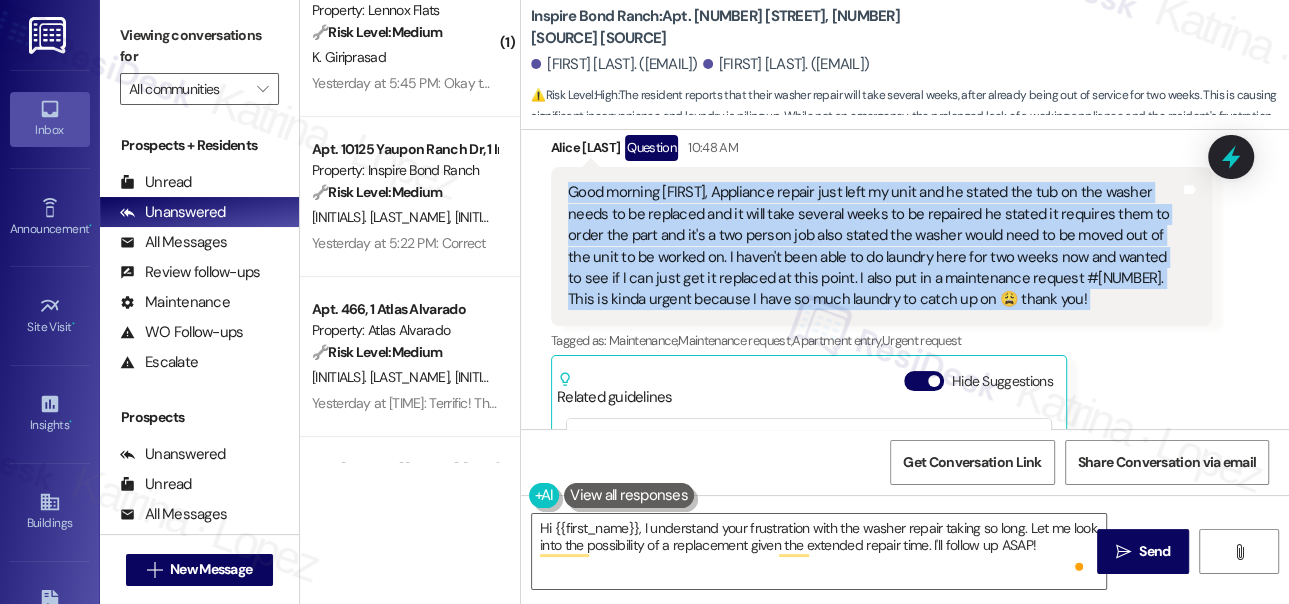 scroll, scrollTop: 3843, scrollLeft: 0, axis: vertical 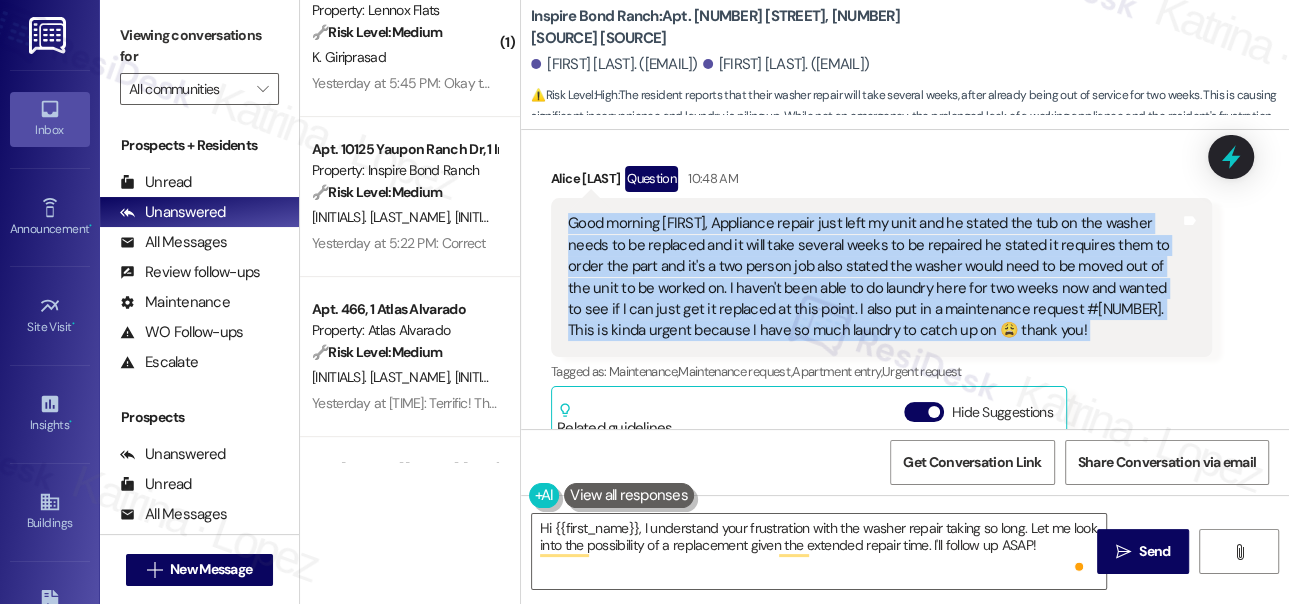 click on "Good morning [FIRST], Appliance repair just left my unit and he stated the tub on the washer needs to be replaced and it will take several weeks to be repaired he stated it requires them to order the part and it's a two person job also stated the washer would need to be moved out of the unit to be worked on. I haven't been able to do laundry here for two weeks now and wanted to see if I can just get it replaced at this point. I also put in a maintenance request #[NUMBER]. This is kinda urgent because I have so much laundry to catch up on 😩 thank you!" at bounding box center [874, 277] 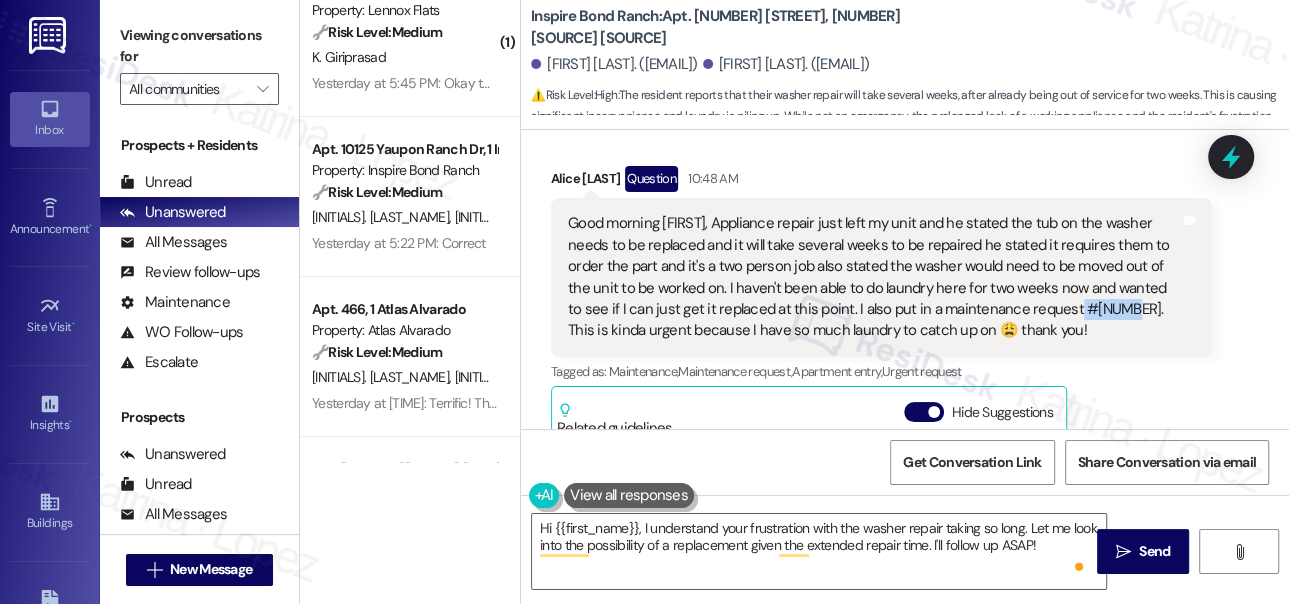click on "Good morning [FIRST], Appliance repair just left my unit and he stated the tub on the washer needs to be replaced and it will take several weeks to be repaired he stated it requires them to order the part and it's a two person job also stated the washer would need to be moved out of the unit to be worked on. I haven't been able to do laundry here for two weeks now and wanted to see if I can just get it replaced at this point. I also put in a maintenance request #[NUMBER]. This is kinda urgent because I have so much laundry to catch up on 😩 thank you!" at bounding box center [874, 277] 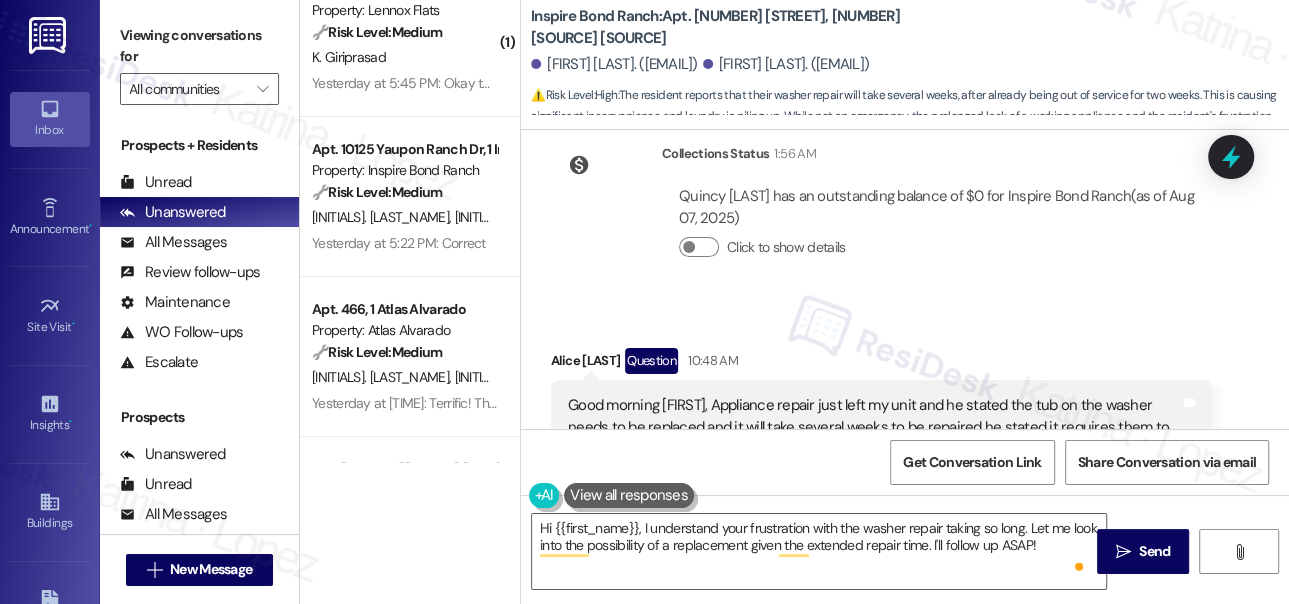 scroll, scrollTop: 3934, scrollLeft: 0, axis: vertical 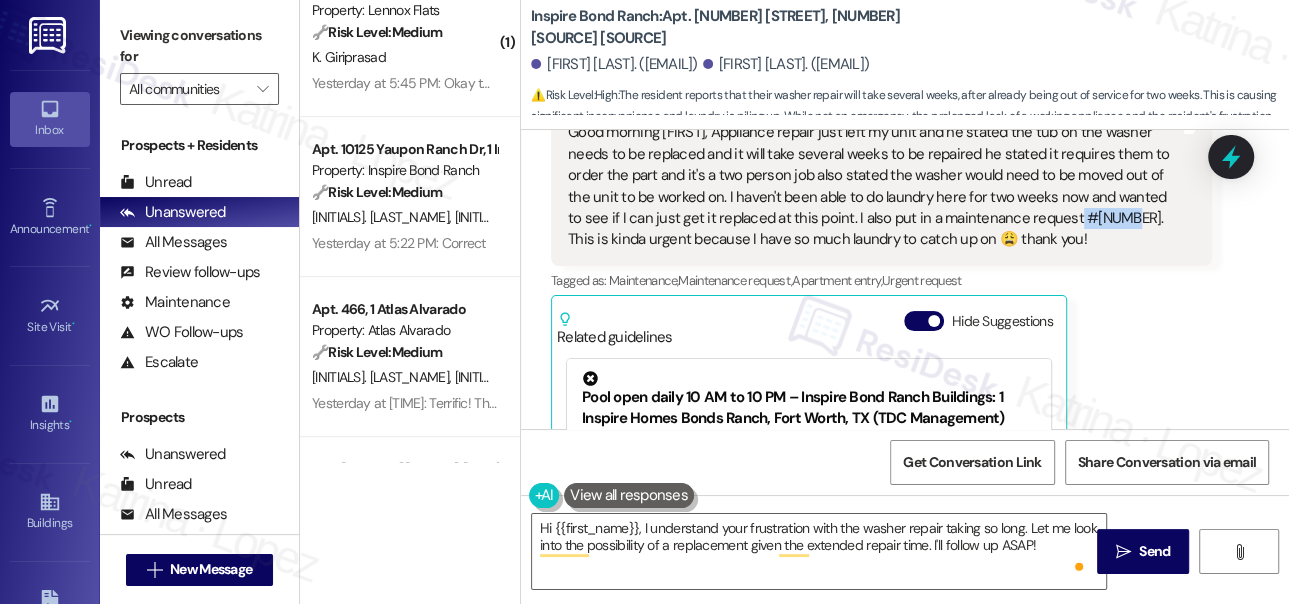 click on "Good morning [FIRST], Appliance repair just left my unit and he stated the tub on the washer needs to be replaced and it will take several weeks to be repaired he stated it requires them to order the part and it's a two person job also stated the washer would need to be moved out of the unit to be worked on. I haven't been able to do laundry here for two weeks now and wanted to see if I can just get it replaced at this point. I also put in a maintenance request #[NUMBER]. This is kinda urgent because I have so much laundry to catch up on 😩 thank you!" at bounding box center [874, 186] 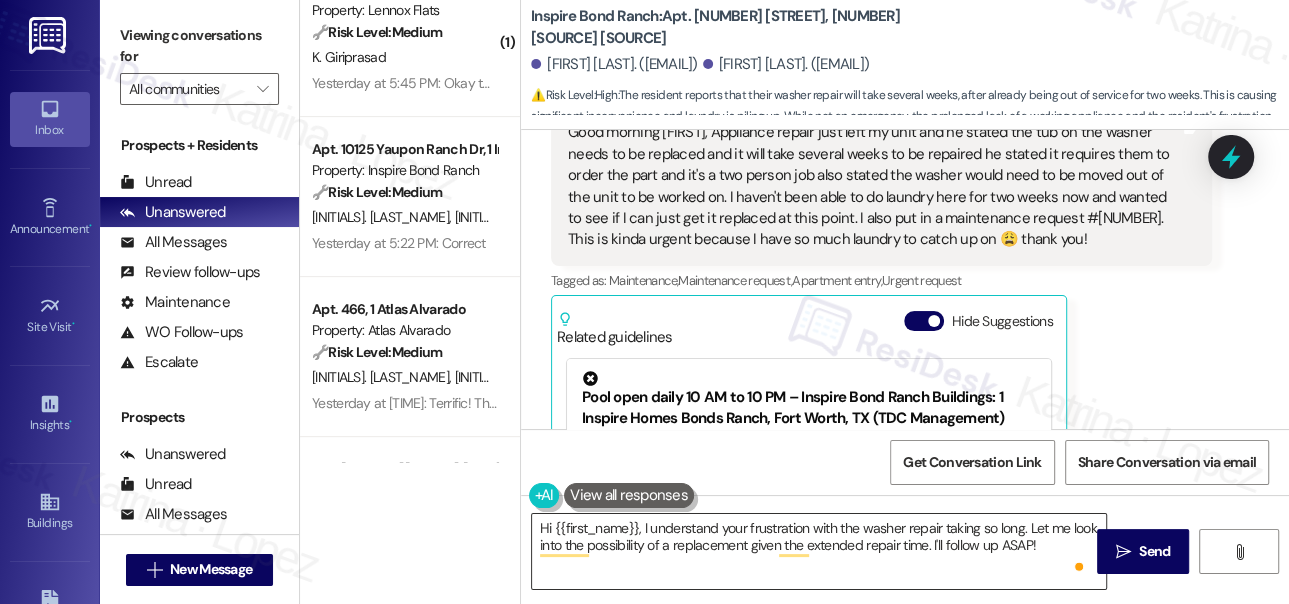 click on "Hi {{first_name}}, I understand your frustration with the washer repair taking so long. Let me look into the possibility of a replacement given the extended repair time. I'll follow up ASAP!" at bounding box center (819, 551) 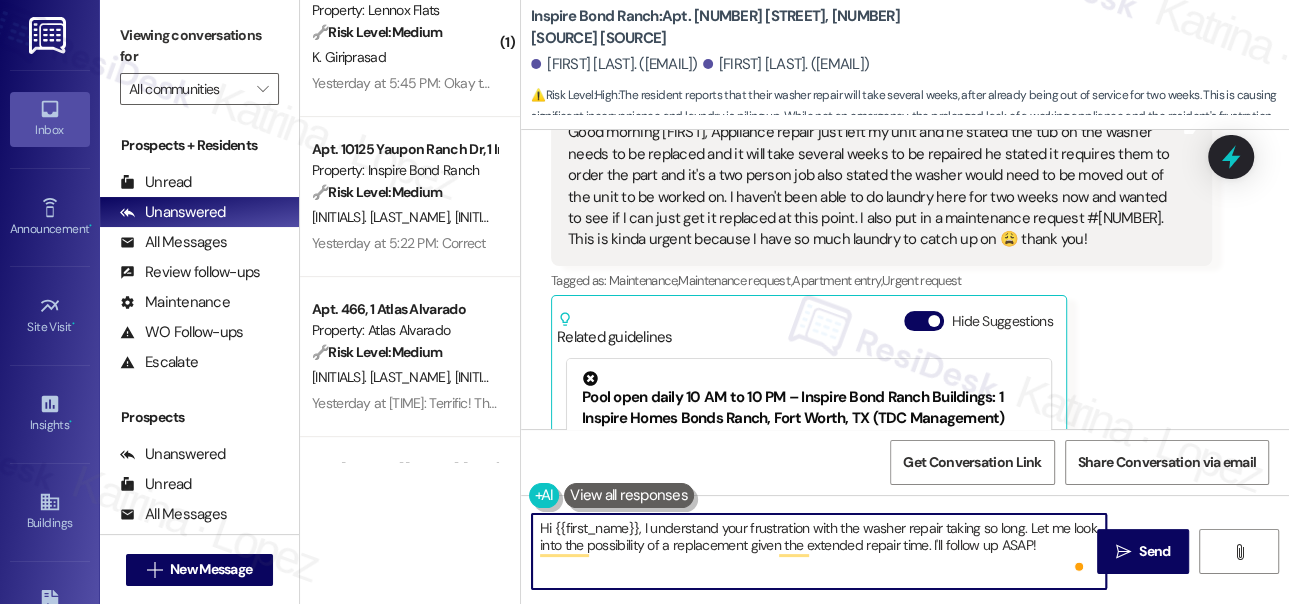 click on "Hi {{first_name}}, I understand your frustration with the washer repair taking so long. Let me look into the possibility of a replacement given the extended repair time. I'll follow up ASAP!" at bounding box center (819, 551) 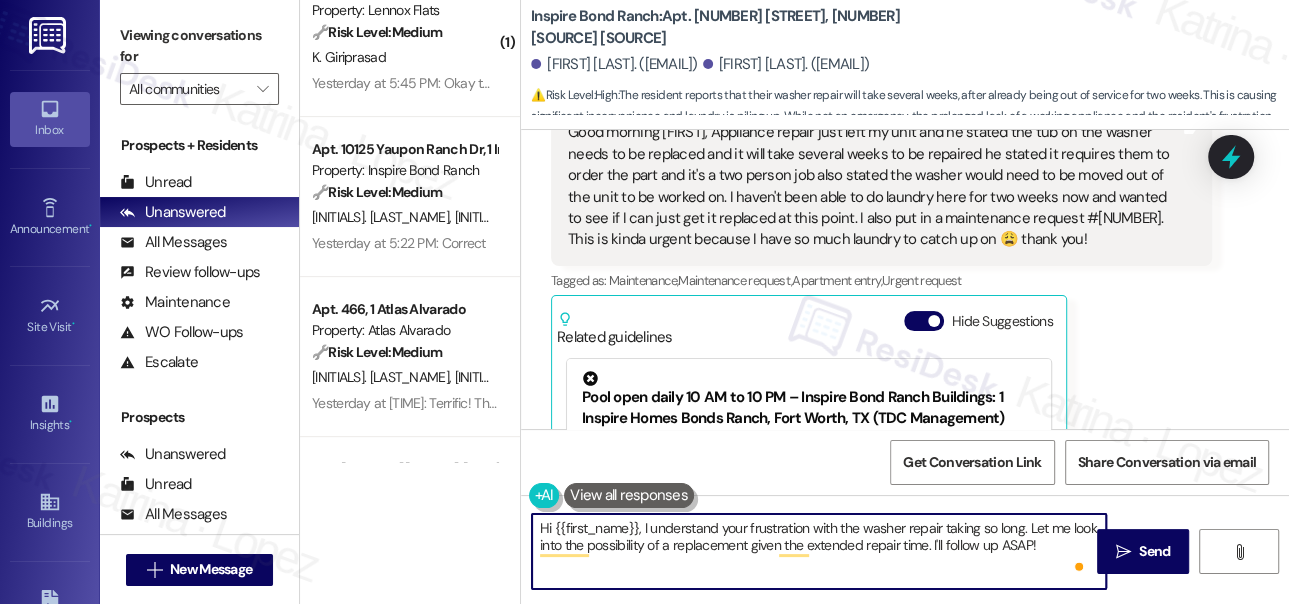 click on "[FIRST] [LAST]. ([EMAIL])" at bounding box center [786, 64] 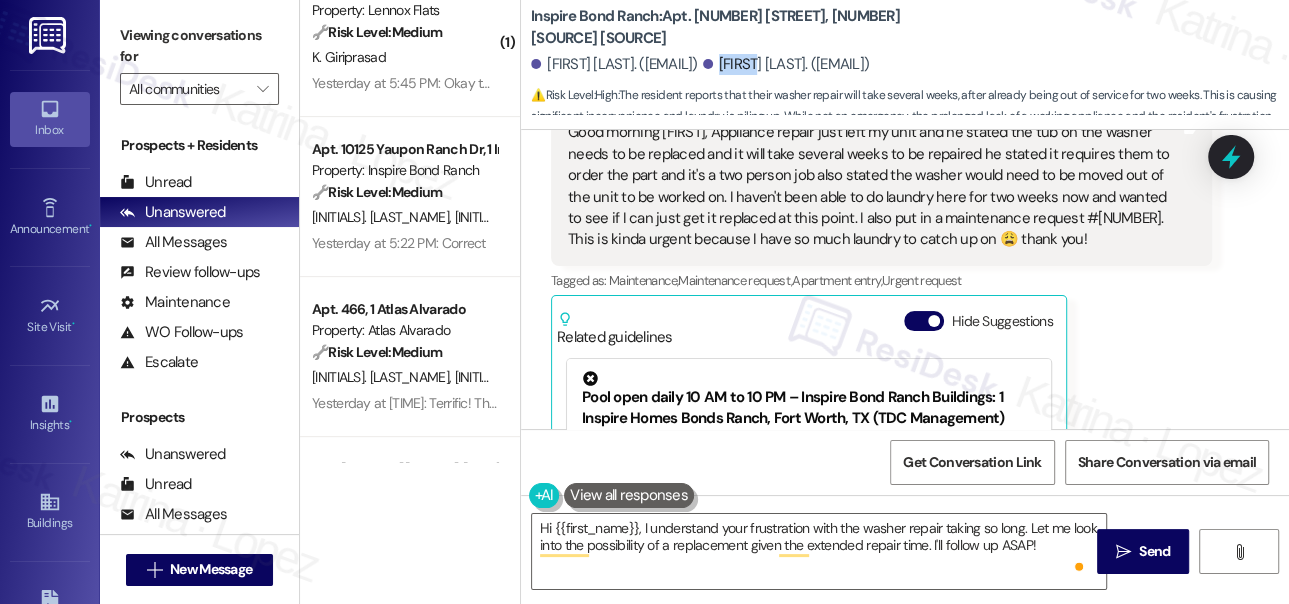 click on "[FIRST] [LAST]. ([EMAIL])" at bounding box center (786, 64) 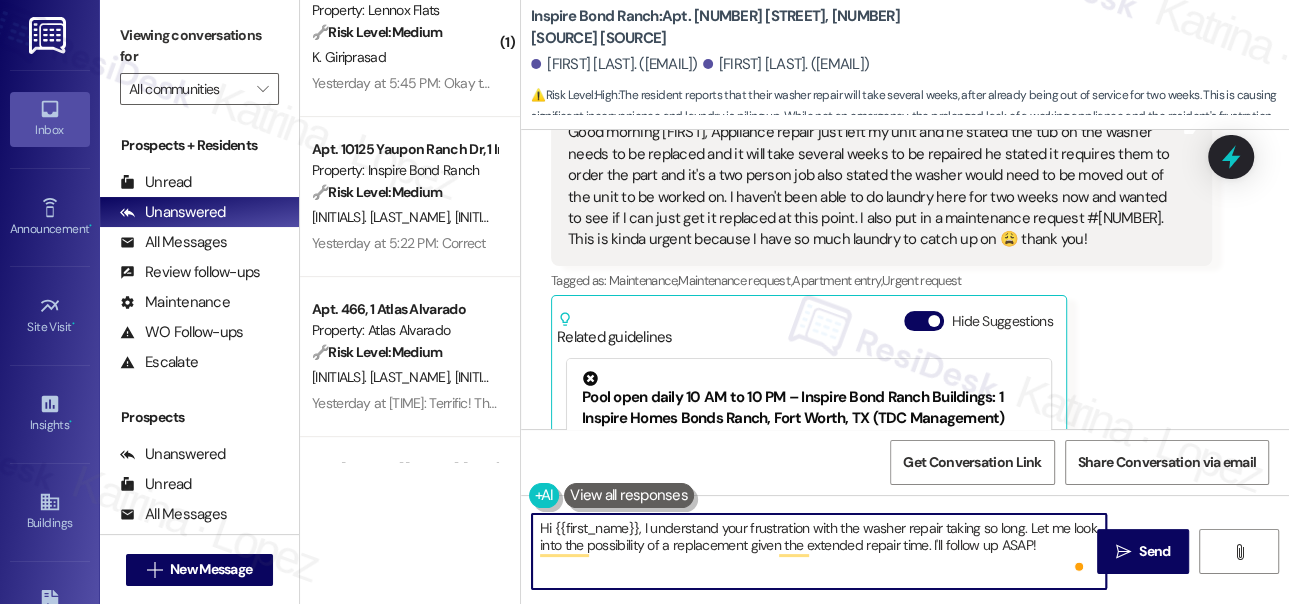 drag, startPoint x: 557, startPoint y: 529, endPoint x: 639, endPoint y: 527, distance: 82.02438 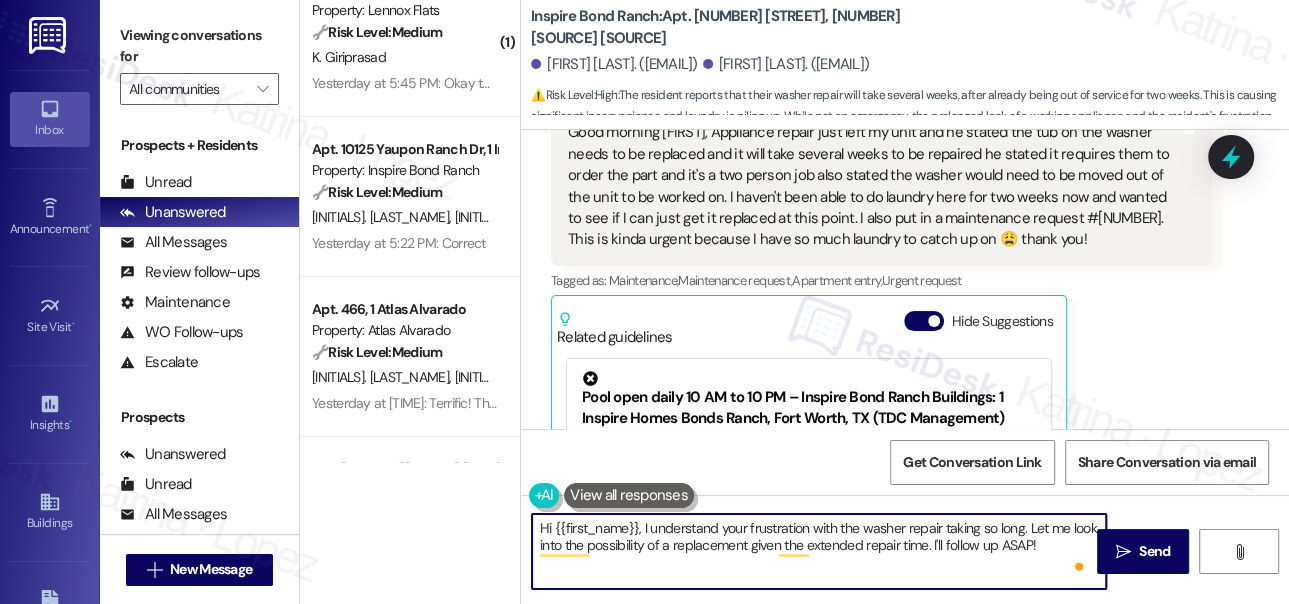click on "Hi {{first_name}}, I understand your frustration with the washer repair taking so long. Let me look into the possibility of a replacement given the extended repair time. I'll follow up ASAP!" at bounding box center (819, 551) 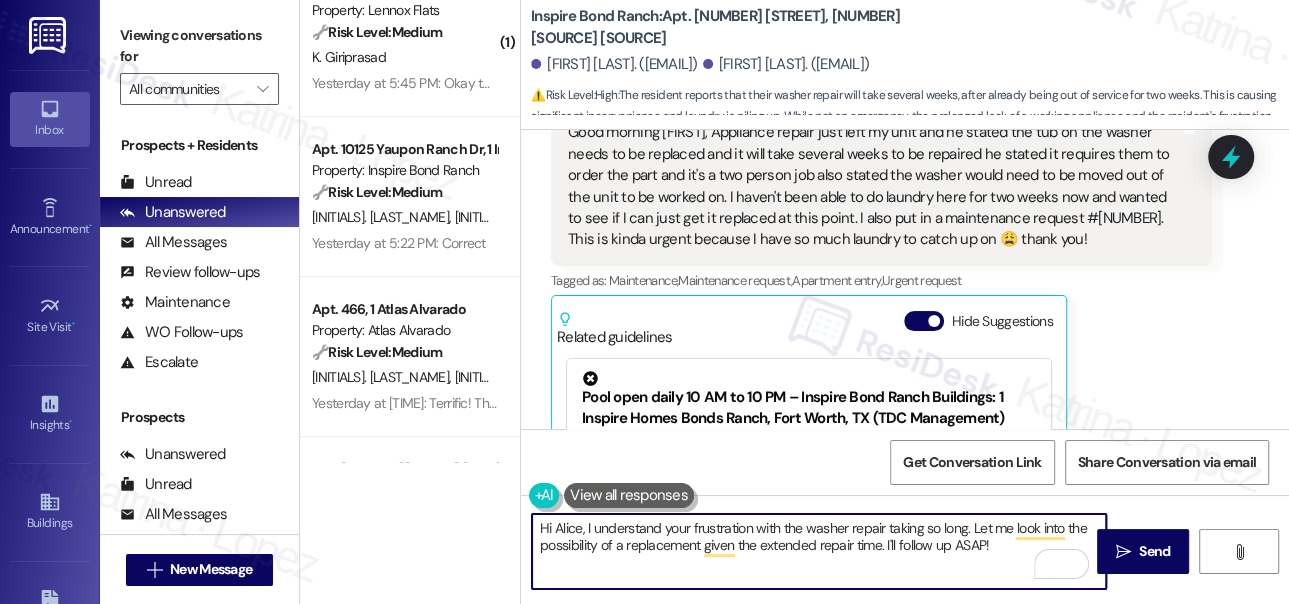click on "Hi Alice, I understand your frustration with the washer repair taking so long. Let me look into the possibility of a replacement given the extended repair time. I'll follow up ASAP!" at bounding box center [819, 551] 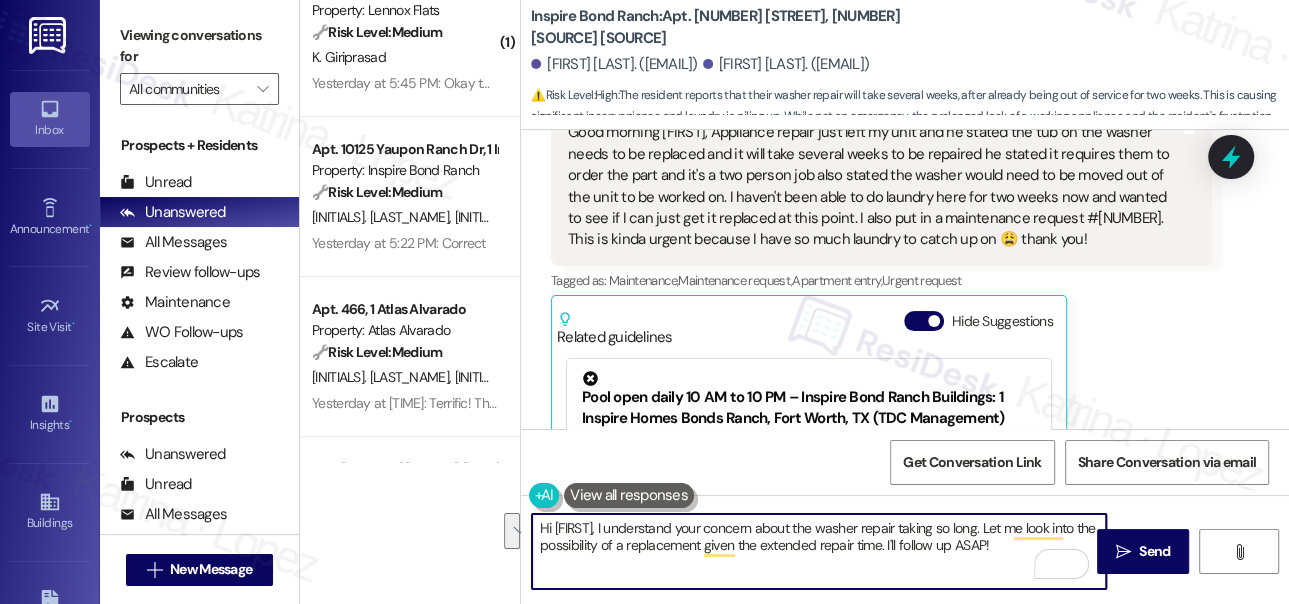 drag, startPoint x: 1015, startPoint y: 527, endPoint x: 878, endPoint y: 554, distance: 139.63524 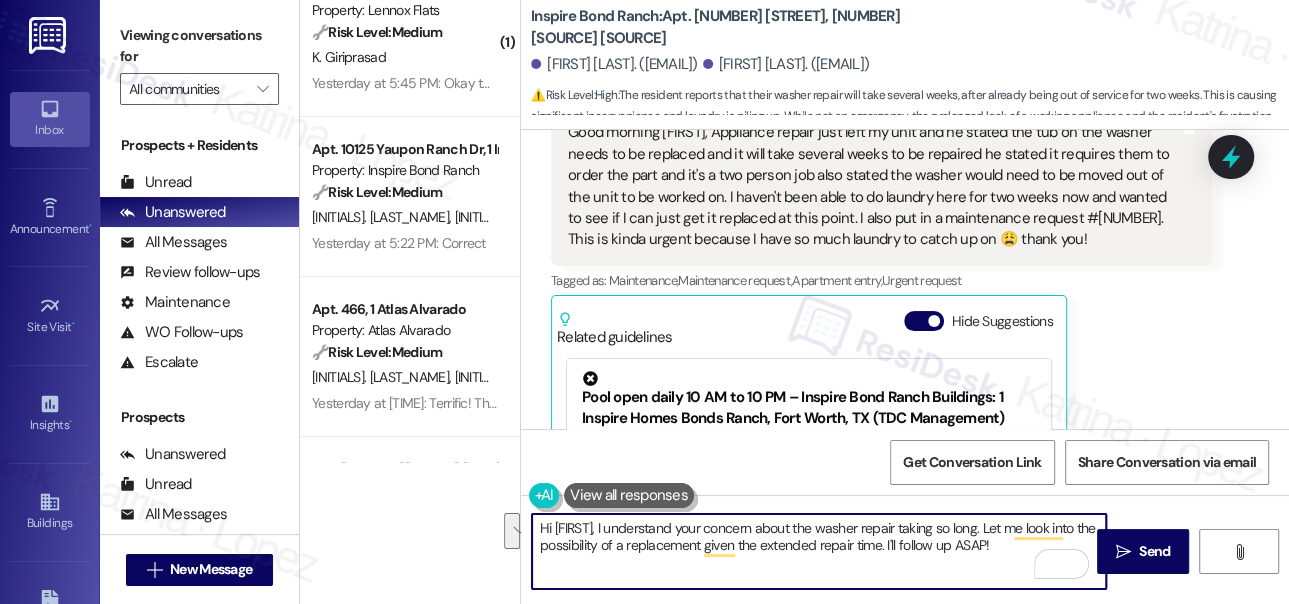 click on "Hi Alice, I understand your concern about the washer repair taking so long. Let me look into the possibility of a replacement given the extended repair time. I'll follow up ASAP!" at bounding box center (819, 551) 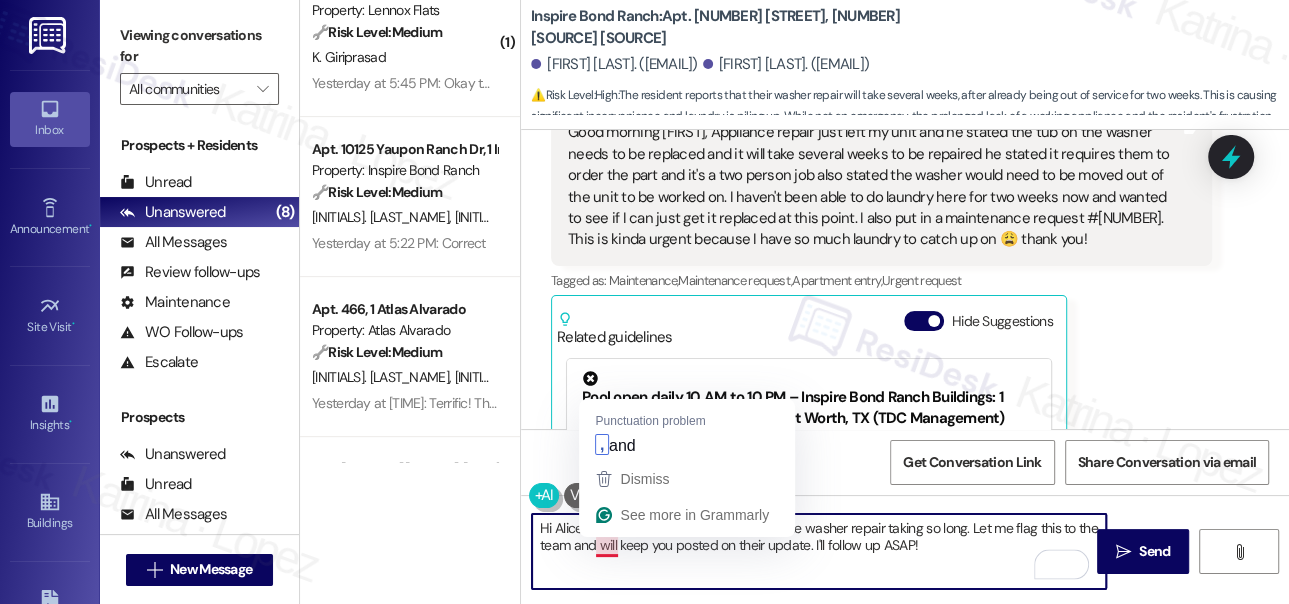 click on "Hi Alice, I understand your concern about the washer repair taking so long. Let me flag this to the team and will keep you posted on their update. I'll follow up ASAP!" at bounding box center [819, 551] 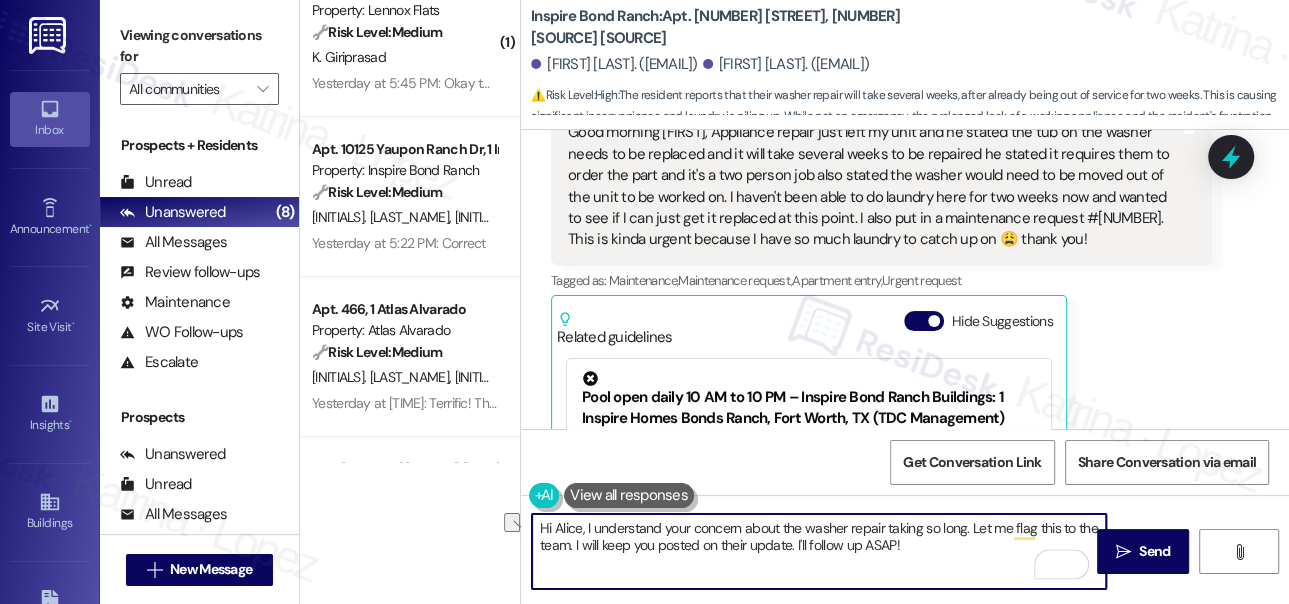 drag, startPoint x: 969, startPoint y: 555, endPoint x: 818, endPoint y: 564, distance: 151.26797 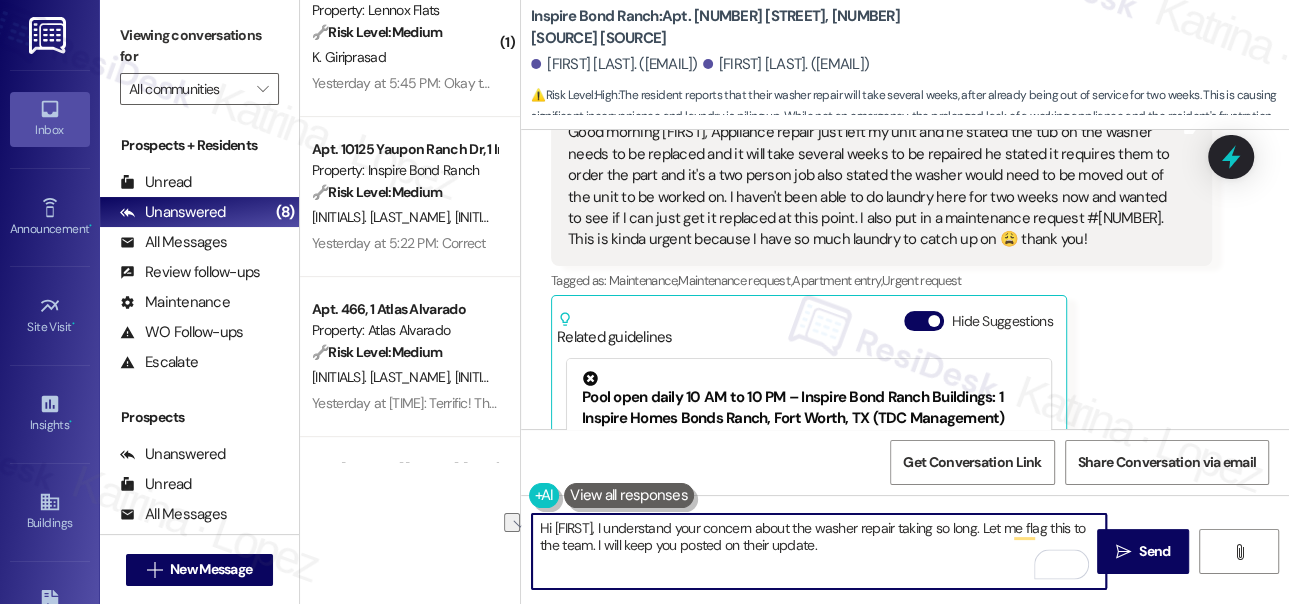 type on "Hi [FIRST], I understand your concern about the washer repair taking so long. Let me flag this to the team. I will keep you posted on their update." 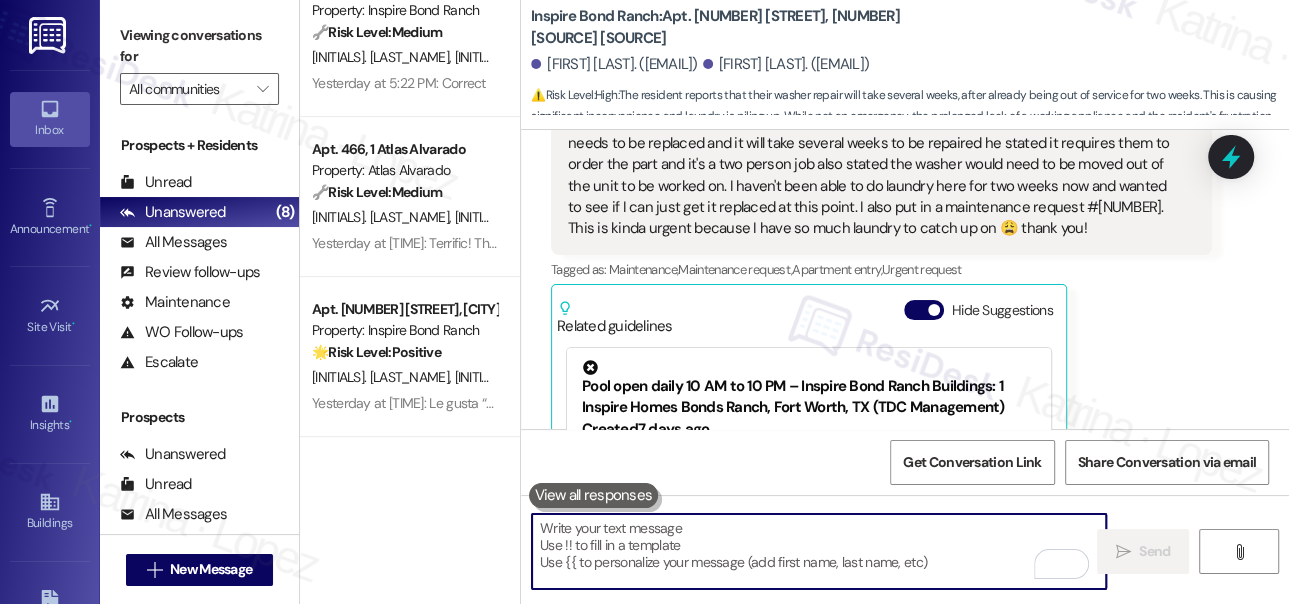 scroll, scrollTop: 3933, scrollLeft: 0, axis: vertical 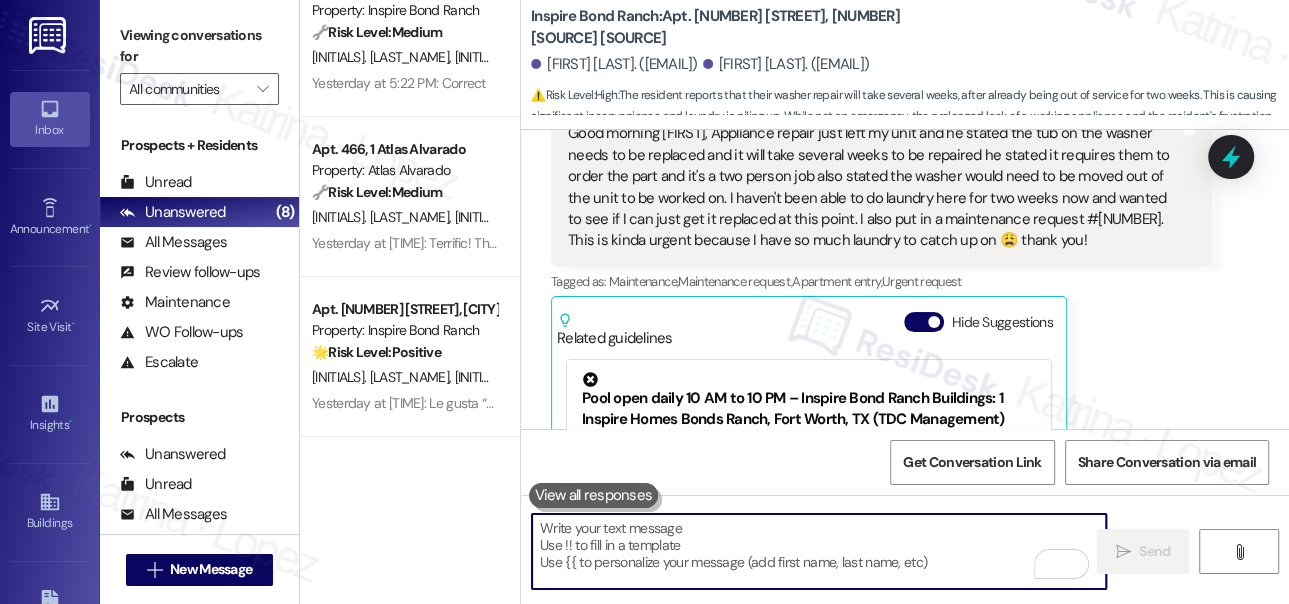 type 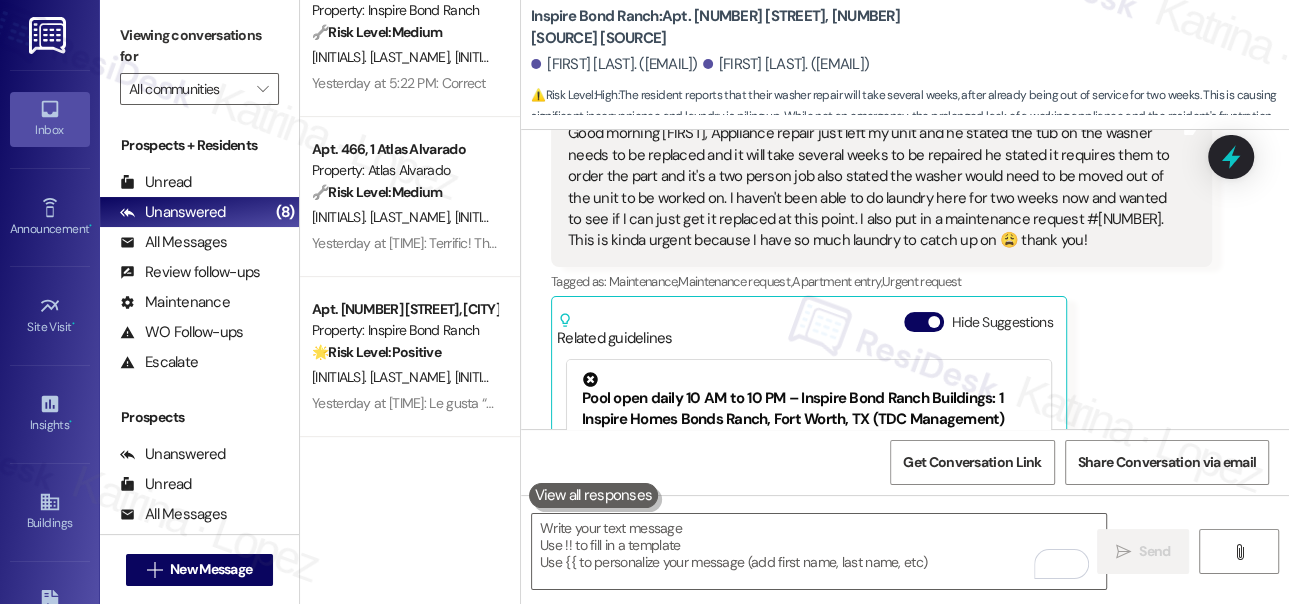 click on "Good morning [FIRST], Appliance repair just left my unit and he stated the tub on the washer needs to be replaced and it will take several weeks to be repaired he stated it requires them to order the part and it's a two person job also stated the washer would need to be moved out of the unit to be worked on. I haven't been able to do laundry here for two weeks now and wanted to see if I can just get it replaced at this point. I also put in a maintenance request #[NUMBER]. This is kinda urgent because I have so much laundry to catch up on 😩 thank you!" at bounding box center (874, 187) 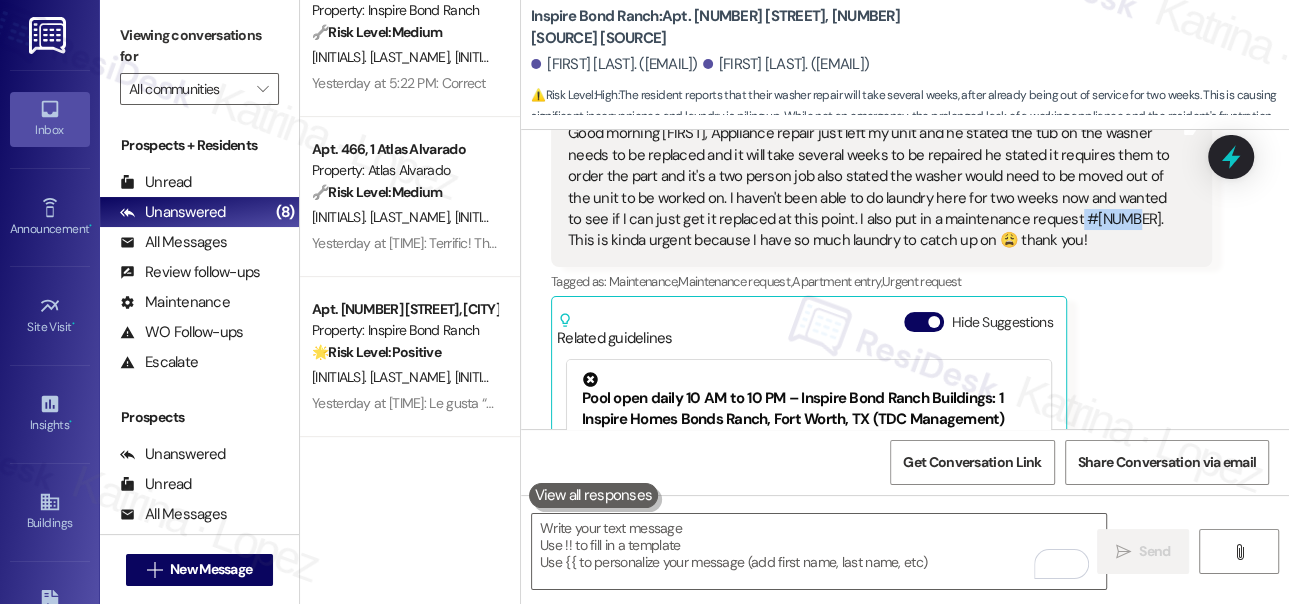 click on "Good morning [FIRST], Appliance repair just left my unit and he stated the tub on the washer needs to be replaced and it will take several weeks to be repaired he stated it requires them to order the part and it's a two person job also stated the washer would need to be moved out of the unit to be worked on. I haven't been able to do laundry here for two weeks now and wanted to see if I can just get it replaced at this point. I also put in a maintenance request #[NUMBER]. This is kinda urgent because I have so much laundry to catch up on 😩 thank you!" at bounding box center (874, 187) 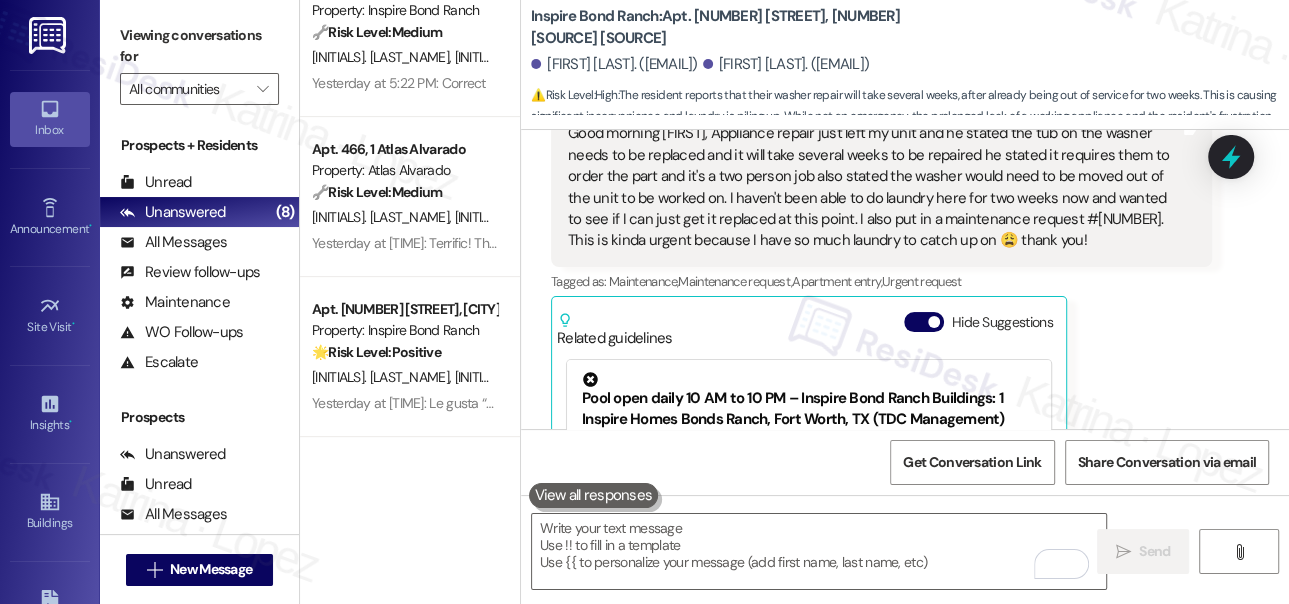 click on "Alice Bejines Question 10:48 AM Good morning Sarah, Appliance repair just left my unit and he stated the tub on the washer needs to be replaced and it will take several weeks to be repaired he stated it requires them to order the part and it's a two person job also stated the washer would need to be moved out of the unit to be worked on. I haven't been able to do laundry here for two weeks now and wanted to see if I can just get it replaced at this point. I also put in a maintenance request #7548624. This is kinda urgent because I have so much laundry to catch up on 😩 thank you! Tags and notes Tagged as:   Maintenance ,  Click to highlight conversations about Maintenance Maintenance request ,  Click to highlight conversations about Maintenance request Apartment entry ,  Click to highlight conversations about Apartment entry Urgent request Click to highlight conversations about Urgent request  Related guidelines Hide Suggestions Created  7 days ago Property level guideline  ( 67 % match) Original Guideline" at bounding box center (881, 336) 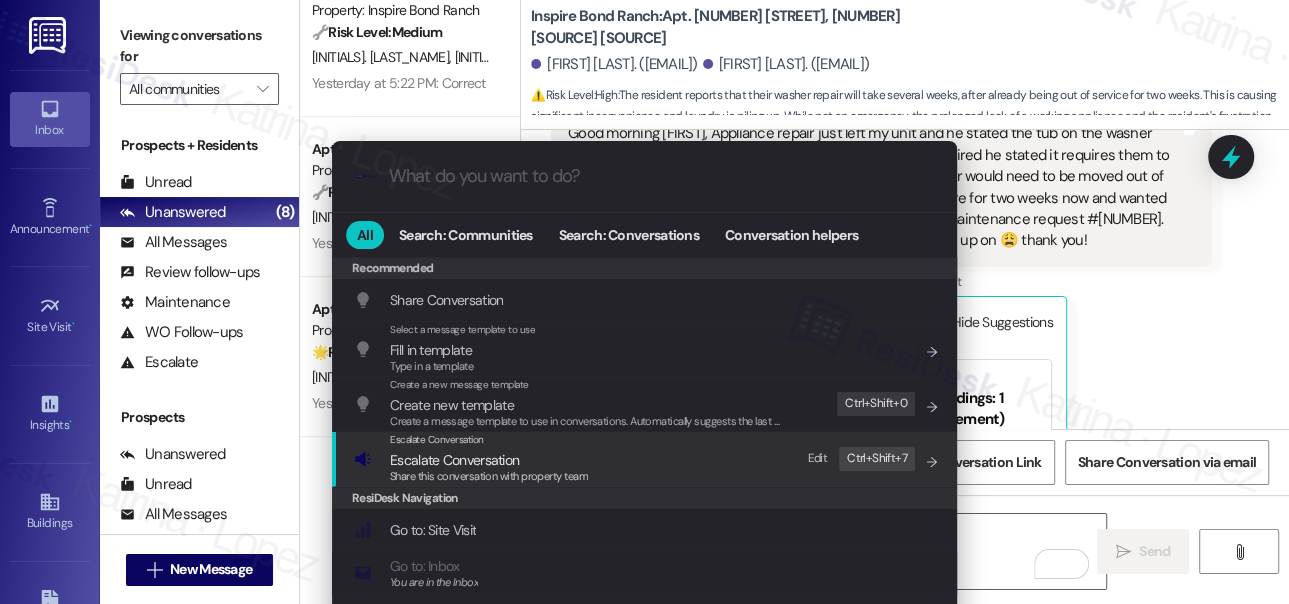click on "Escalate Conversation Escalate Conversation Share this conversation with property team Edit Ctrl+ Shift+ 7" at bounding box center (646, 459) 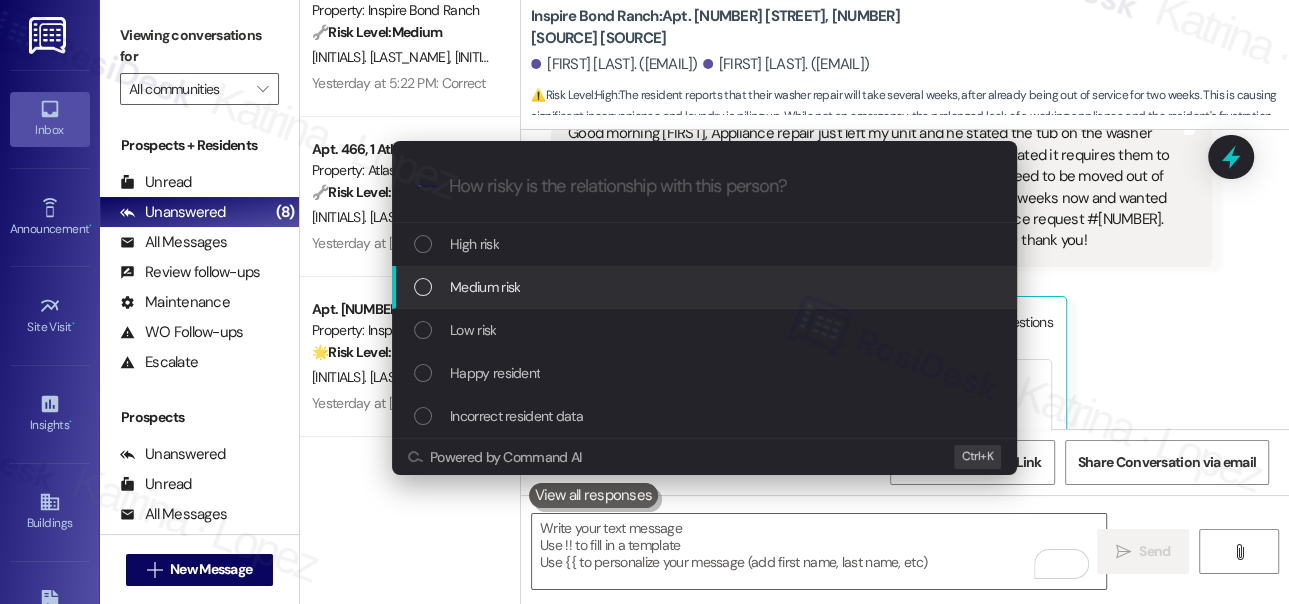 click on "Medium risk" at bounding box center [706, 287] 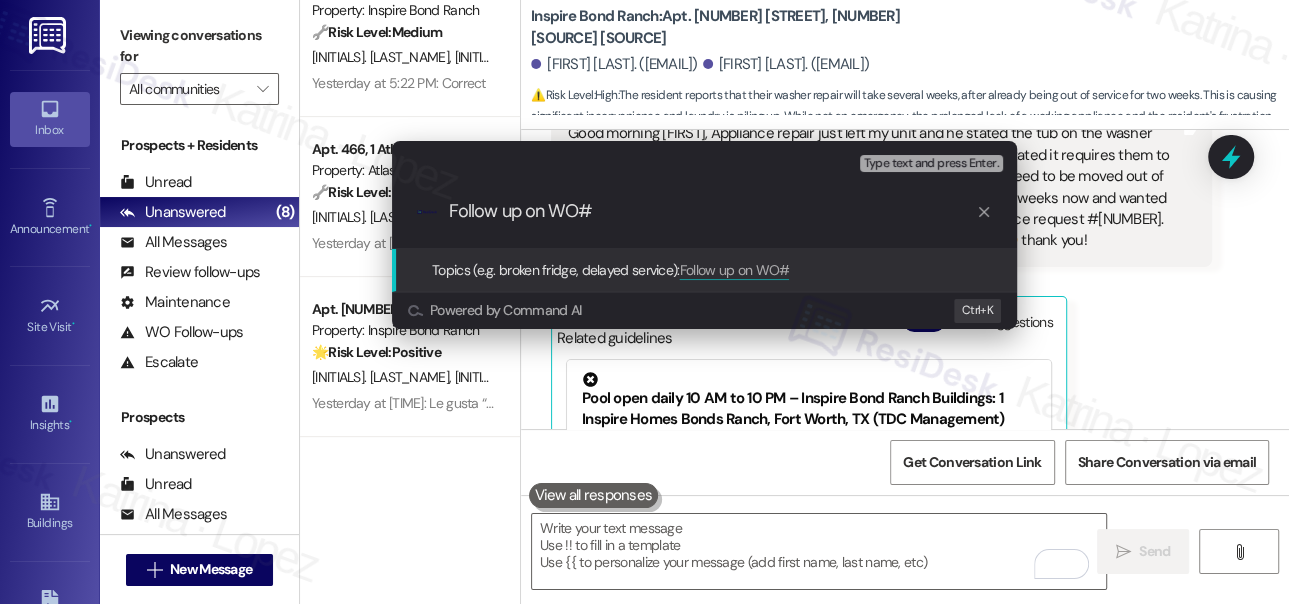 paste on "7548624" 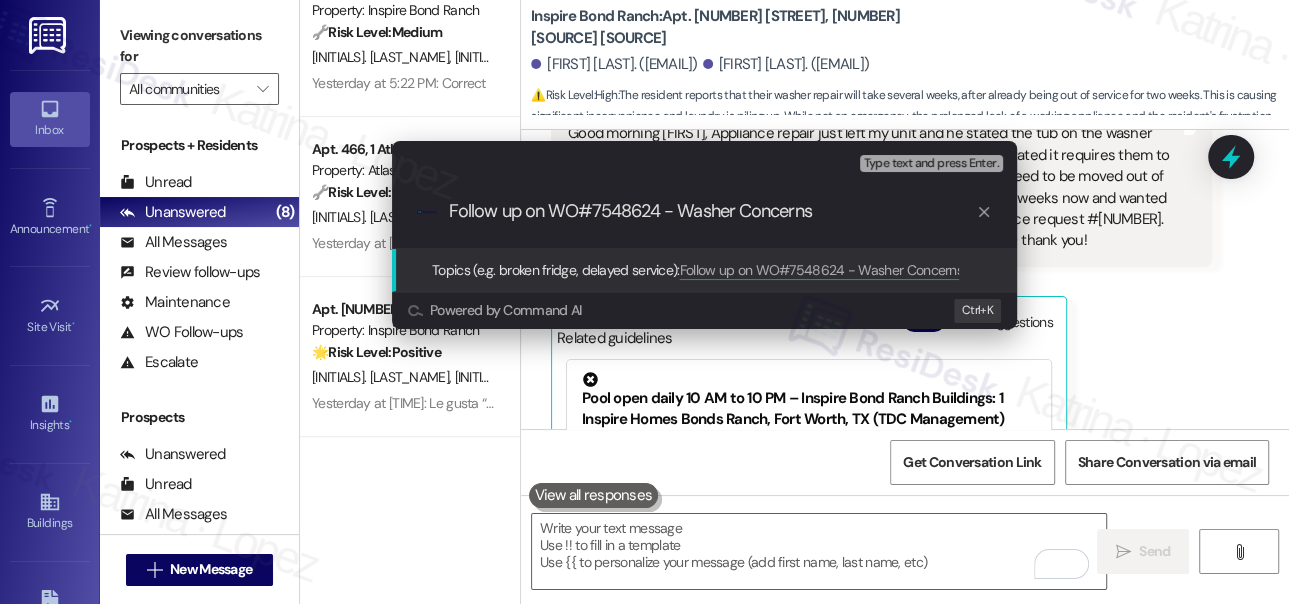 type on "Follow up on WO#7548624 - Washer Concern" 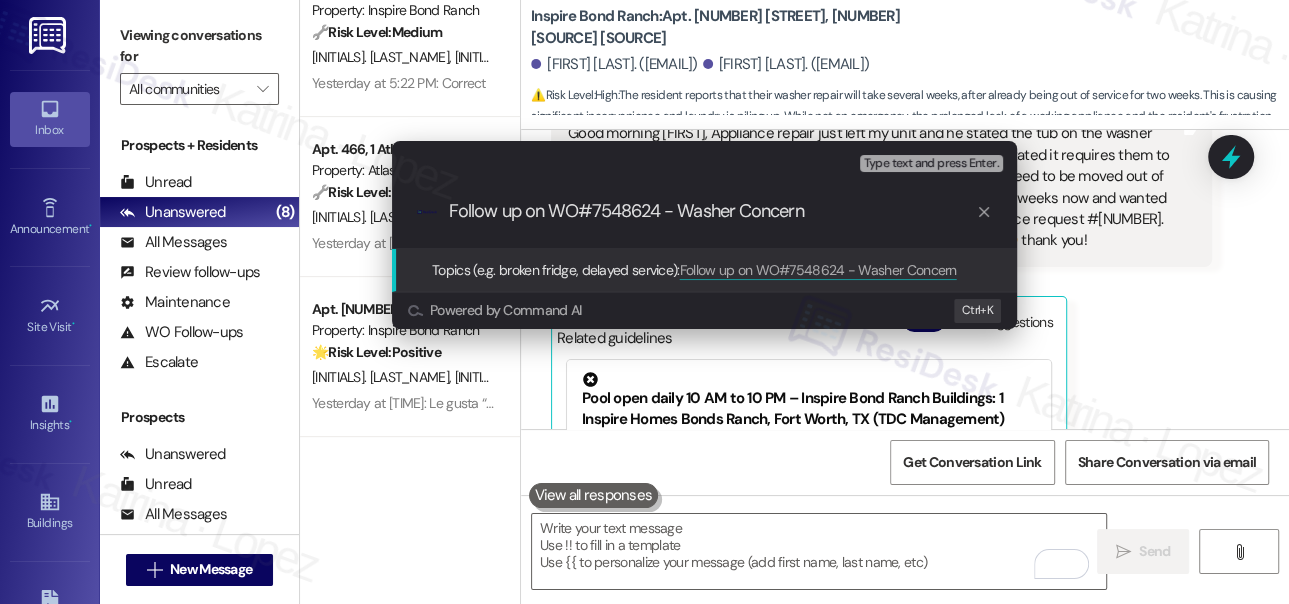type 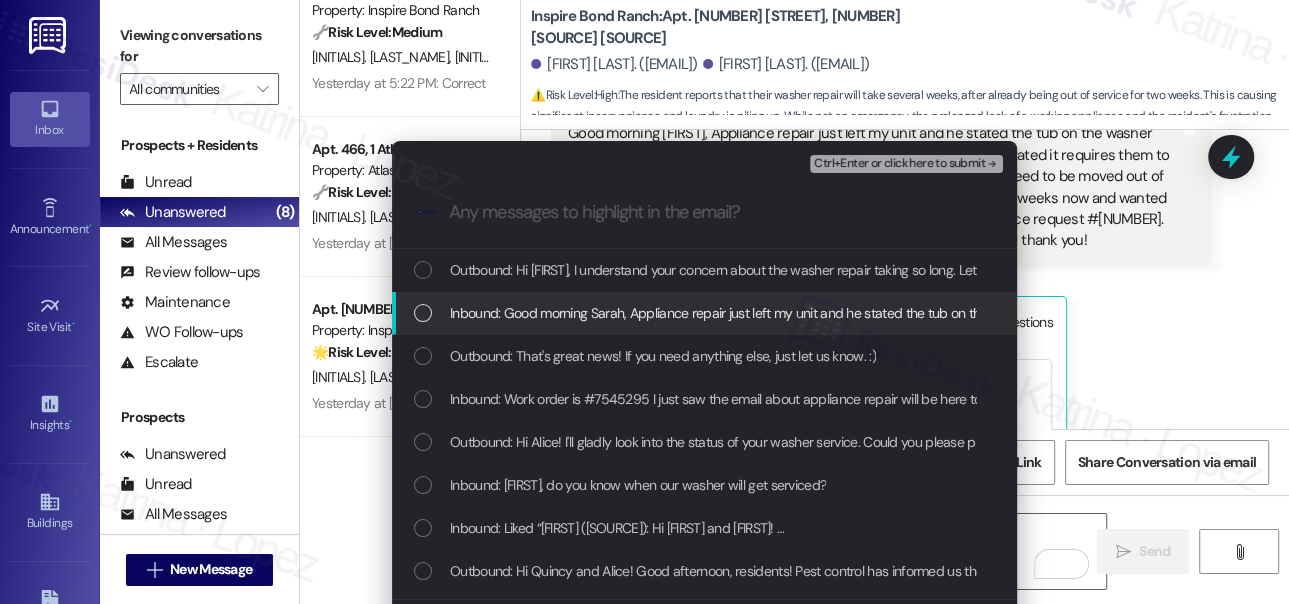 click on "Inbound: Good morning Sarah, Appliance repair just left my unit and he stated the tub on the washer needs to be replaced and it will take several weeks to be repaired he stated it requires them to order the part and it's a two person job also stated the washer would need to be moved out of the unit to be worked on. I haven't been able to do laundry here for two weeks now and wanted to see if I can just get it replaced at this point. I also put in a maintenance request #7548624. This is kinda urgent because I have so much laundry to catch up on 😩 thank you!" at bounding box center [704, 313] 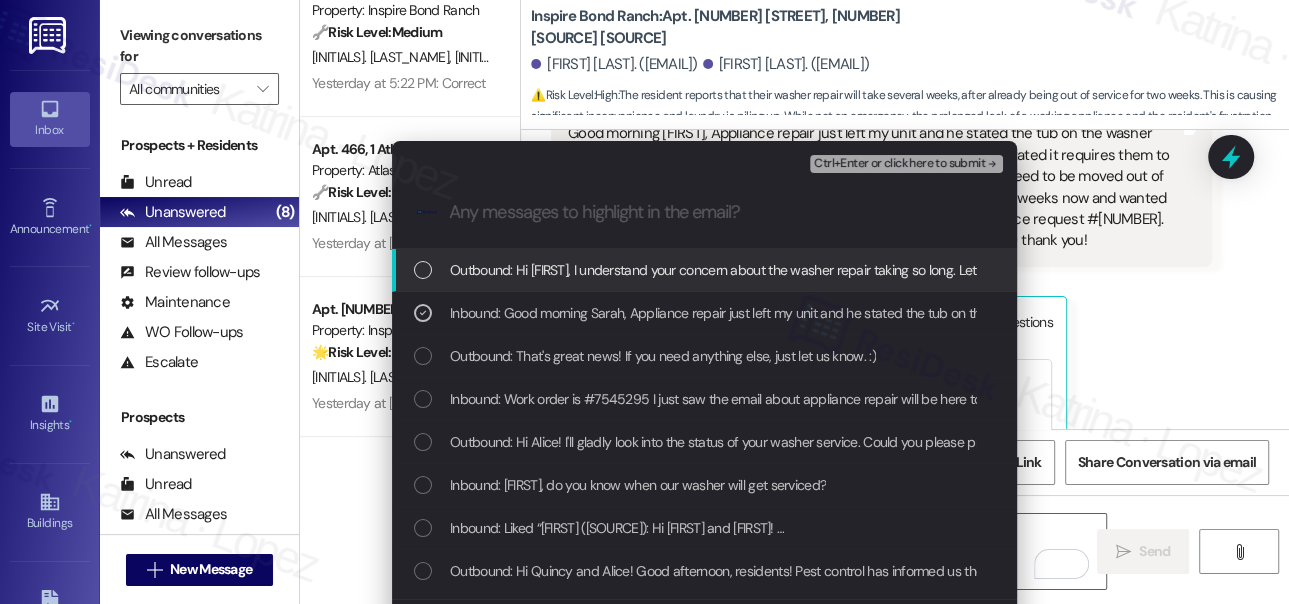 click on "Ctrl+Enter or click here to submit" at bounding box center (899, 164) 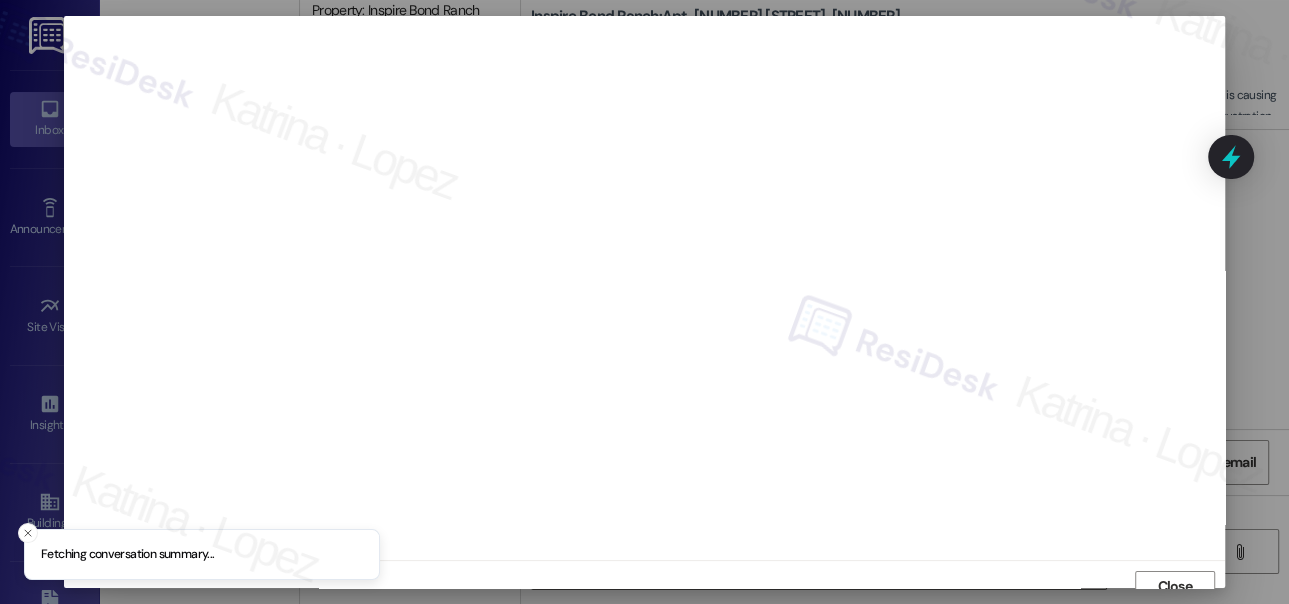 scroll, scrollTop: 14, scrollLeft: 0, axis: vertical 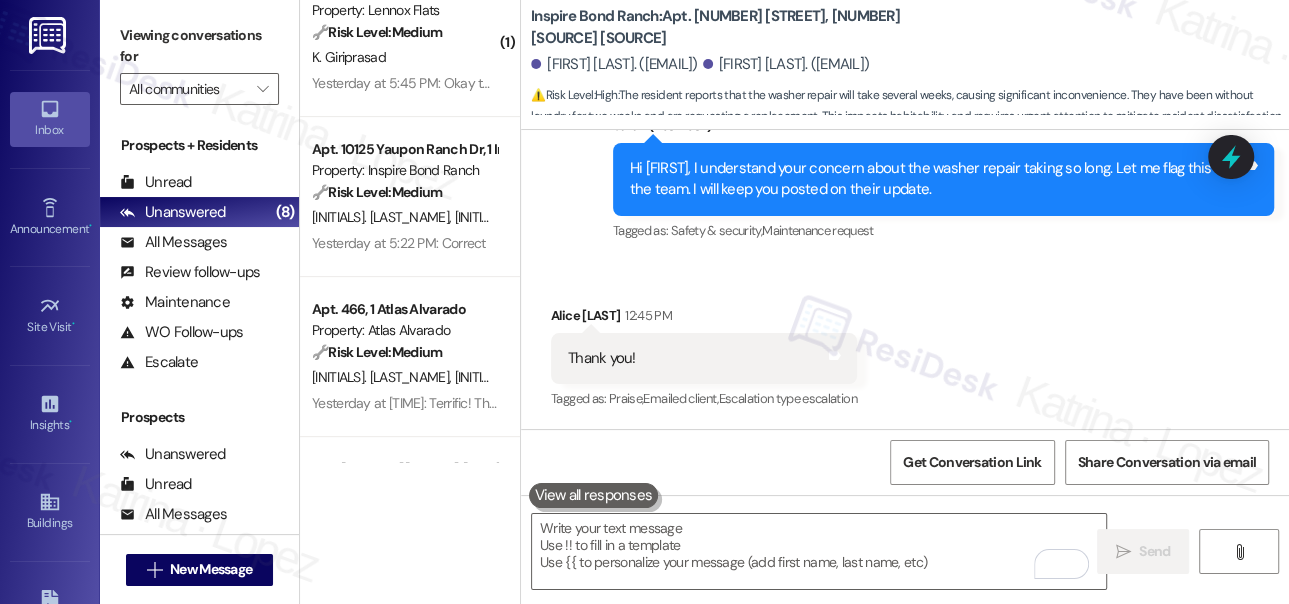 click on "Hi [FIRST], I understand your concern about the washer repair taking so long. Let me flag this to the team. I will keep you posted on their update." at bounding box center [936, 179] 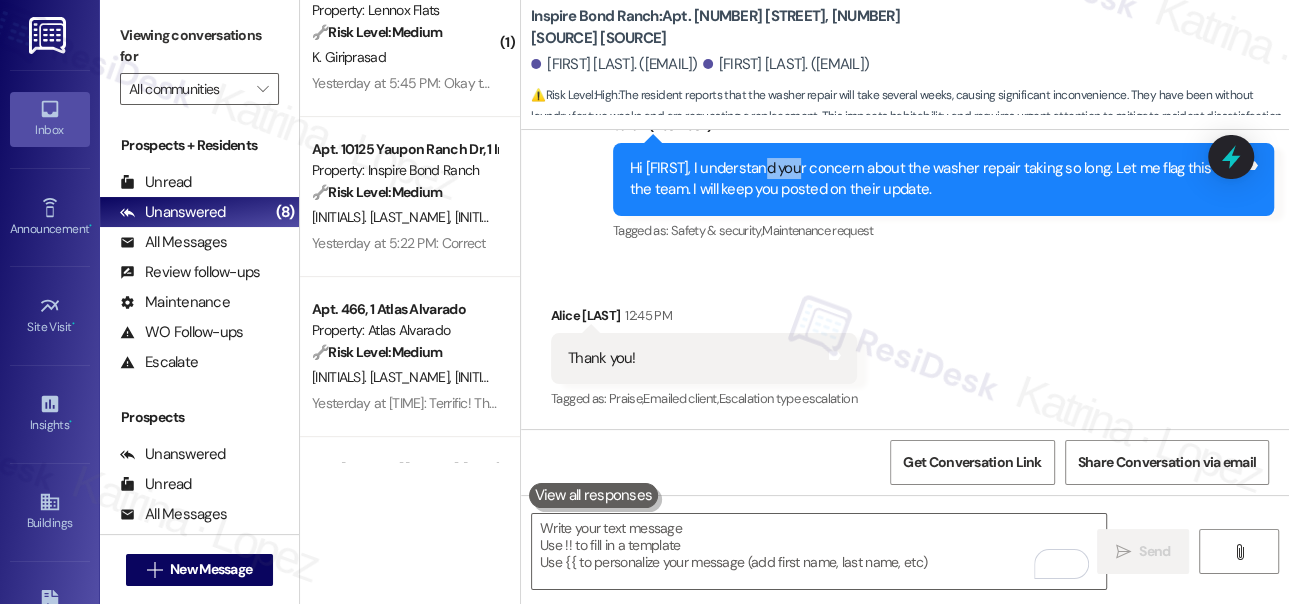 click on "Hi [FIRST], I understand your concern about the washer repair taking so long. Let me flag this to the team. I will keep you posted on their update." at bounding box center (936, 179) 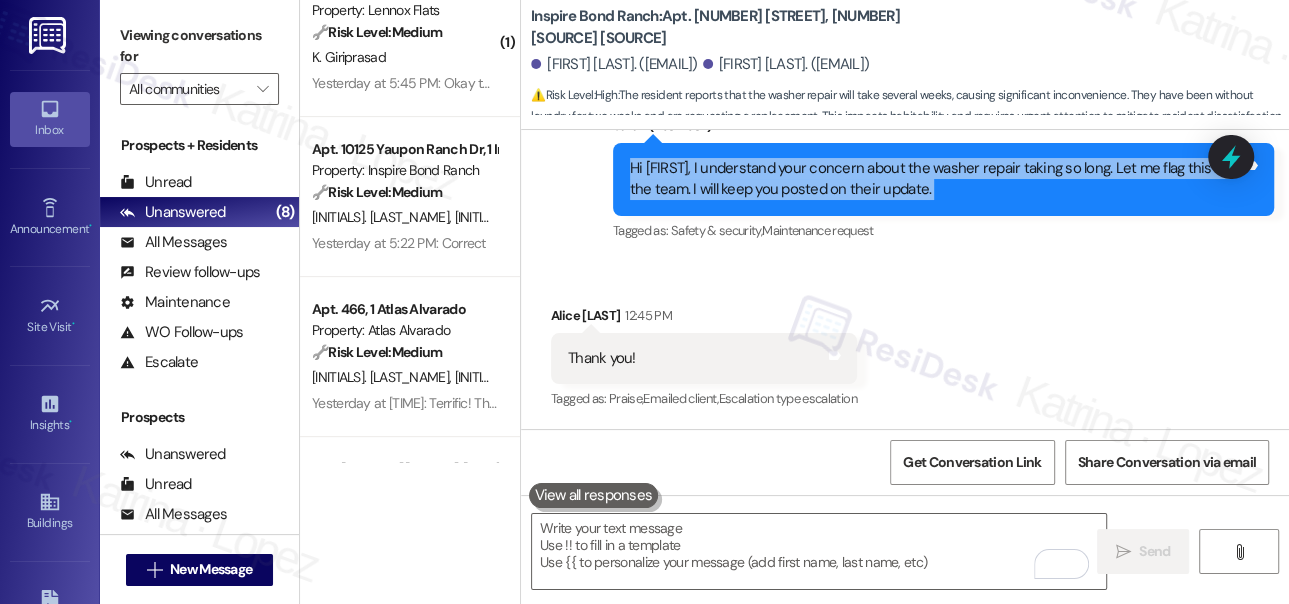 click on "Hi [FIRST], I understand your concern about the washer repair taking so long. Let me flag this to the team. I will keep you posted on their update." at bounding box center [936, 179] 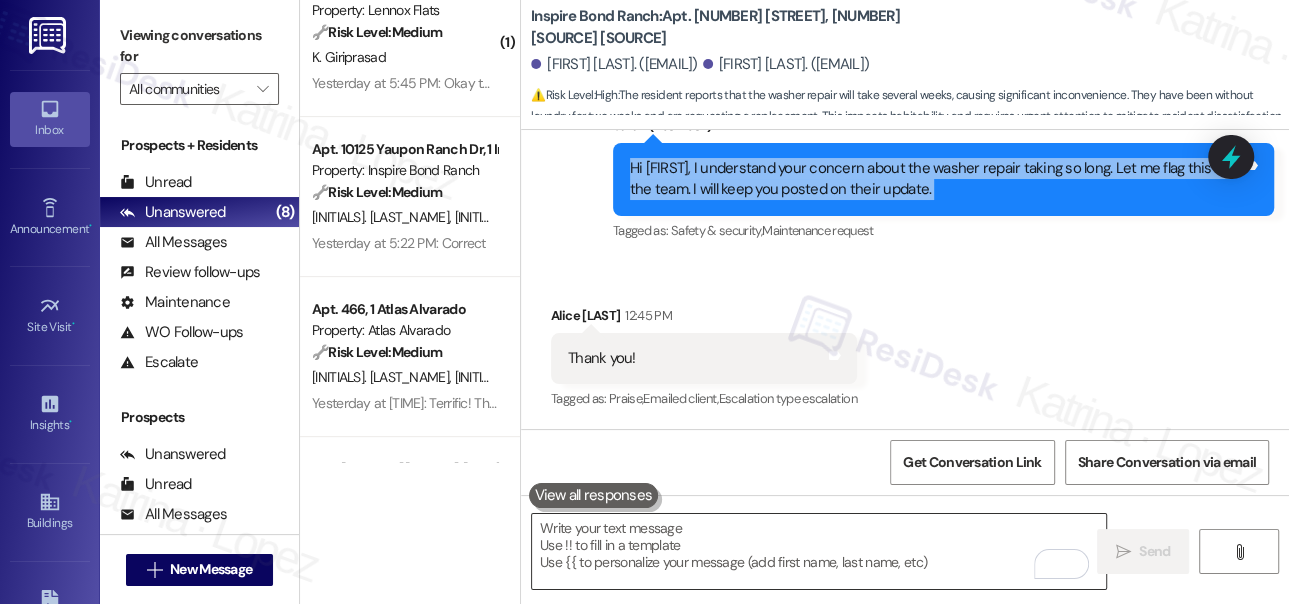 click at bounding box center (819, 551) 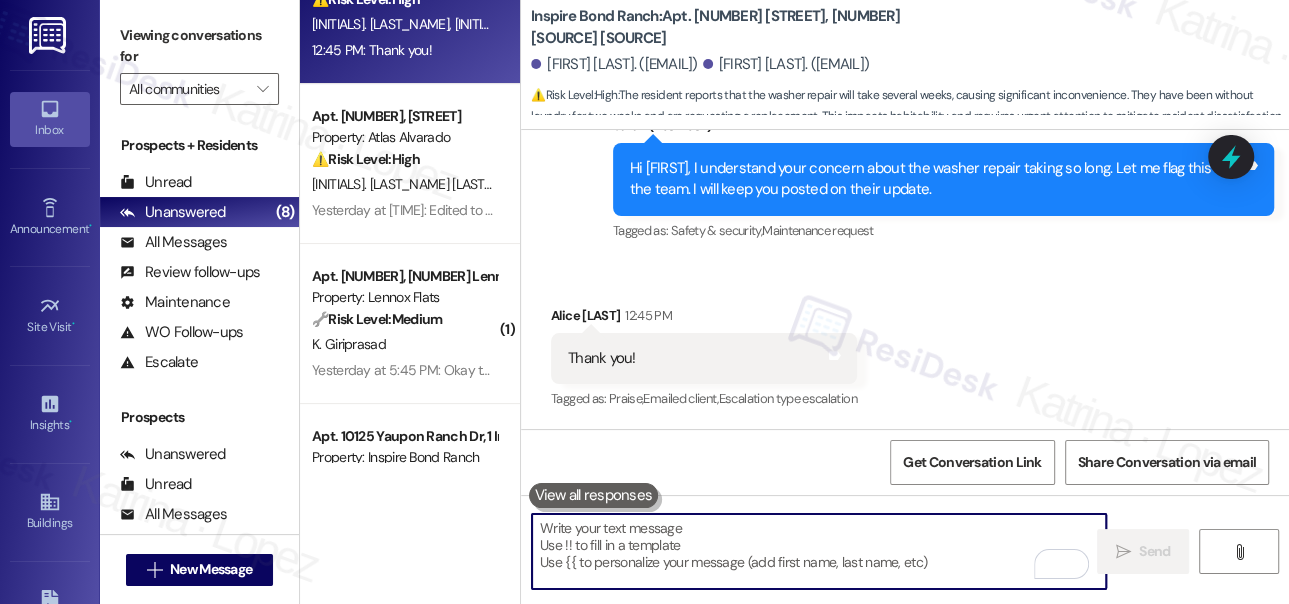 scroll, scrollTop: 0, scrollLeft: 0, axis: both 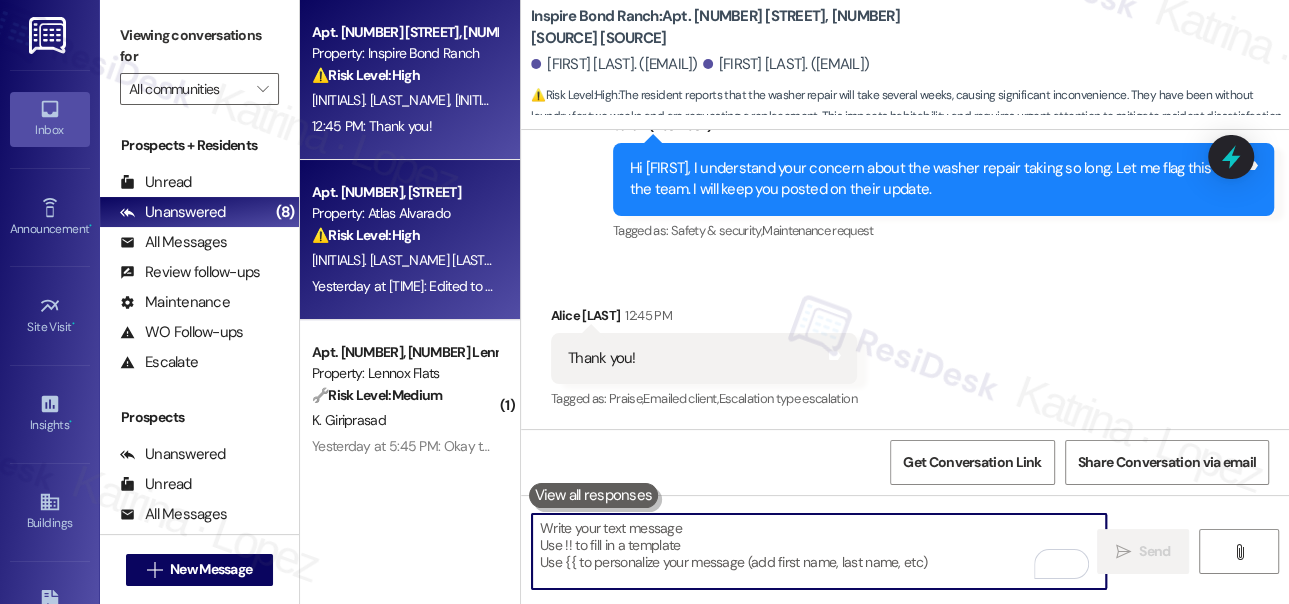 click on "⚠️  Risk Level:  High" at bounding box center (366, 235) 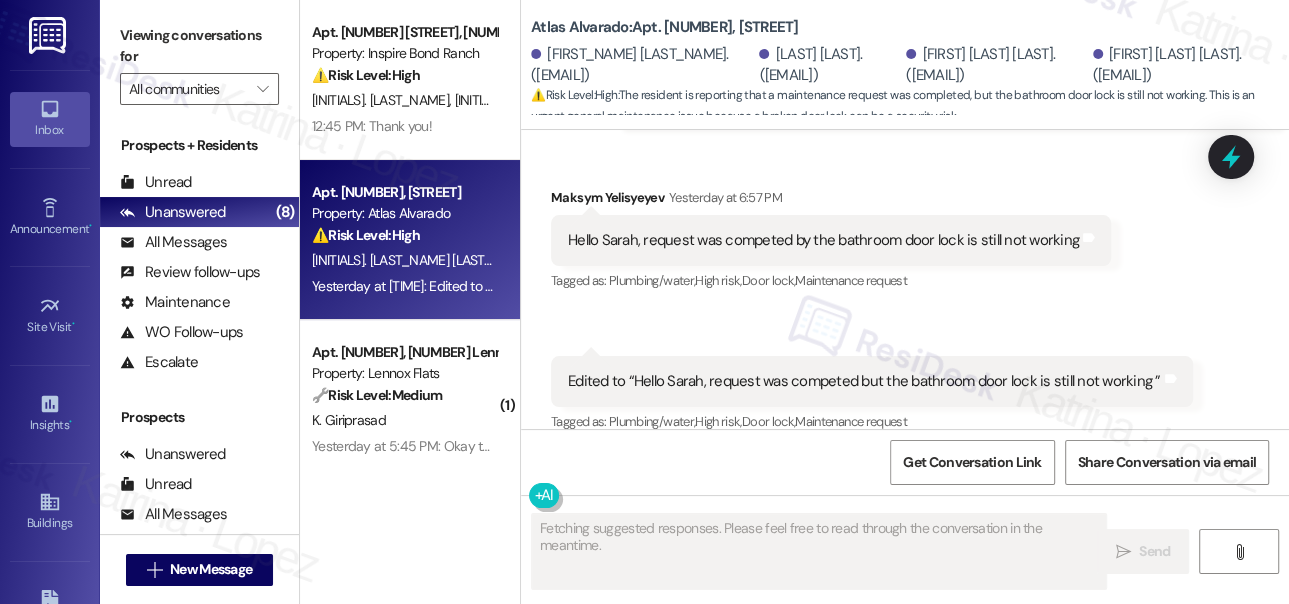 scroll, scrollTop: 2319, scrollLeft: 0, axis: vertical 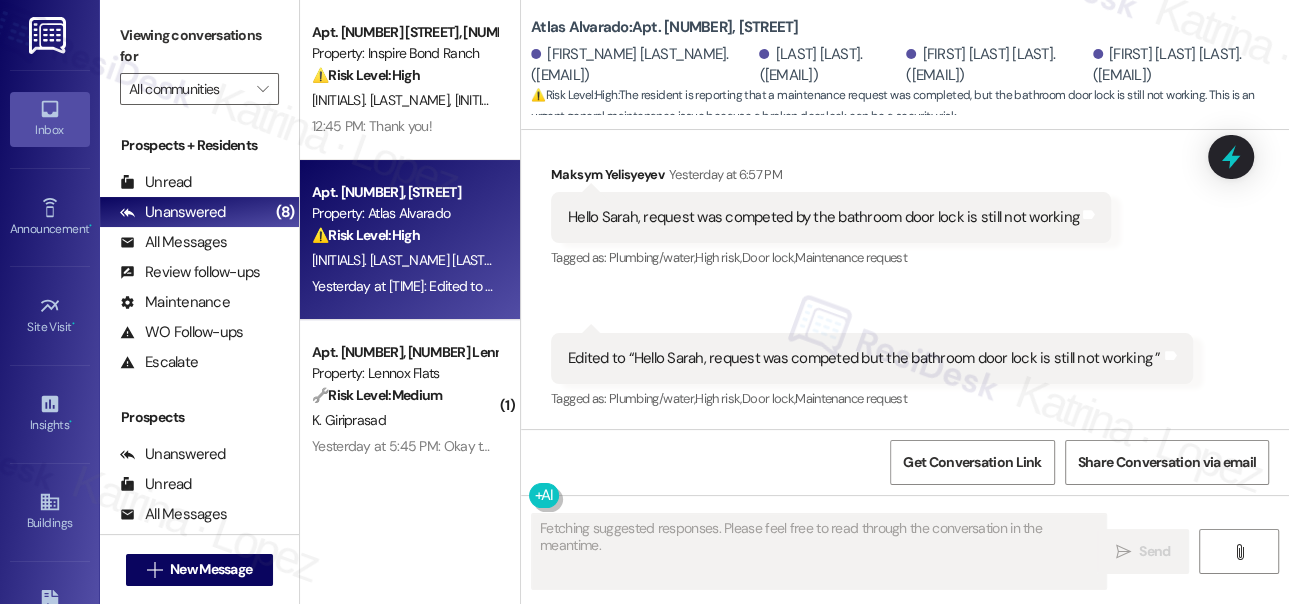click on "Hello Sarah, request was competed by the bathroom door lock is still not working" at bounding box center (823, 217) 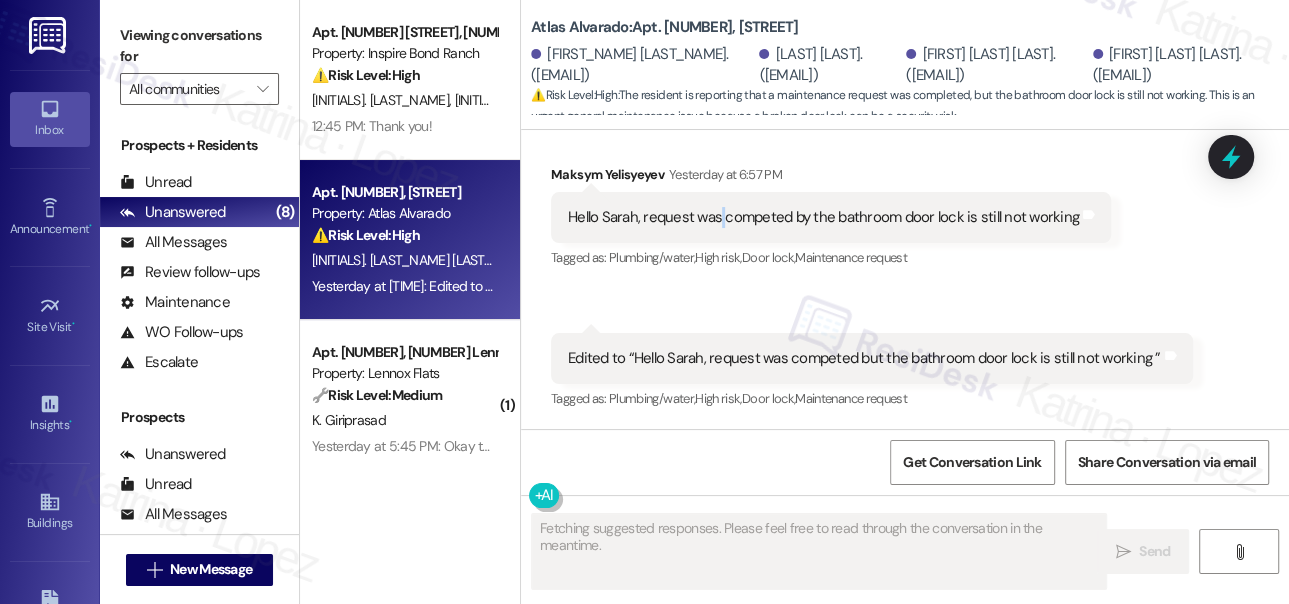 click on "Hello Sarah, request was competed by the bathroom door lock is still not working" at bounding box center (823, 217) 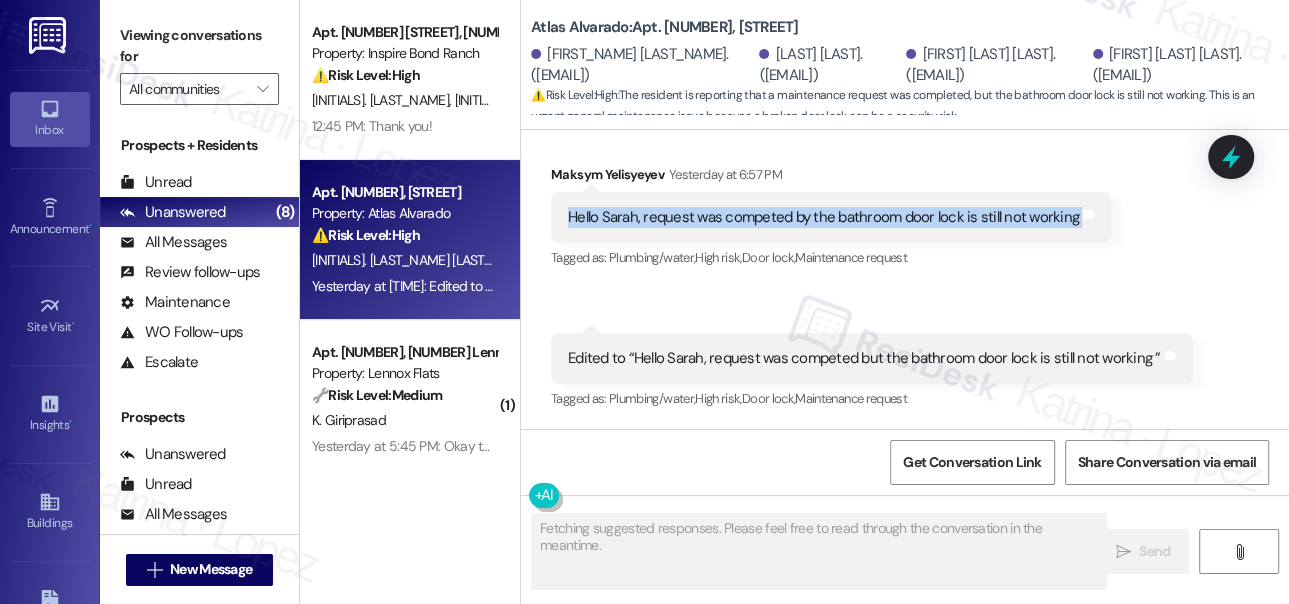 click on "Hello Sarah, request was competed by the bathroom door lock is still not working" at bounding box center [823, 217] 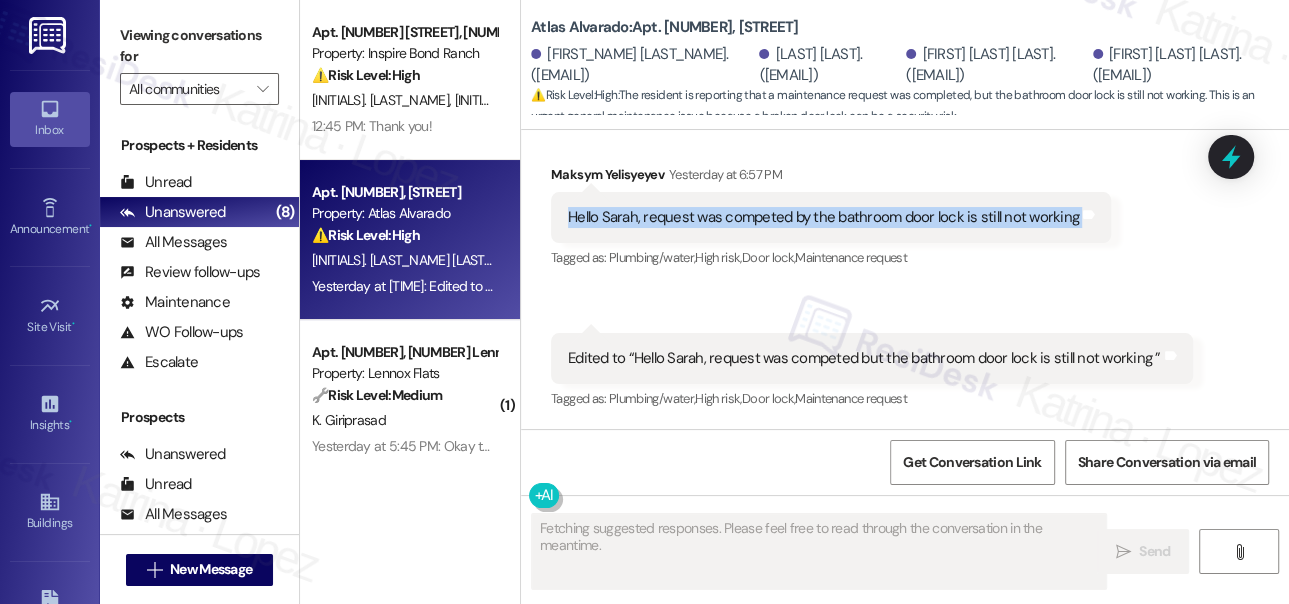 copy on "Hello Sarah, request was competed by the bathroom door lock is still not working  Tags and notes" 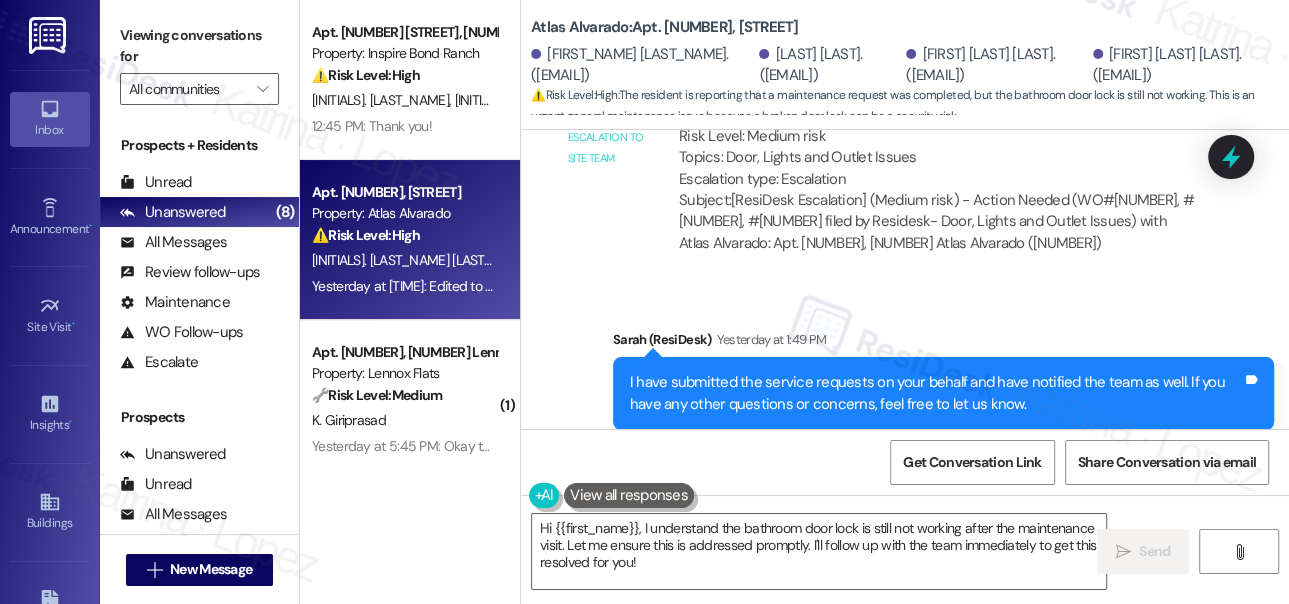 scroll, scrollTop: 1682, scrollLeft: 0, axis: vertical 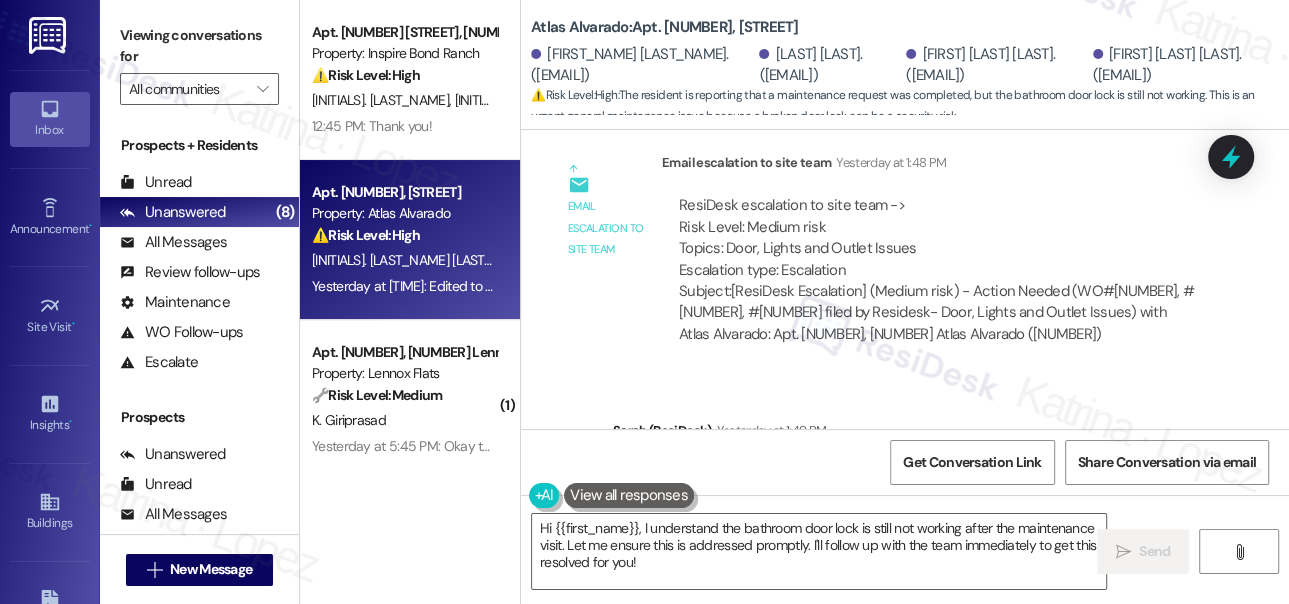 click on "Subject:  [ResiDesk Escalation] (Medium risk) - Action Needed (WO#7548417, #7548418, #7548419 filed by Residesk- Door, Lights and Outlet Issues) with Atlas Alvarado: Apt. 374, 1 Atlas Alvarado (1433968)" at bounding box center [937, 313] 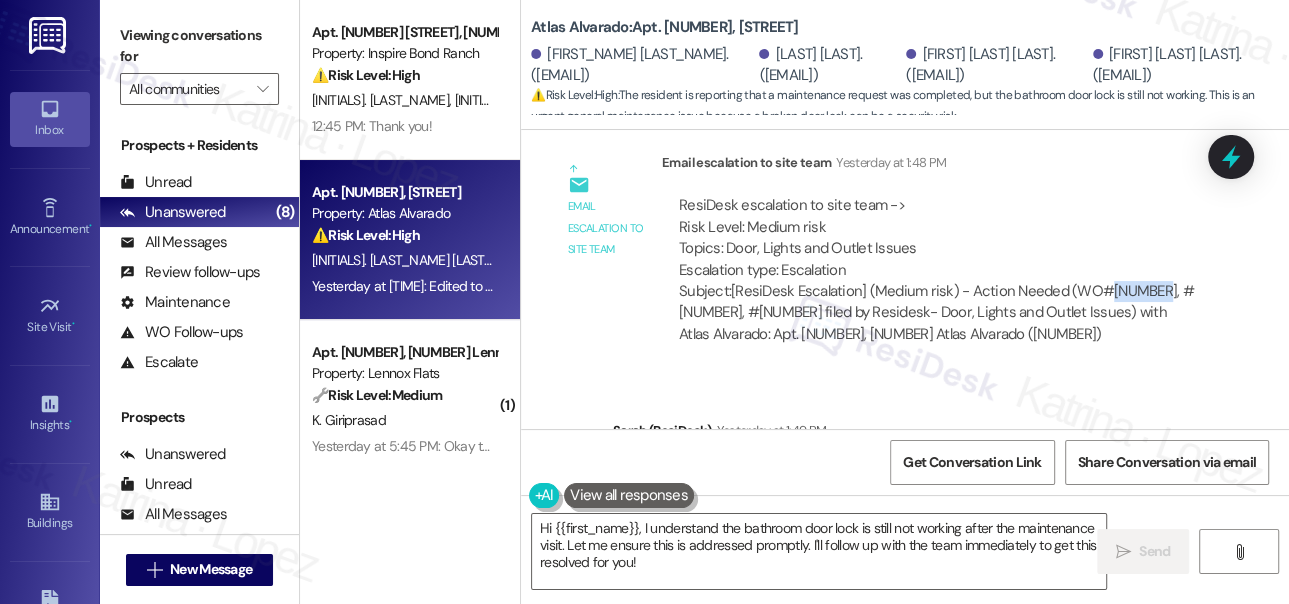 click on "Subject:  [ResiDesk Escalation] (Medium risk) - Action Needed (WO#7548417, #7548418, #7548419 filed by Residesk- Door, Lights and Outlet Issues) with Atlas Alvarado: Apt. 374, 1 Atlas Alvarado (1433968)" at bounding box center [937, 313] 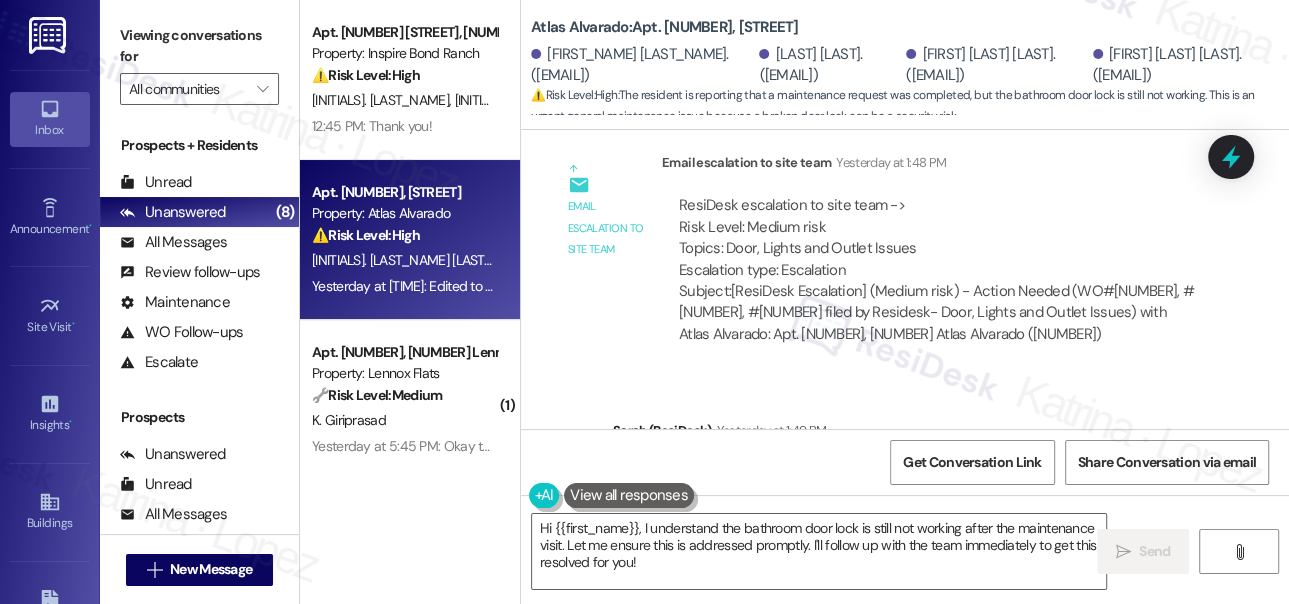 click on "Subject:  [ResiDesk Escalation] (Medium risk) - Action Needed (WO#7548417, #7548418, #7548419 filed by Residesk- Door, Lights and Outlet Issues) with Atlas Alvarado: Apt. 374, 1 Atlas Alvarado (1433968)" at bounding box center [937, 313] 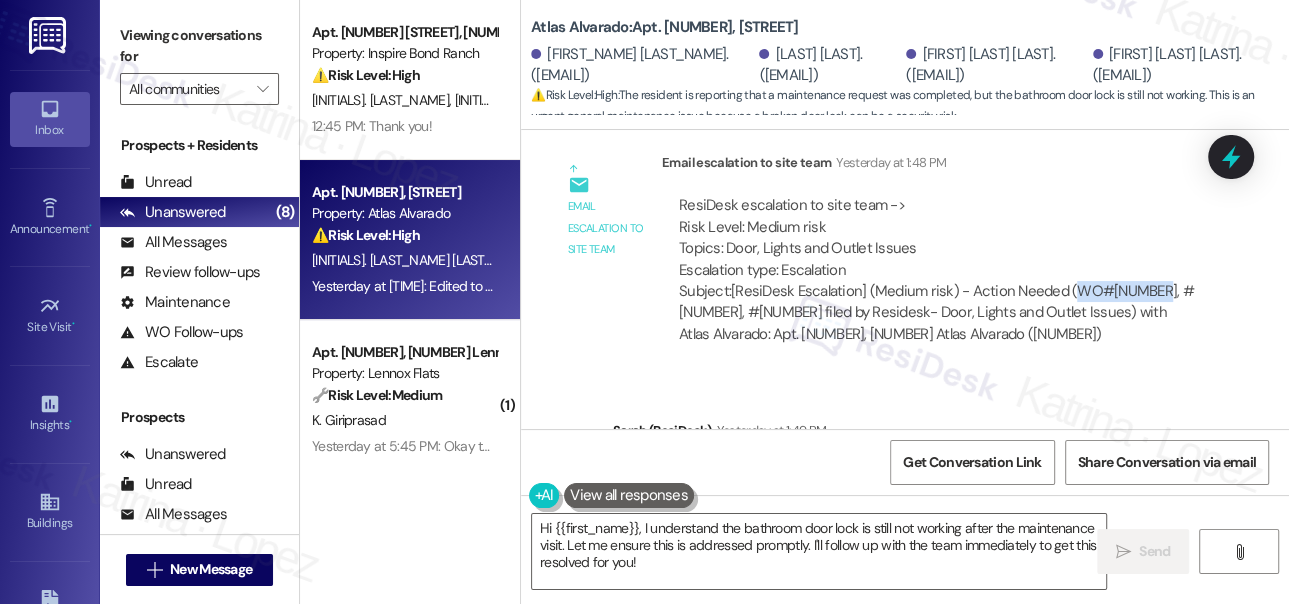drag, startPoint x: 1069, startPoint y: 292, endPoint x: 1151, endPoint y: 287, distance: 82.1523 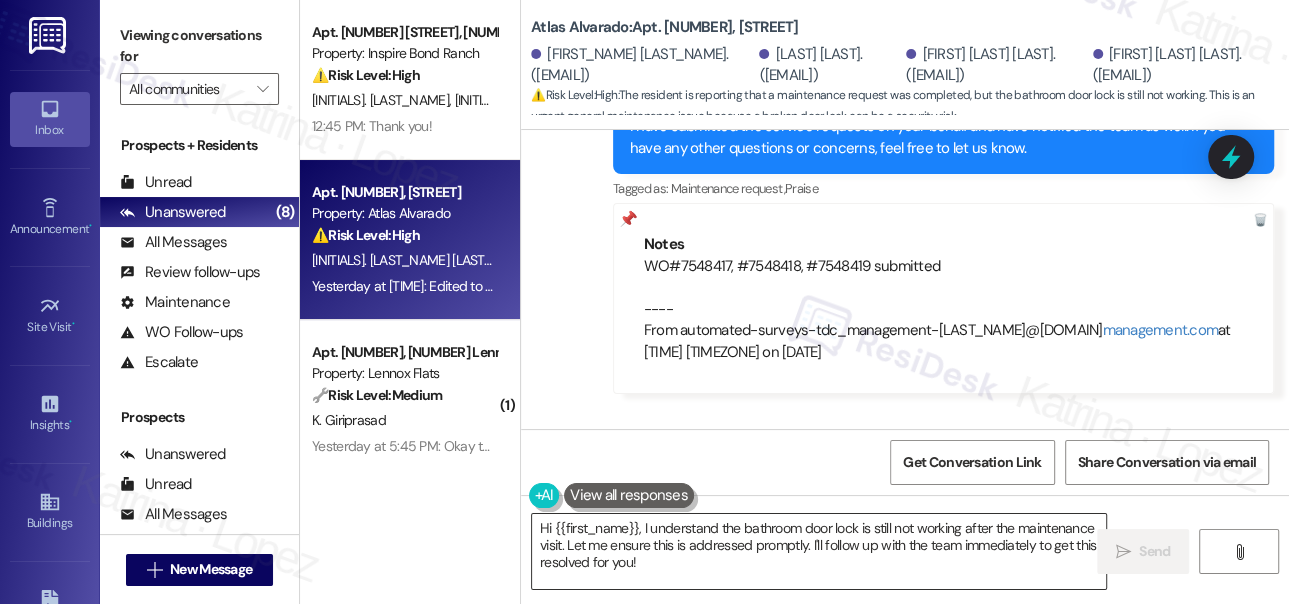 scroll, scrollTop: 2228, scrollLeft: 0, axis: vertical 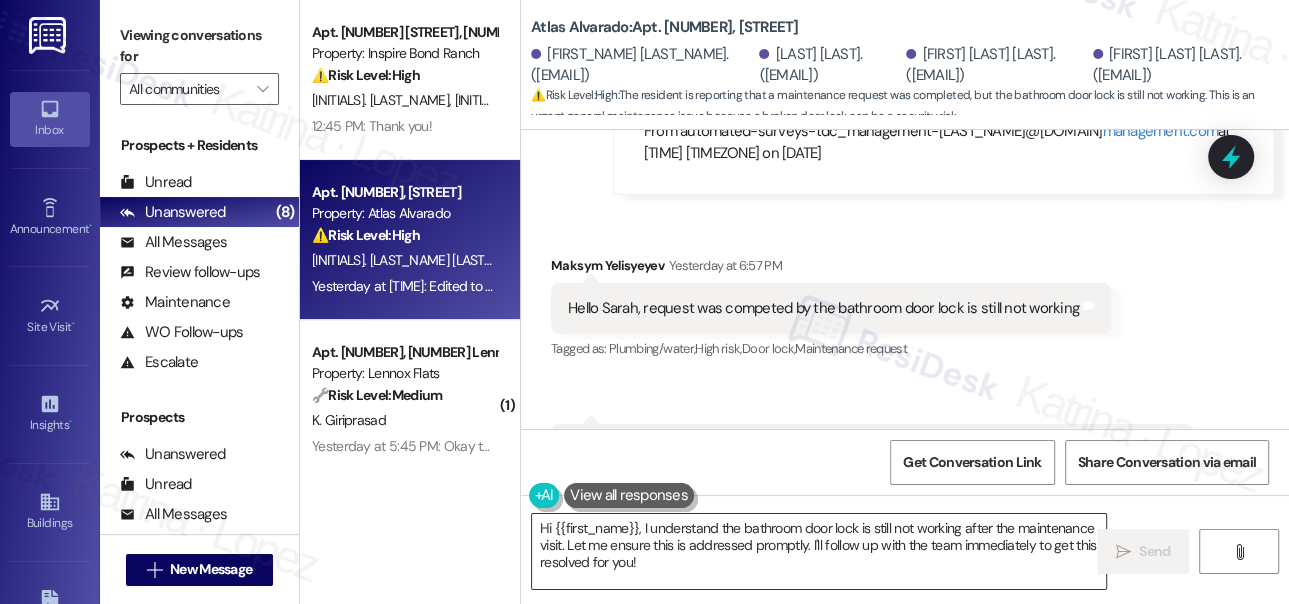 click on "Hi {{first_name}}, I understand the bathroom door lock is still not working after the maintenance visit. Let me ensure this is addressed promptly. I'll follow up with the team immediately to get this resolved for you!" at bounding box center (819, 551) 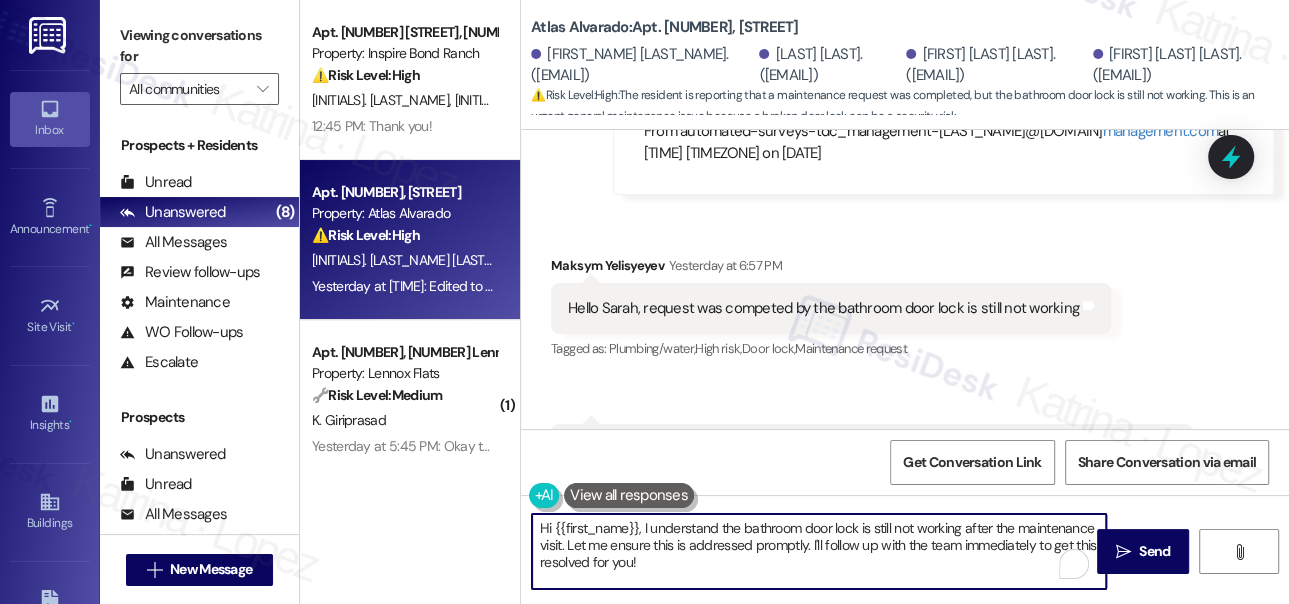 click on "Hi {{first_name}}, I understand the bathroom door lock is still not working after the maintenance visit. Let me ensure this is addressed promptly. I'll follow up with the team immediately to get this resolved for you!" at bounding box center [819, 551] 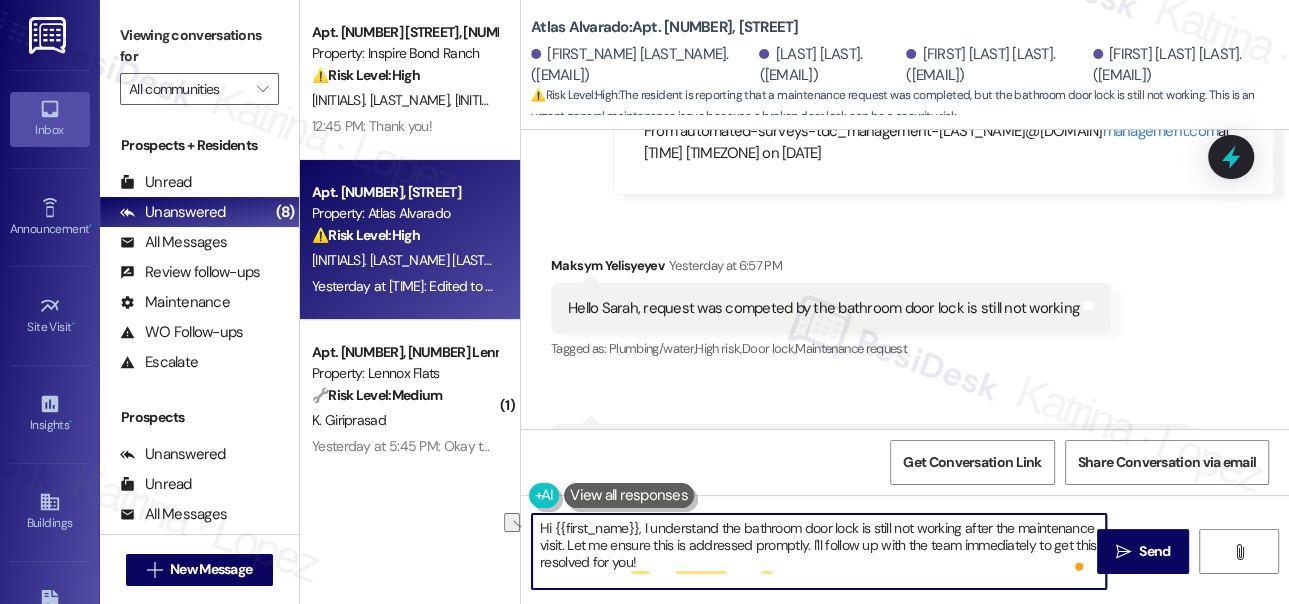 drag, startPoint x: 690, startPoint y: 545, endPoint x: 890, endPoint y: 547, distance: 200.01 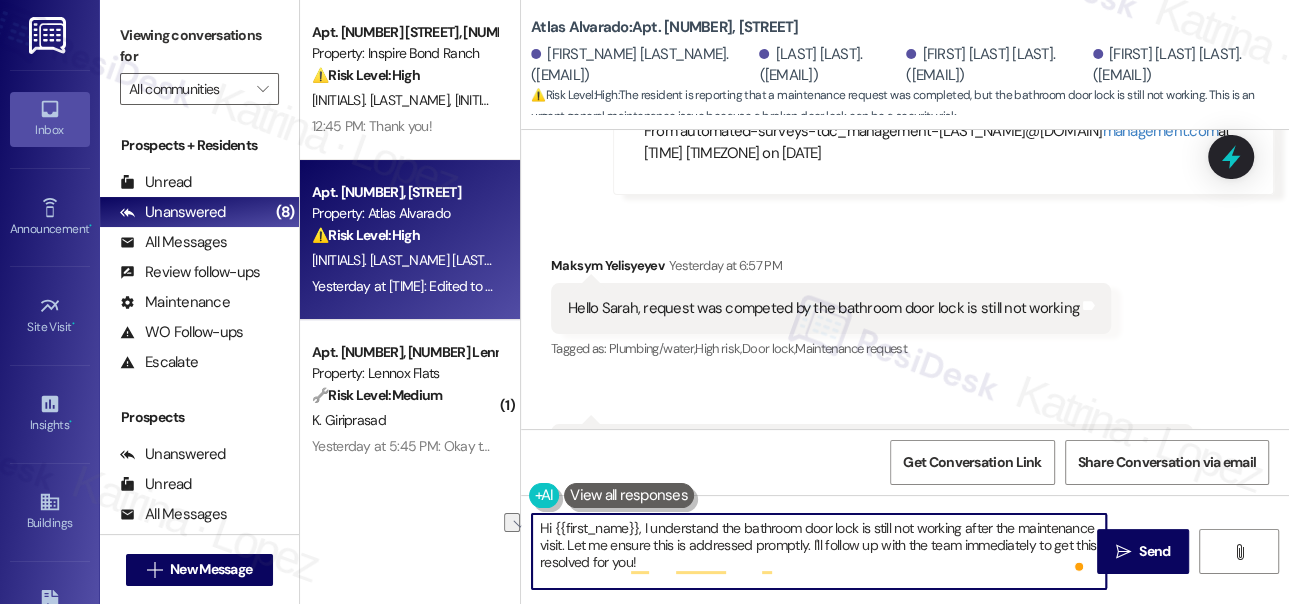 click on "Hi {{first_name}}, I understand the bathroom door lock is still not working after the maintenance visit. Let me ensure this is addressed promptly. I'll follow up with the team immediately to get this resolved for you!" at bounding box center [819, 551] 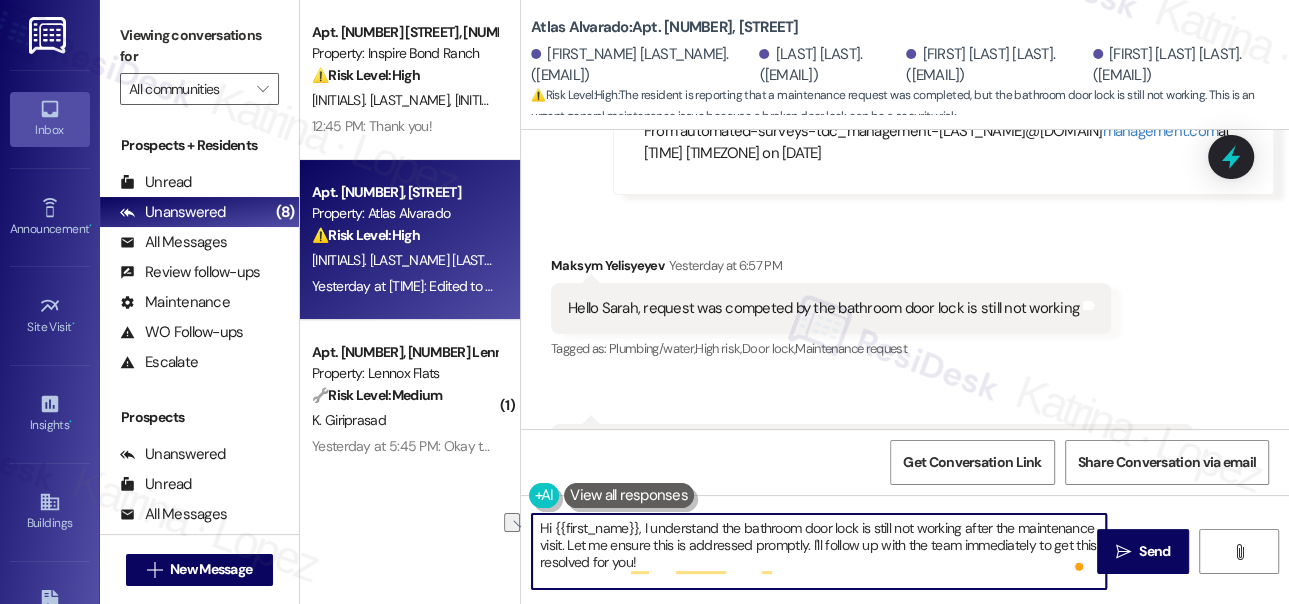 drag, startPoint x: 668, startPoint y: 546, endPoint x: 904, endPoint y: 548, distance: 236.00847 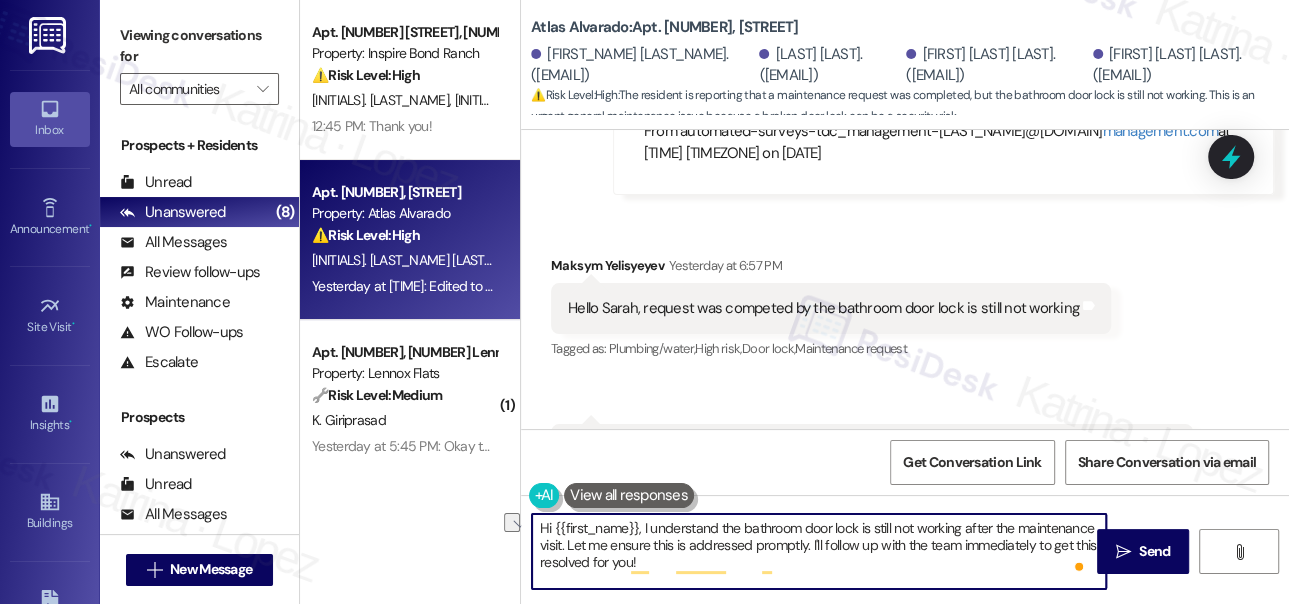 click on "Hi {{first_name}}, I understand the bathroom door lock is still not working after the maintenance visit. Let me ensure this is addressed promptly. I'll follow up with the team immediately to get this resolved for you!" at bounding box center [819, 551] 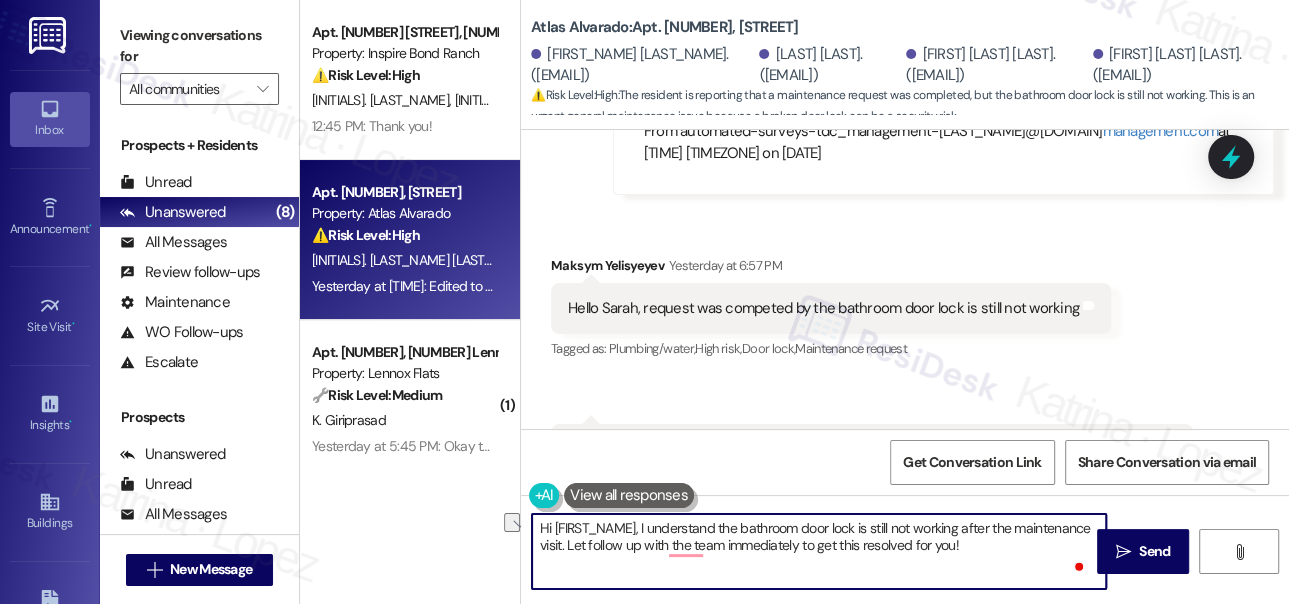 drag, startPoint x: 805, startPoint y: 549, endPoint x: 1040, endPoint y: 543, distance: 235.07658 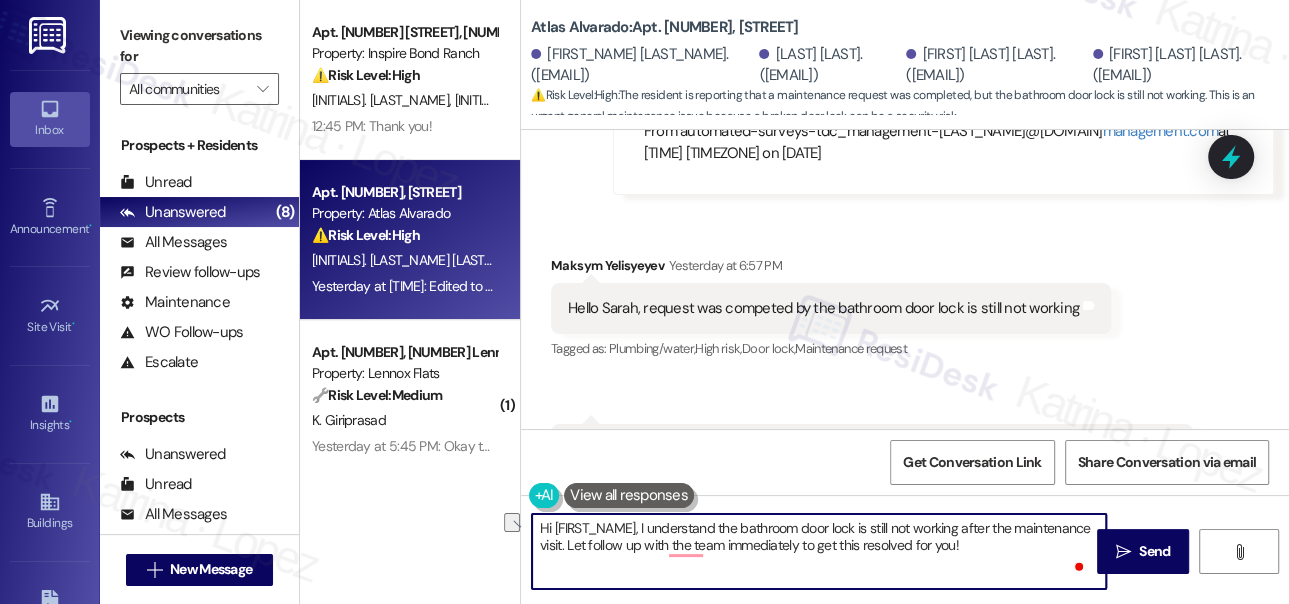 click on "Hi {{first_name}}, I understand the bathroom door lock is still not working after the maintenance visit. Let follow up with the team immediately to get this resolved for you!" at bounding box center [819, 551] 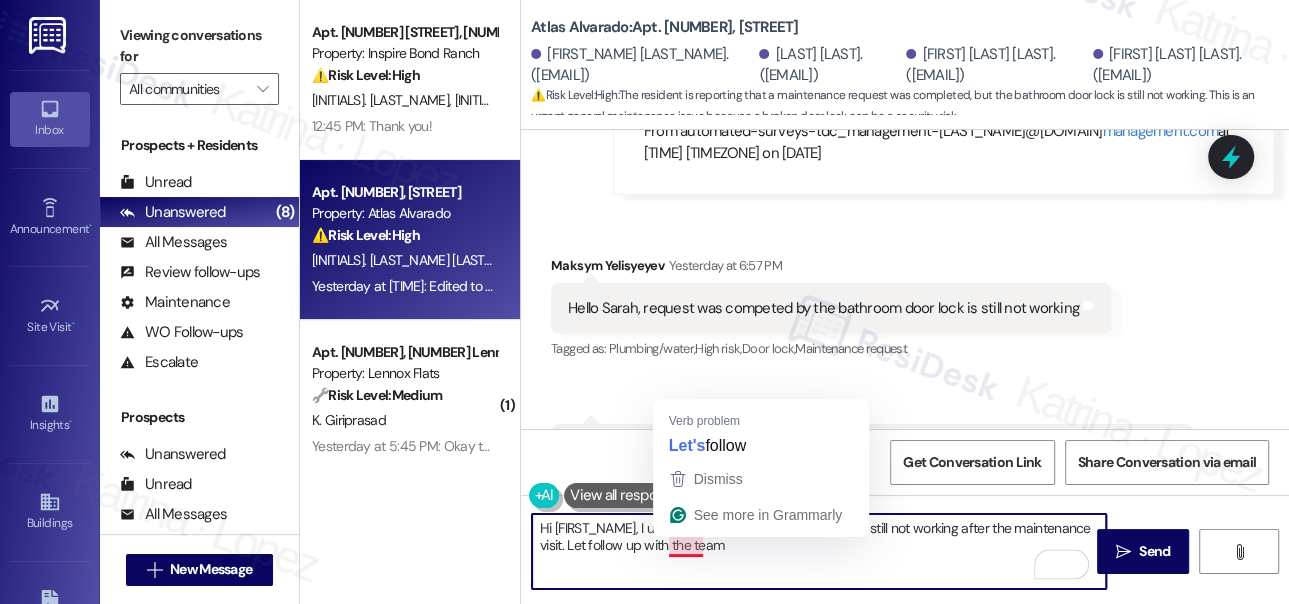 click on "Hi {{first_name}}, I understand the bathroom door lock is still not working after the maintenance visit. Let follow up with the team" at bounding box center [819, 551] 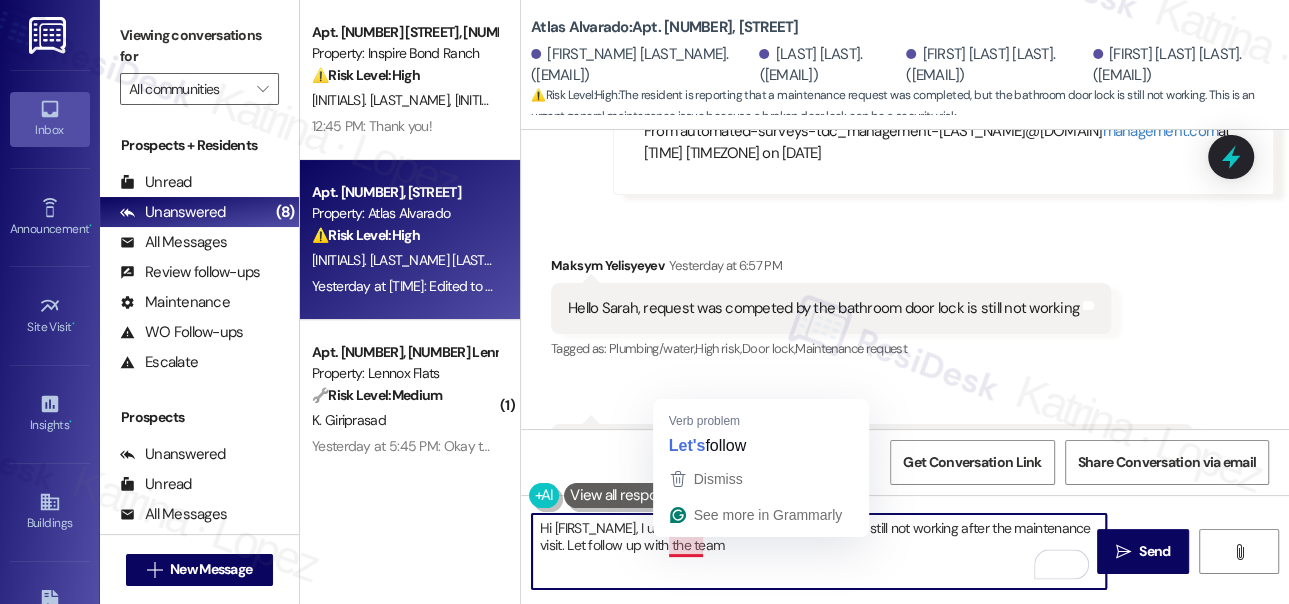 click on "Hi {{first_name}}, I understand the bathroom door lock is still not working after the maintenance visit. Let follow up with the team" at bounding box center (819, 551) 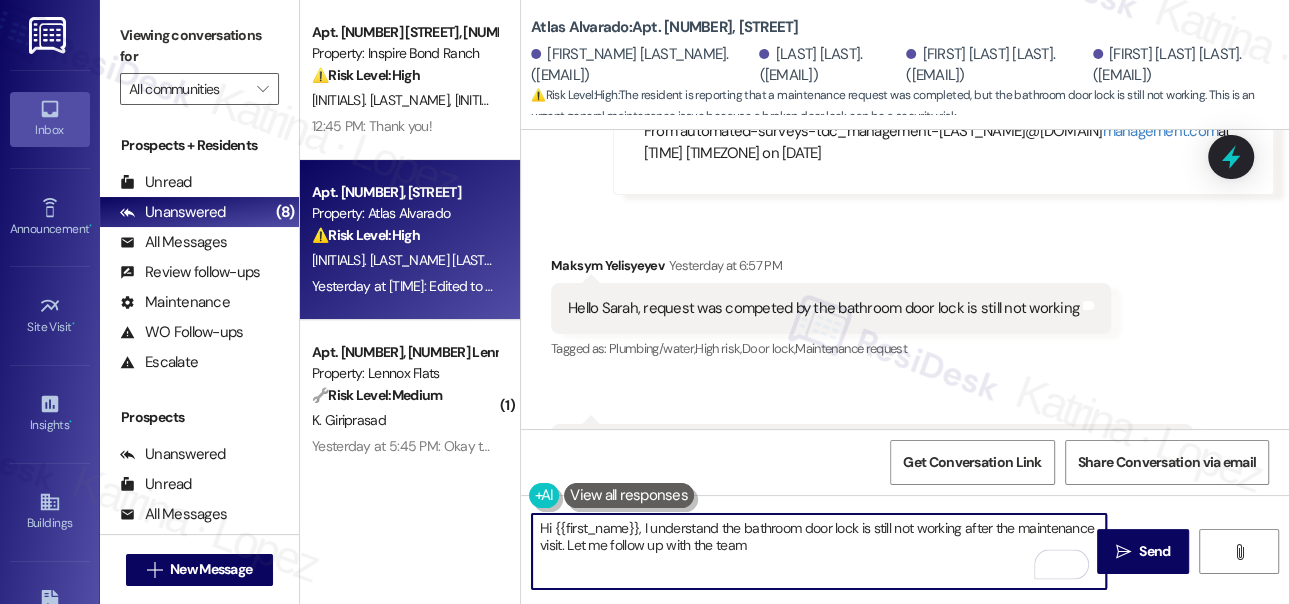 click on "Hi {{first_name}}, I understand the bathroom door lock is still not working after the maintenance visit. Let me follow up with the team" at bounding box center (819, 551) 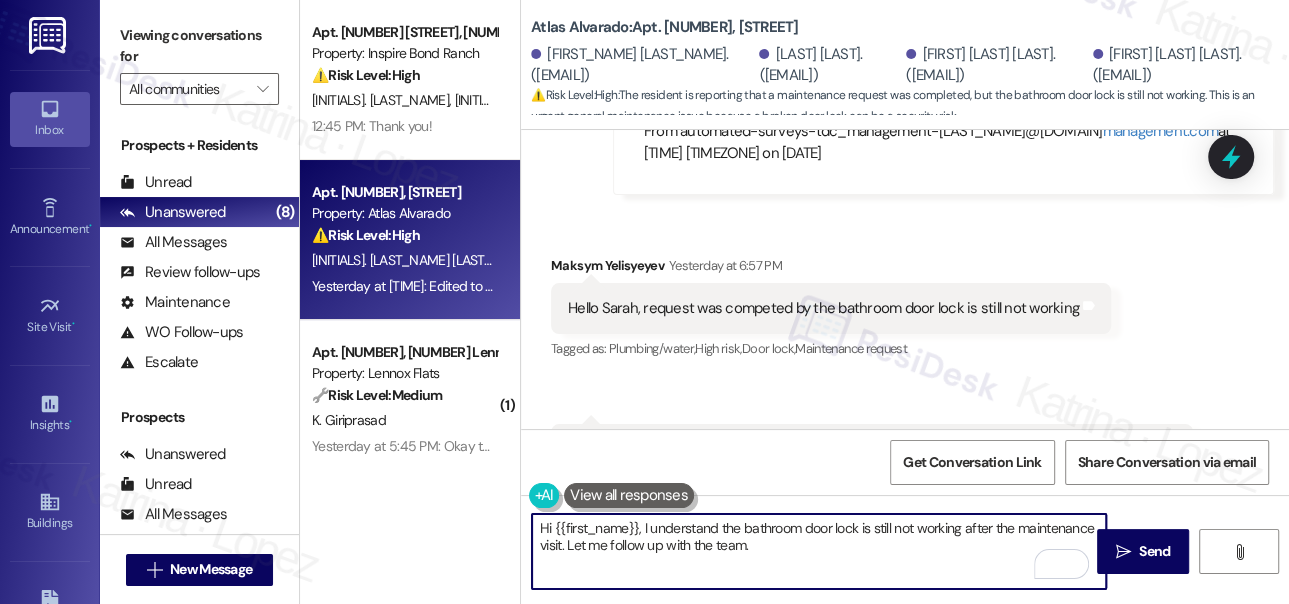 type on "Hi {{first_name}}, I understand the bathroom door lock is still not working after the maintenance visit. Let me follow up with the team." 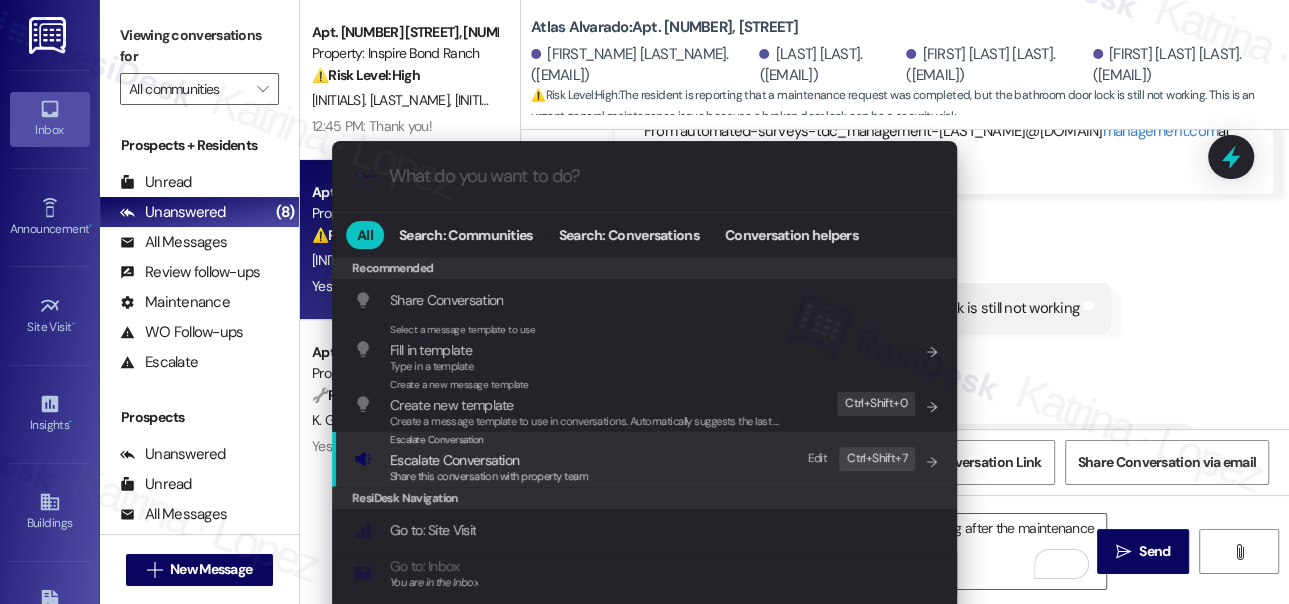 click on "Escalate Conversation Escalate Conversation Share this conversation with property team Edit Ctrl+ Shift+ 7" at bounding box center (646, 459) 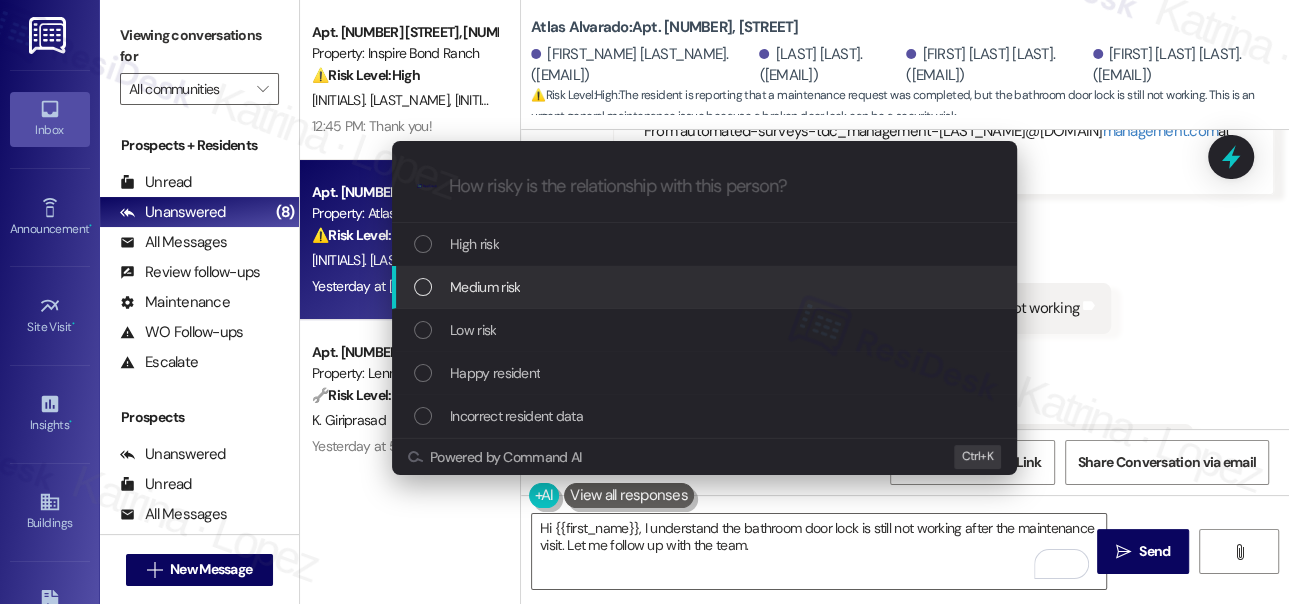 click on "Medium risk" at bounding box center [704, 287] 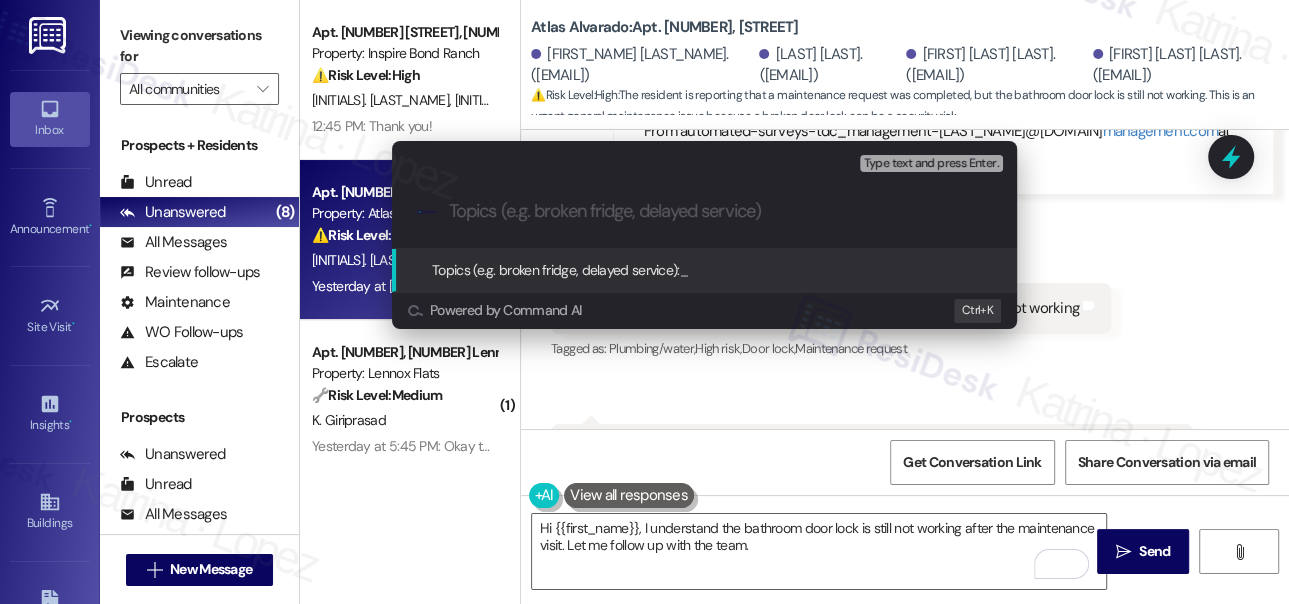 paste on "WO#7548417" 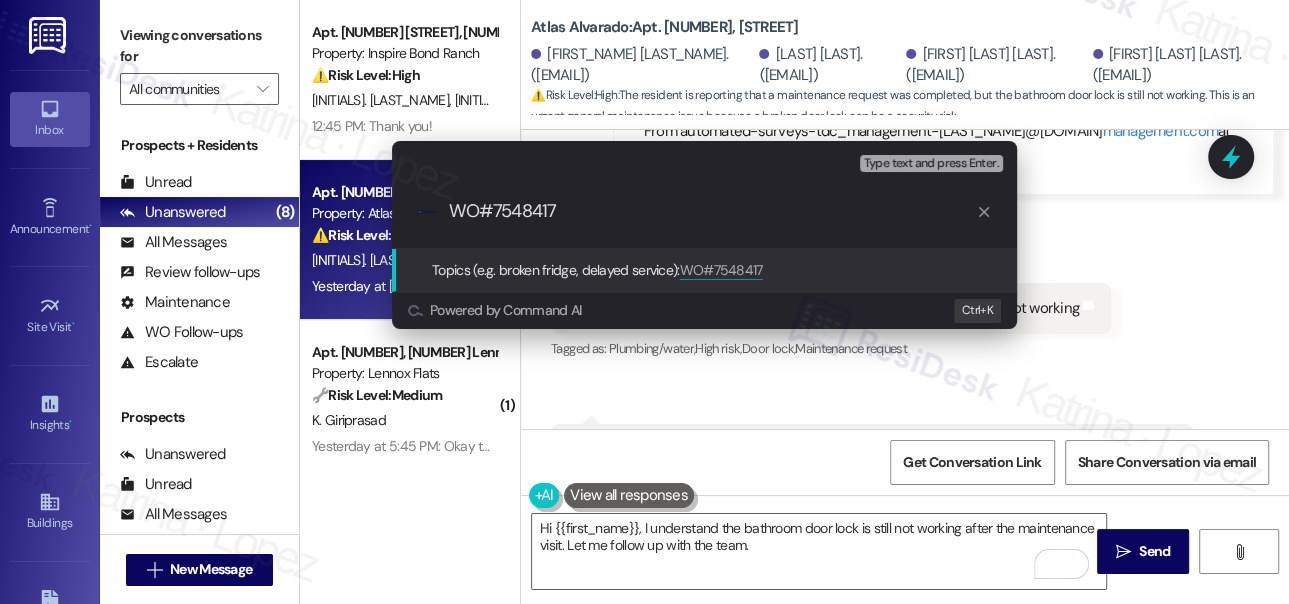 click on "WO#7548417" at bounding box center [712, 211] 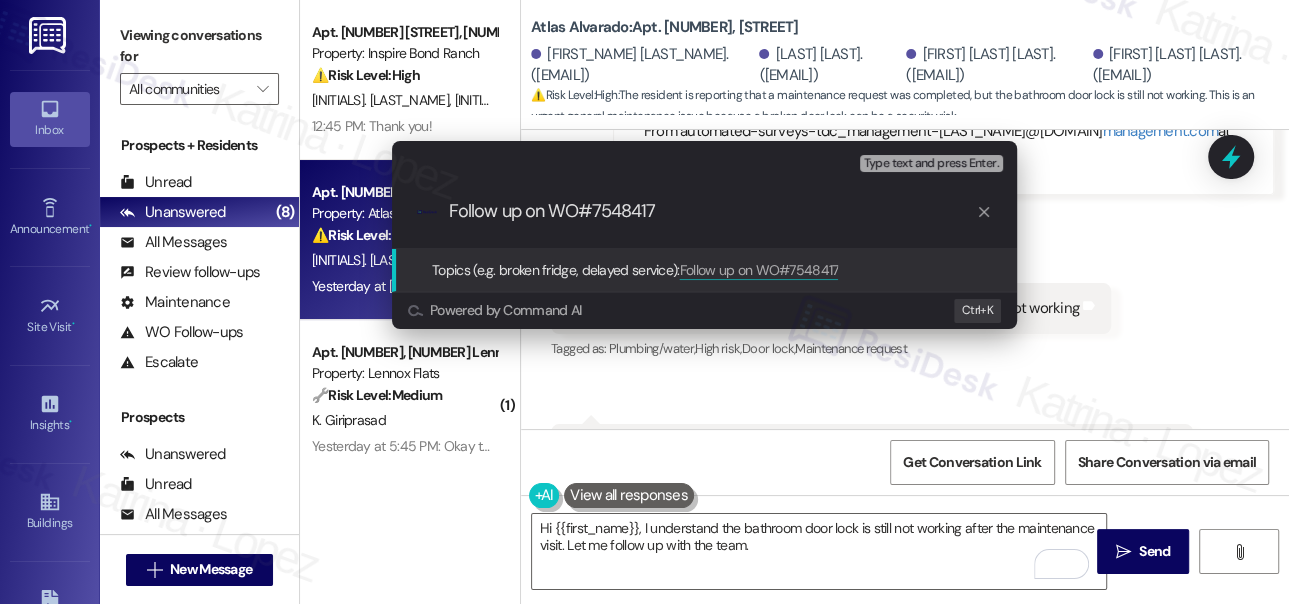 click on ".cls-1{fill:#0a055f;}.cls-2{fill:#0cc4c4;} resideskLogoBlueOrange Follow up on WO#7548417" at bounding box center [704, 211] 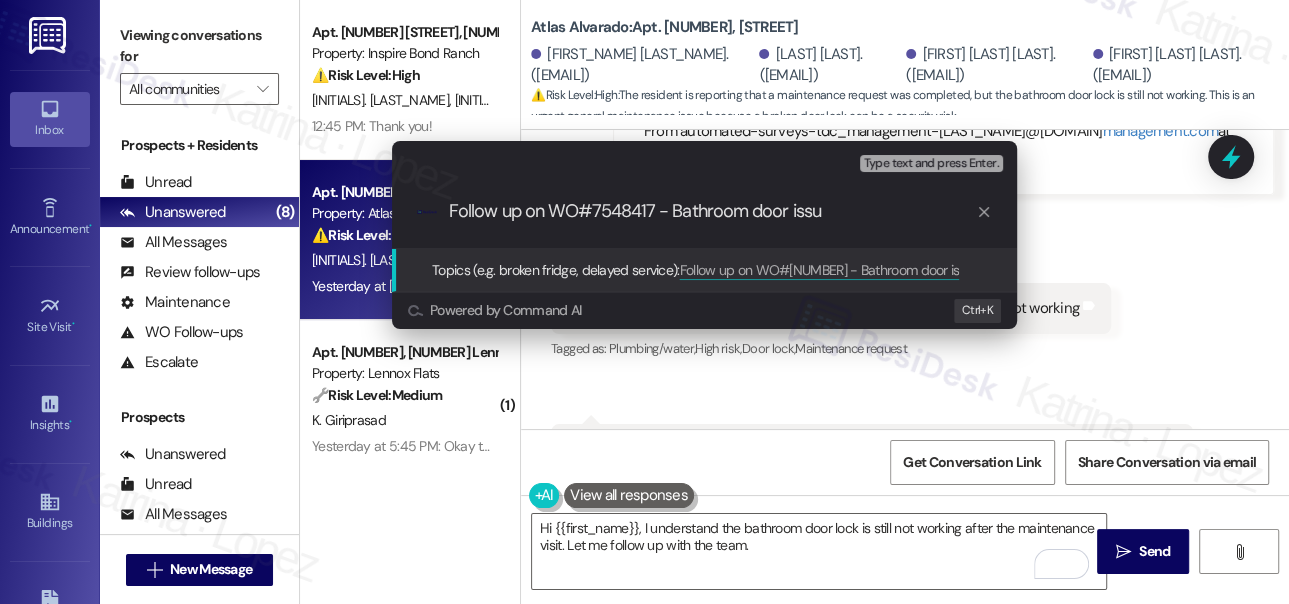 type on "Follow up on WO#7548417 - Bathroom door issue" 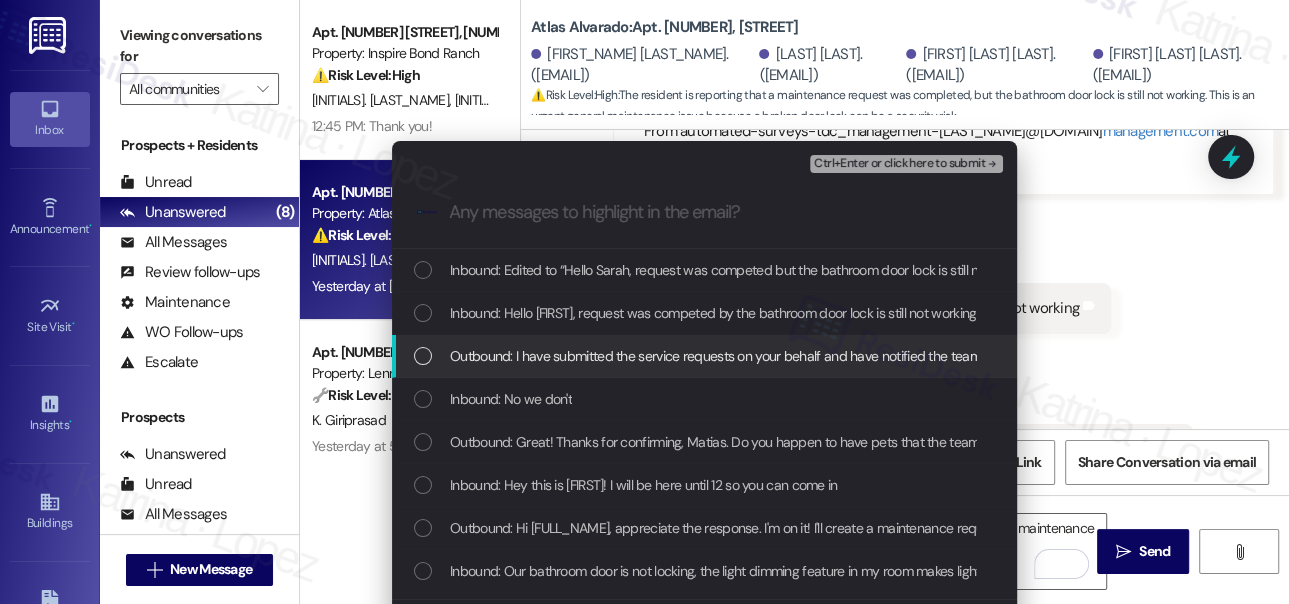 type 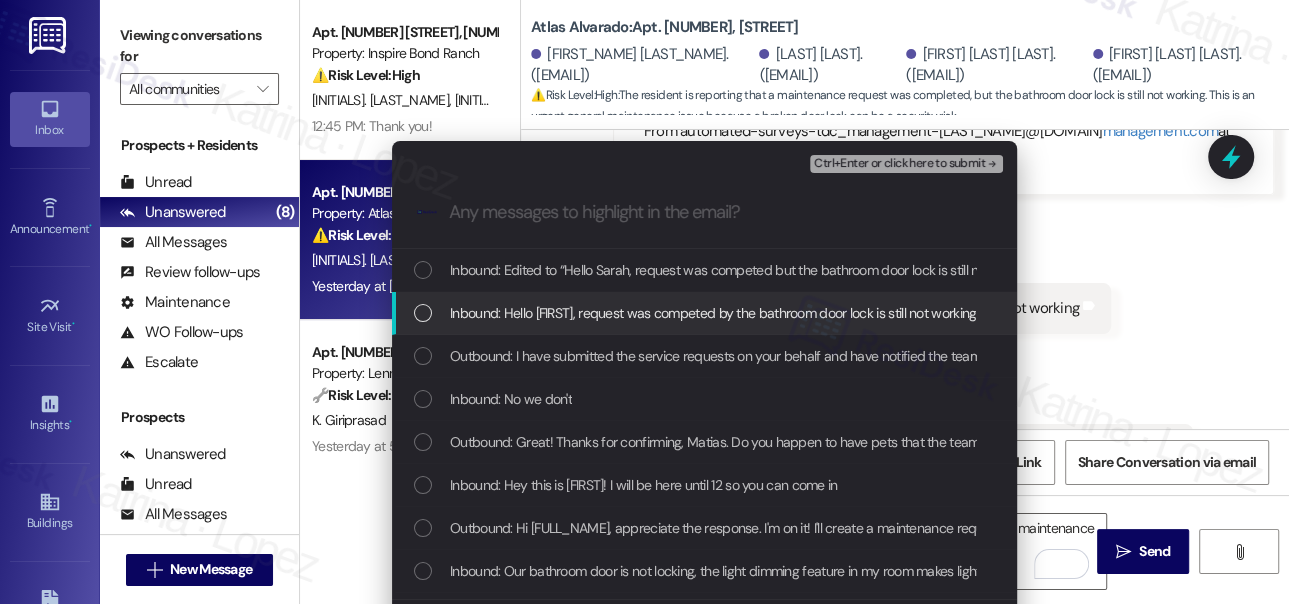click on "Inbound: Hello Sarah, request was competed by the bathroom door lock is still not working" at bounding box center [704, 313] 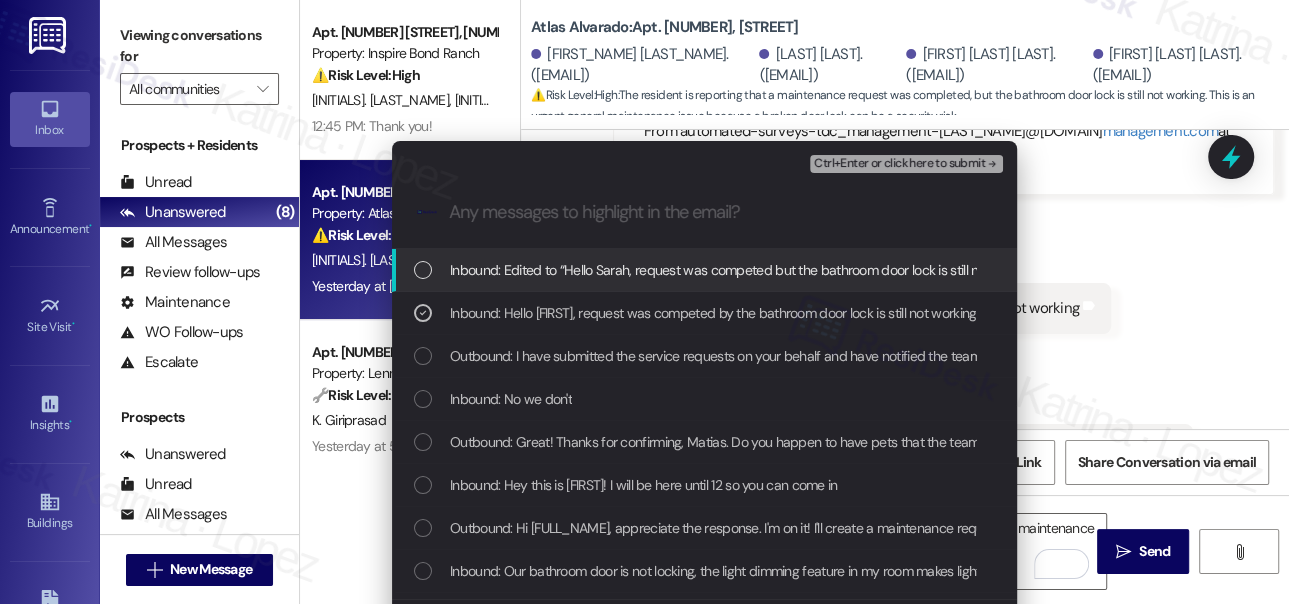 click on "Ctrl+Enter or click here to submit" at bounding box center (899, 164) 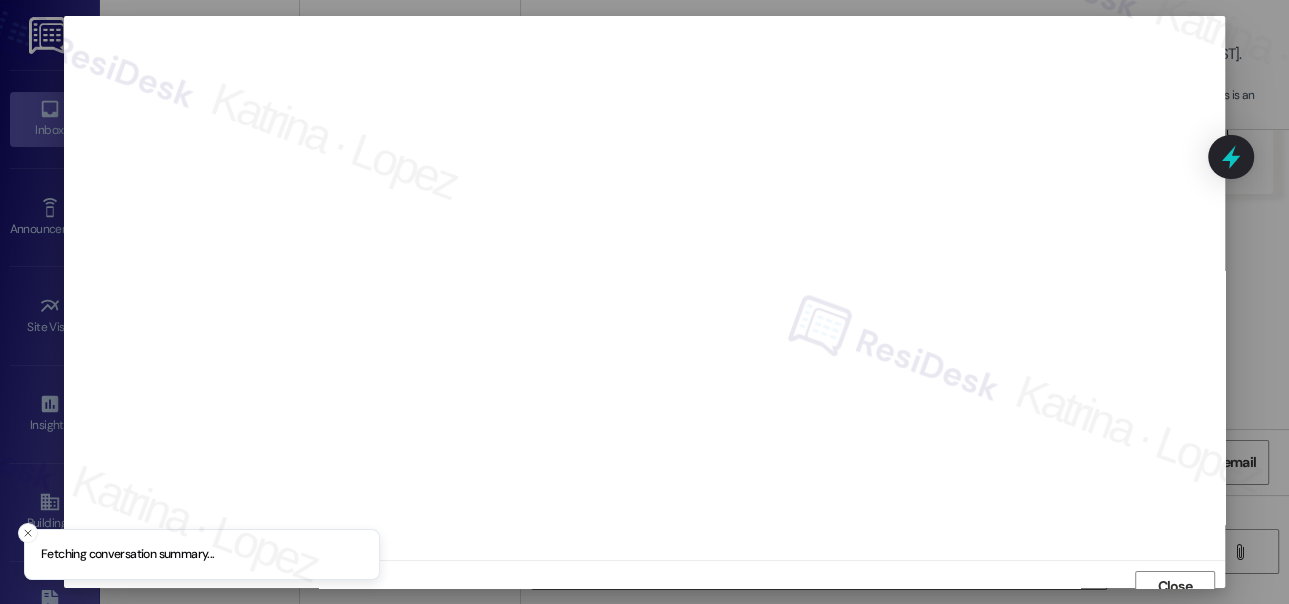 scroll, scrollTop: 14, scrollLeft: 0, axis: vertical 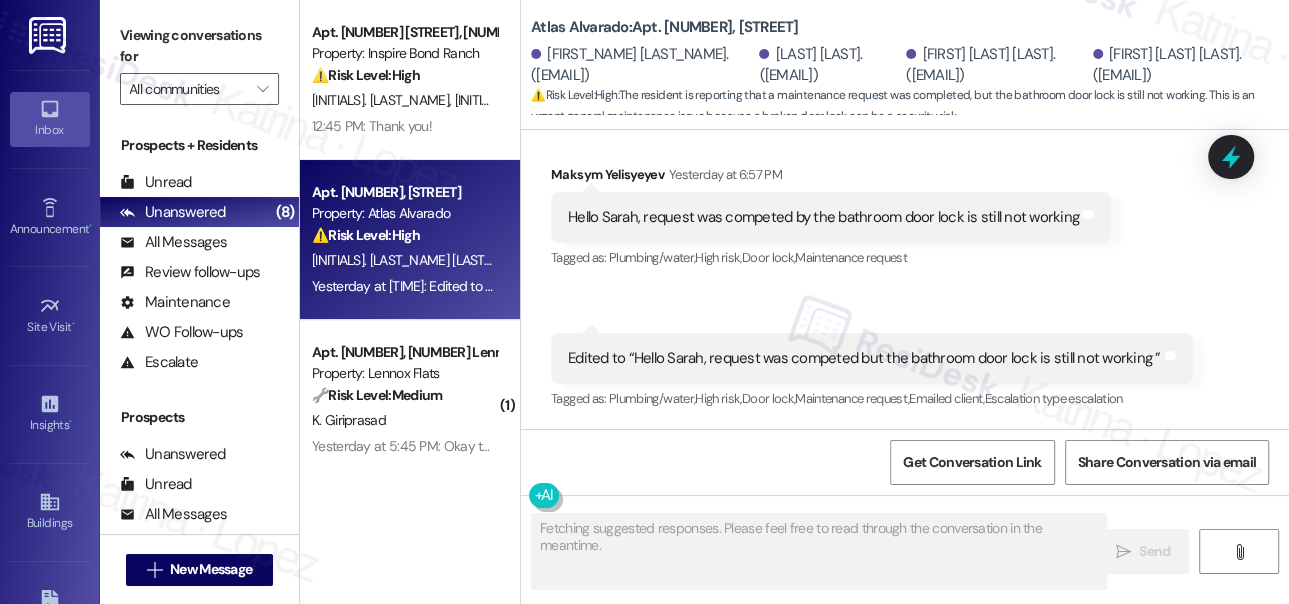 click on "Hello Sarah, request was competed by the bathroom door lock is still not working  Tags and notes" at bounding box center (831, 217) 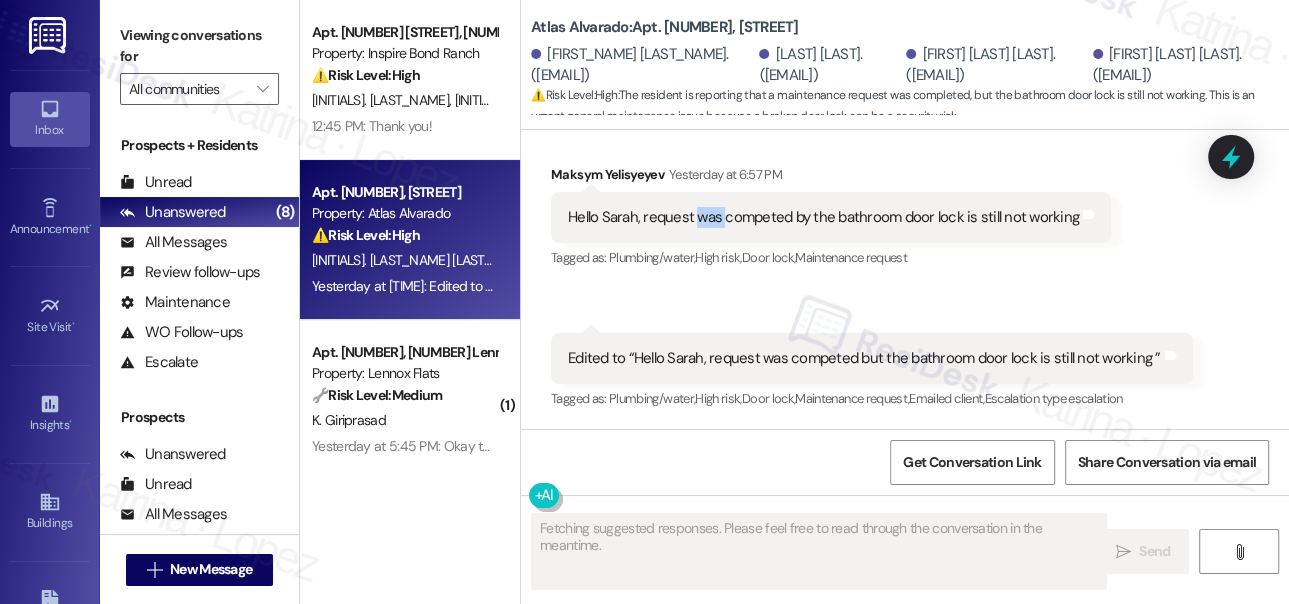 click on "Hello Sarah, request was competed by the bathroom door lock is still not working  Tags and notes" at bounding box center (831, 217) 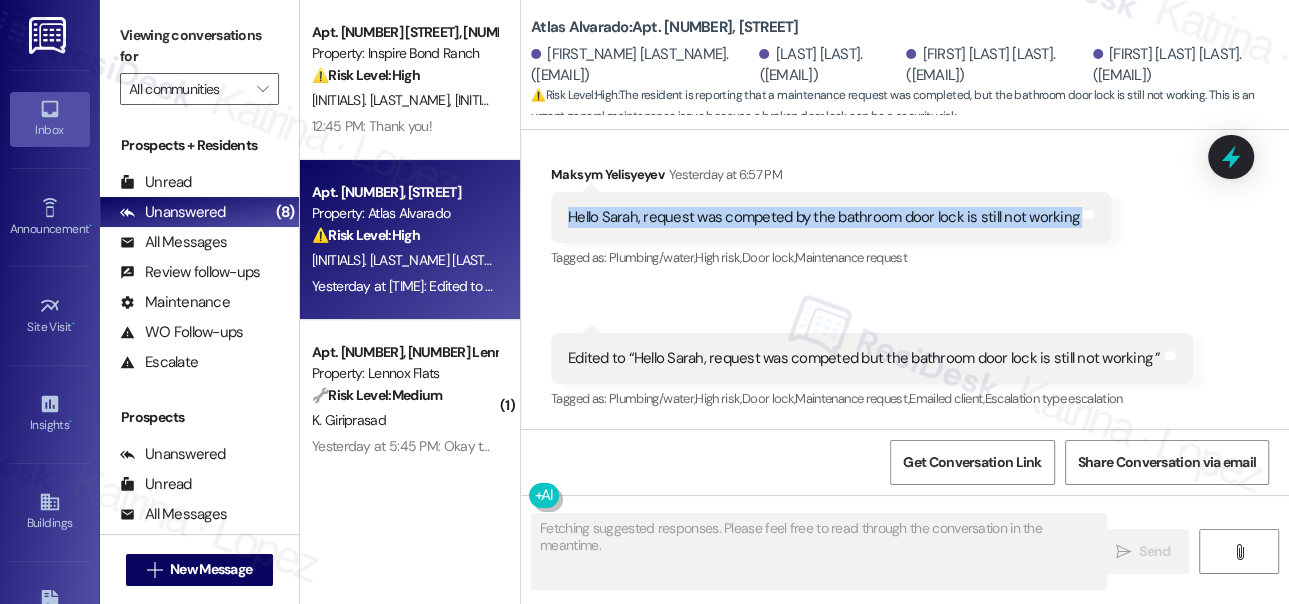 click on "Hello Sarah, request was competed by the bathroom door lock is still not working  Tags and notes" at bounding box center (831, 217) 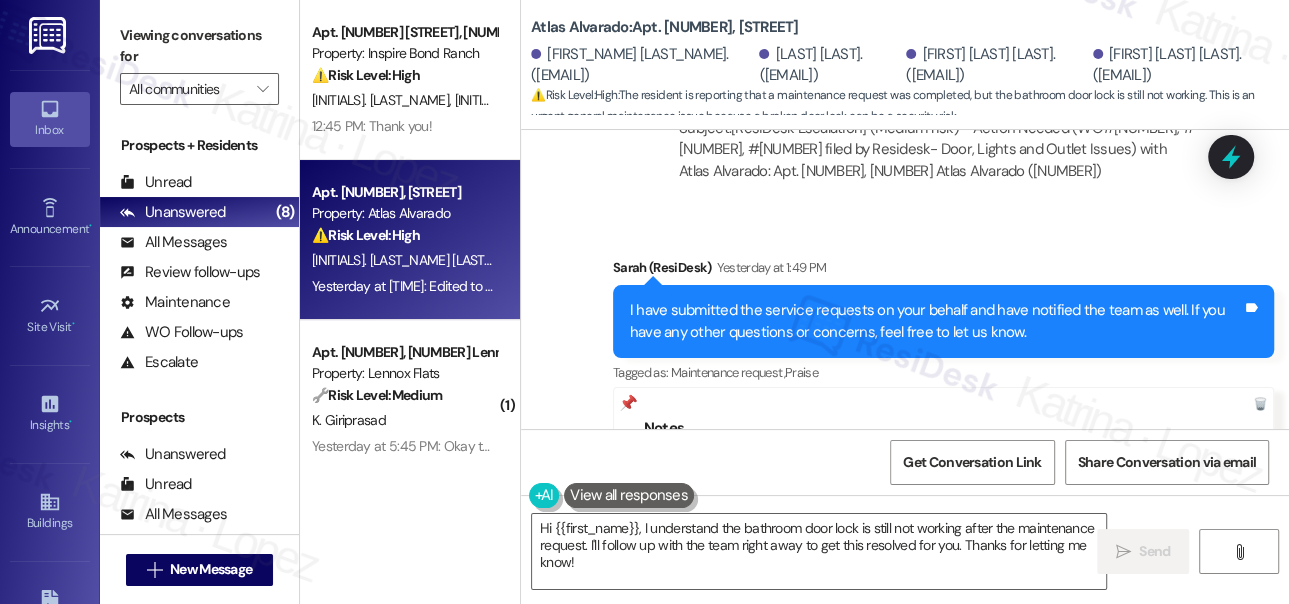 scroll, scrollTop: 1682, scrollLeft: 0, axis: vertical 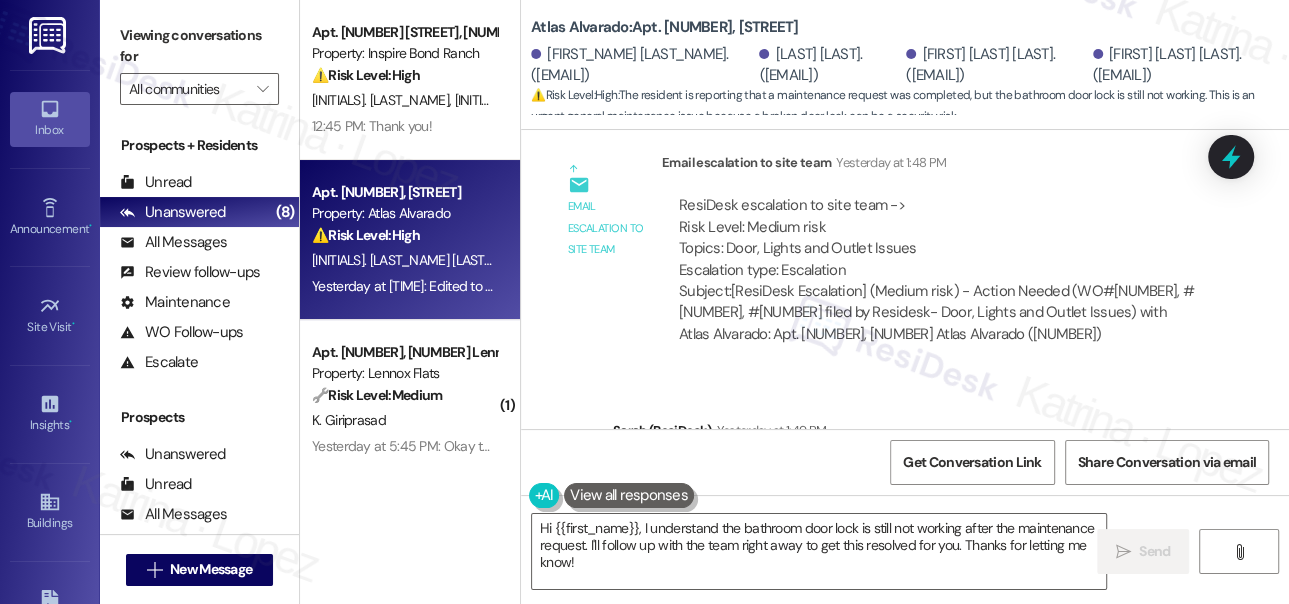 click on "Subject:  [ResiDesk Escalation] (Medium risk) - Action Needed (WO#7548417, #7548418, #7548419 filed by Residesk- Door, Lights and Outlet Issues) with Atlas Alvarado: Apt. 374, 1 Atlas Alvarado (1433968)" at bounding box center [937, 313] 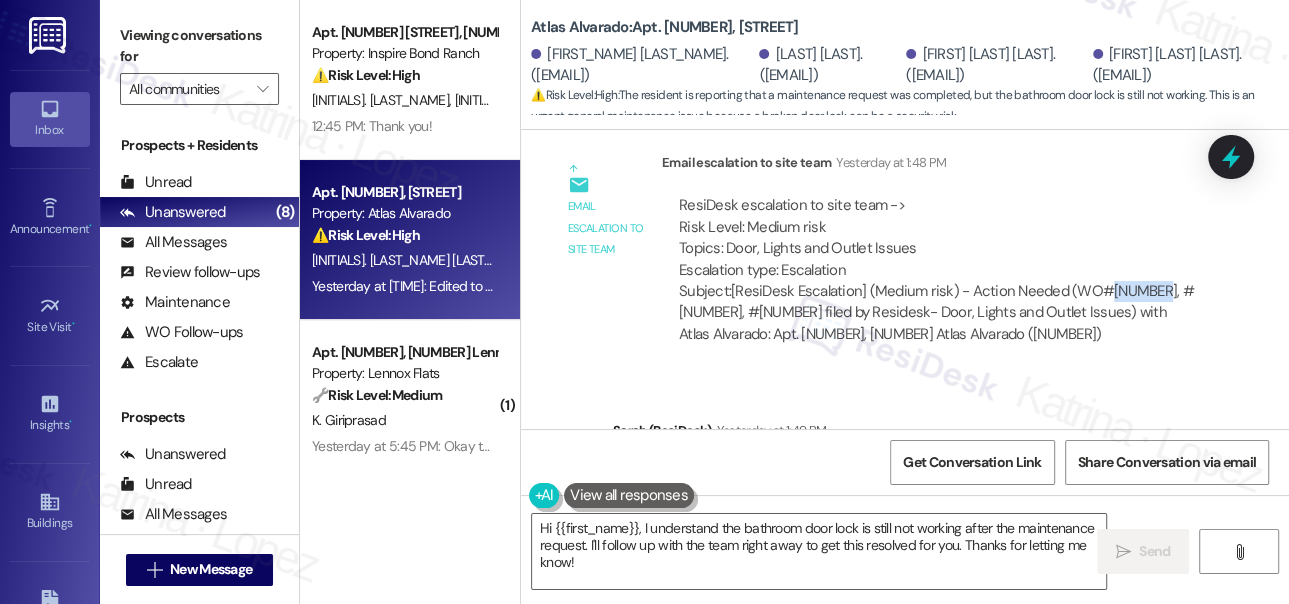 click on "Subject:  [ResiDesk Escalation] (Medium risk) - Action Needed (WO#7548417, #7548418, #7548419 filed by Residesk- Door, Lights and Outlet Issues) with Atlas Alvarado: Apt. 374, 1 Atlas Alvarado (1433968)" at bounding box center [937, 313] 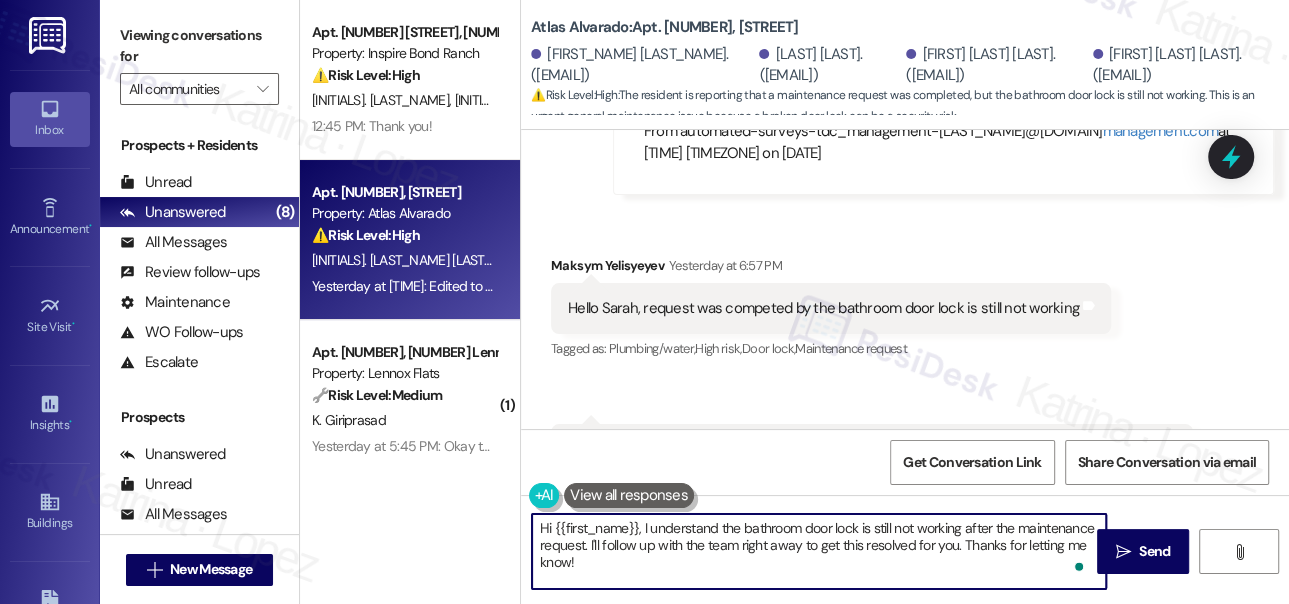drag, startPoint x: 728, startPoint y: 561, endPoint x: 693, endPoint y: 547, distance: 37.696156 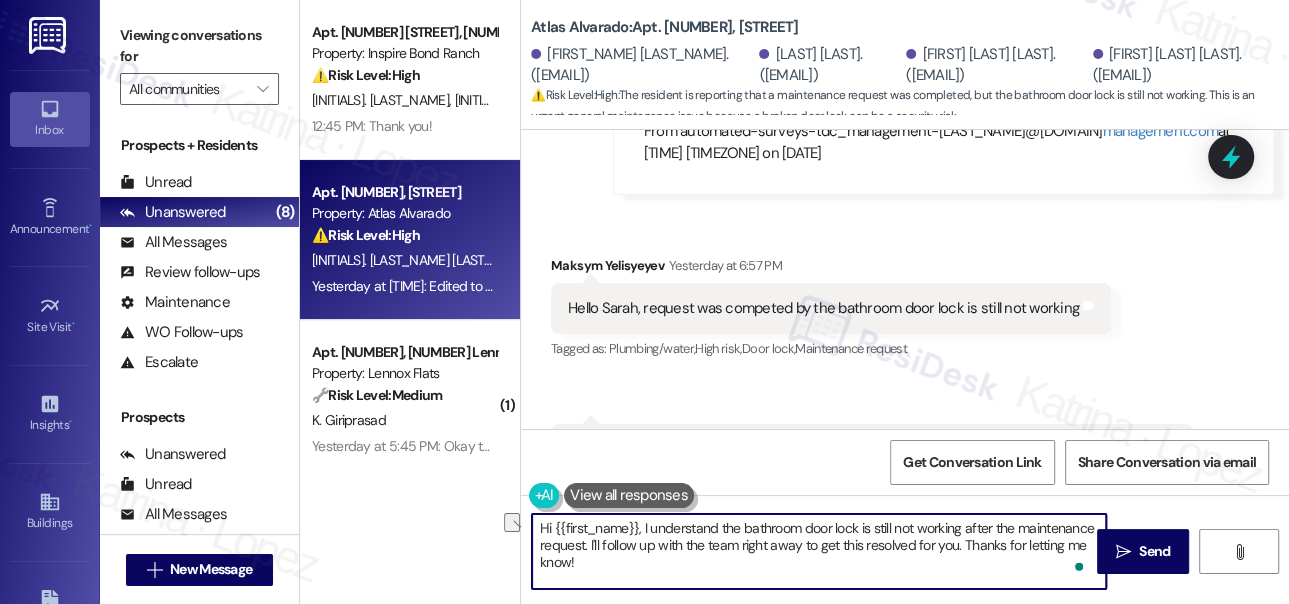 drag, startPoint x: 815, startPoint y: 543, endPoint x: 1034, endPoint y: 543, distance: 219 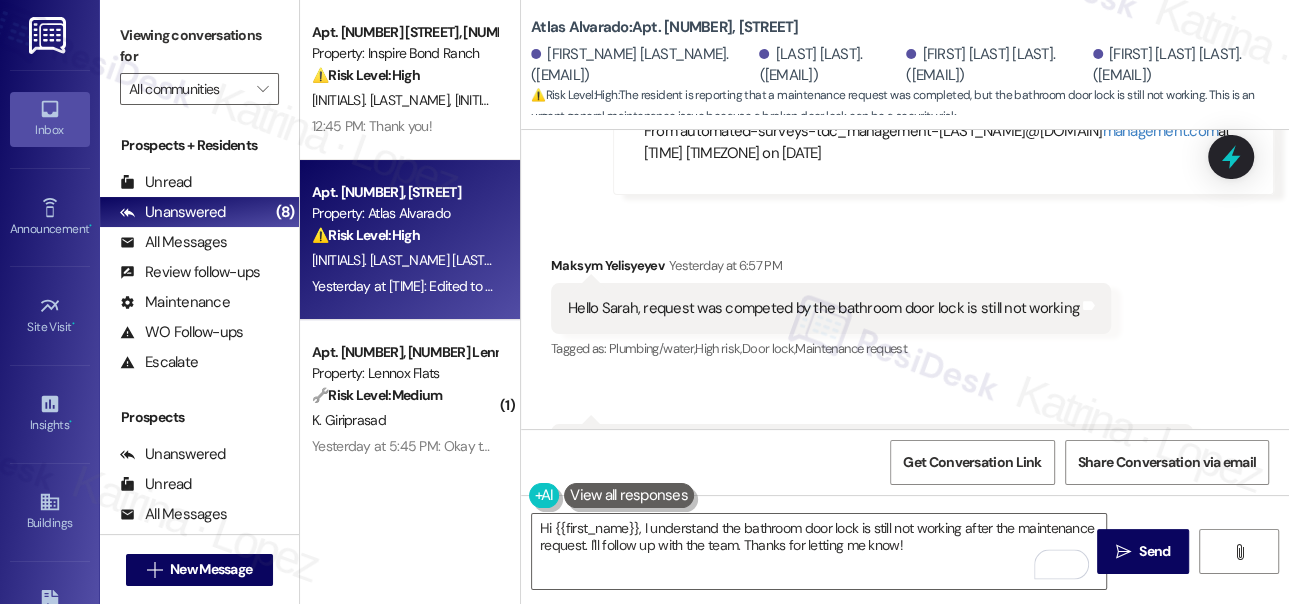 click on "Maksym Yelisyeyev Yesterday at 6:57 PM" at bounding box center (831, 269) 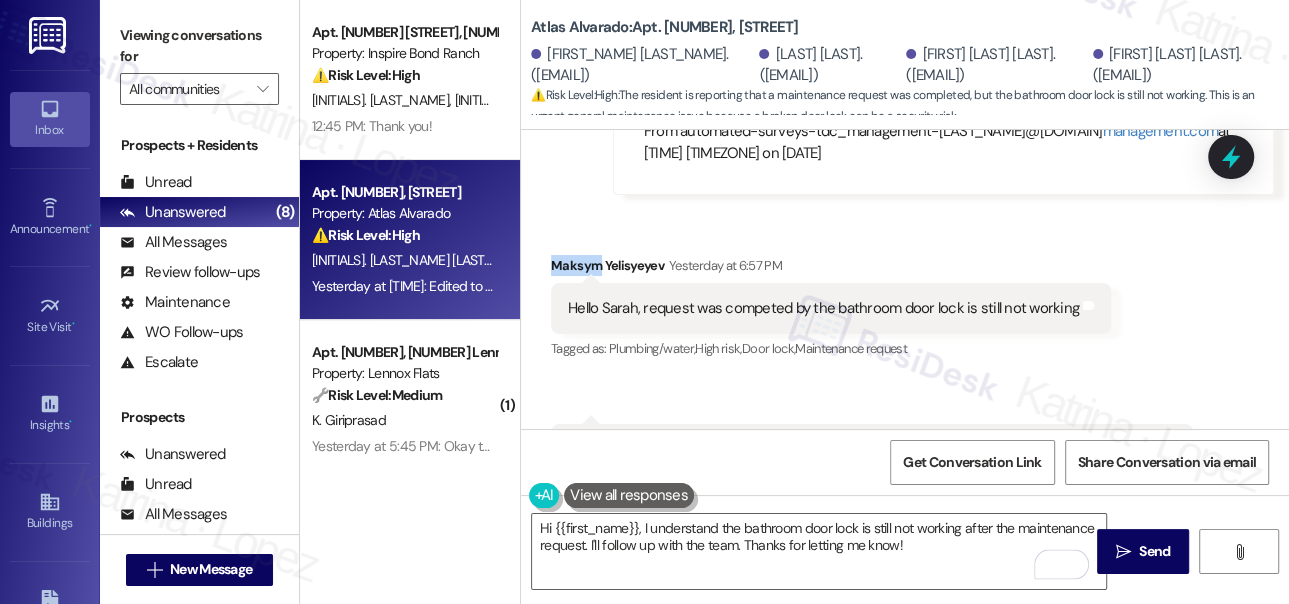 click on "Maksym Yelisyeyev Yesterday at 6:57 PM" at bounding box center [831, 269] 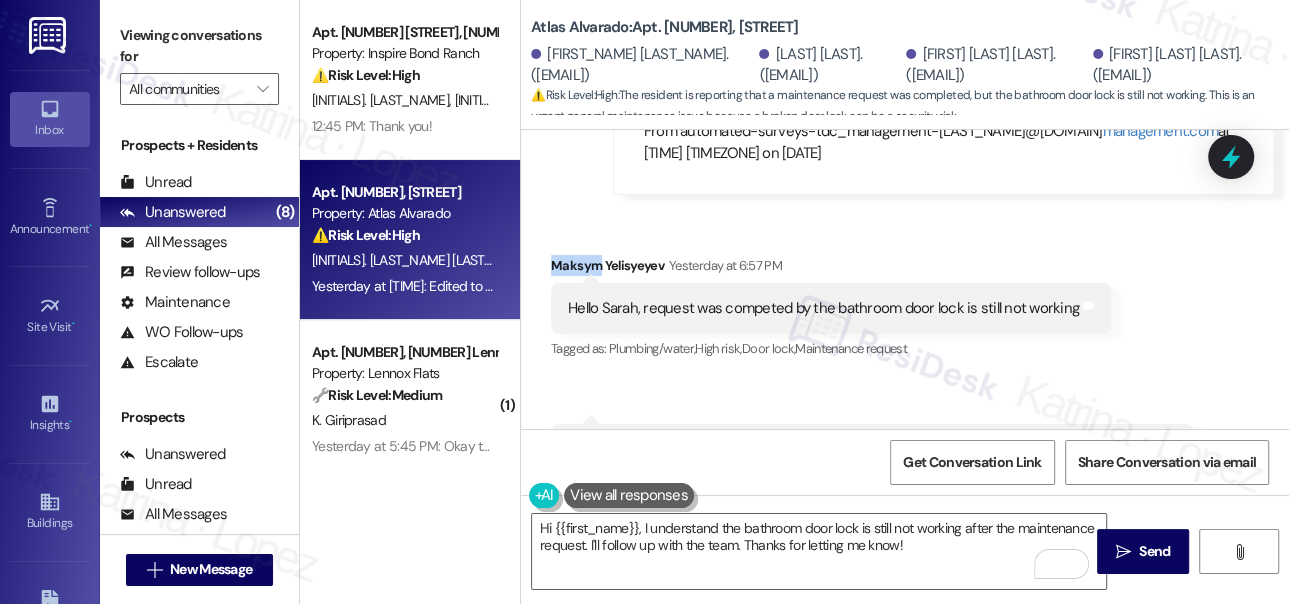 copy on "Maksym" 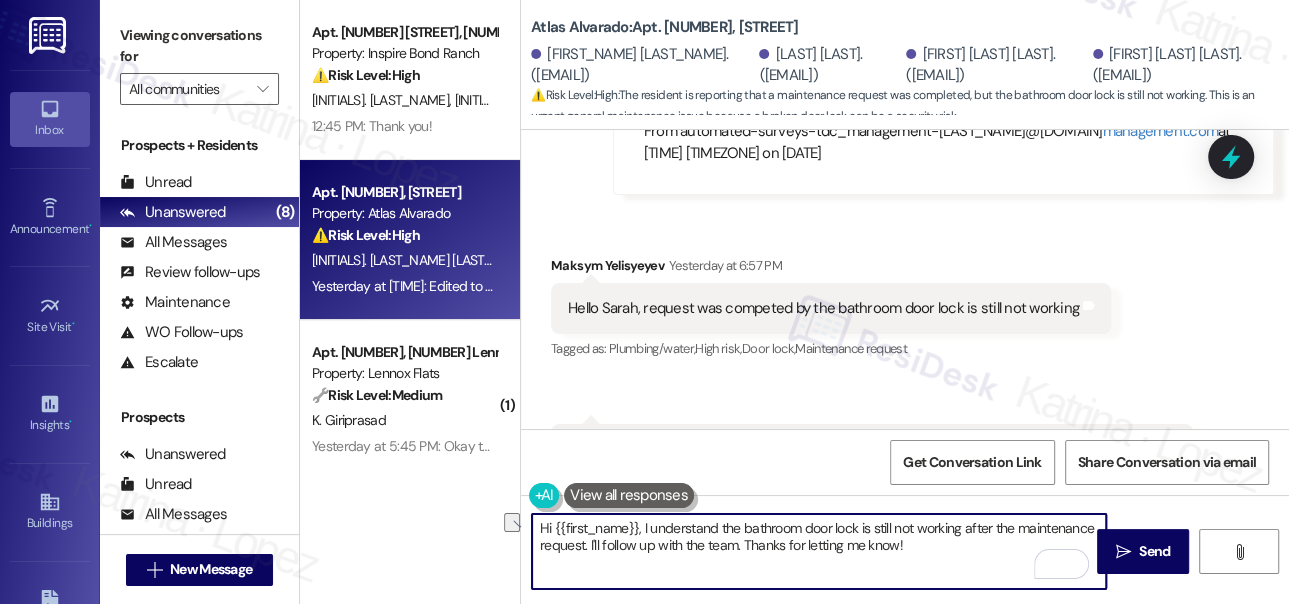drag, startPoint x: 555, startPoint y: 532, endPoint x: 637, endPoint y: 530, distance: 82.02438 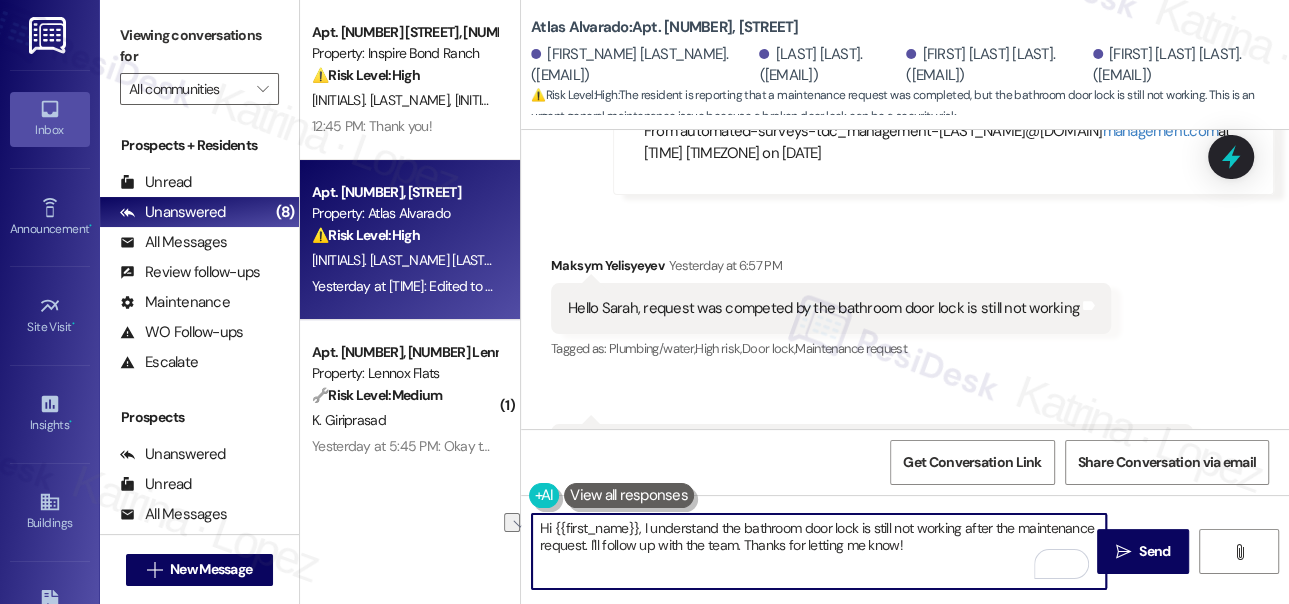 click on "Hi {{first_name}}, I understand the bathroom door lock is still not working after the maintenance request. I'll follow up with the team. Thanks for letting me know!" at bounding box center [819, 551] 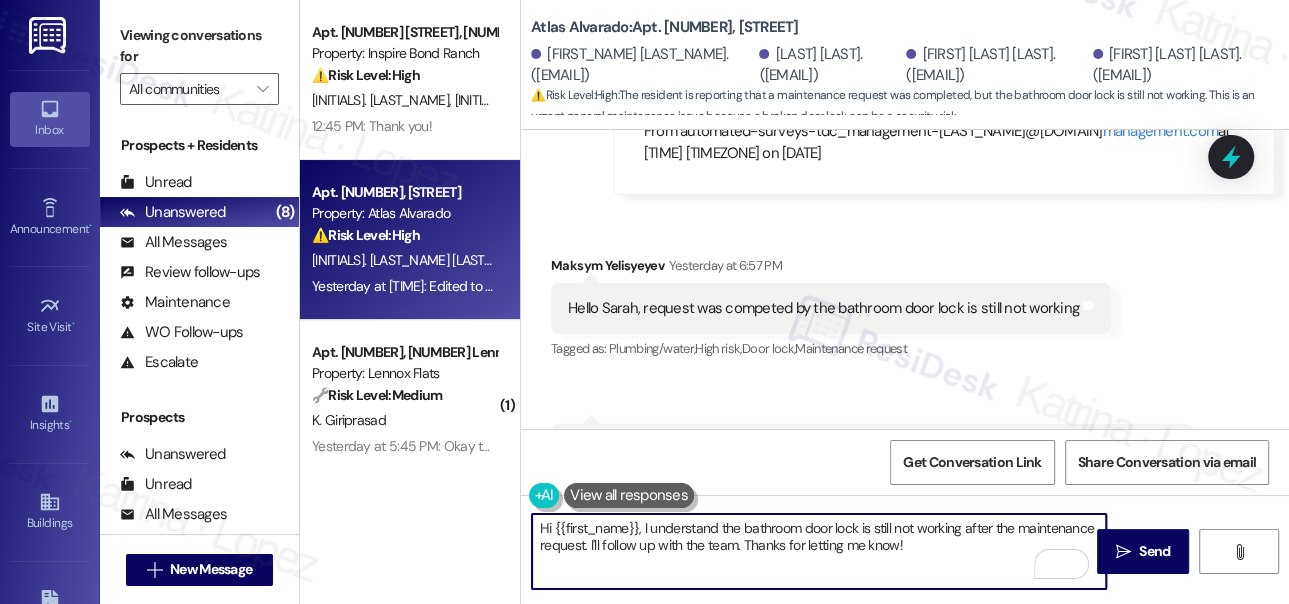 paste on "Maksym" 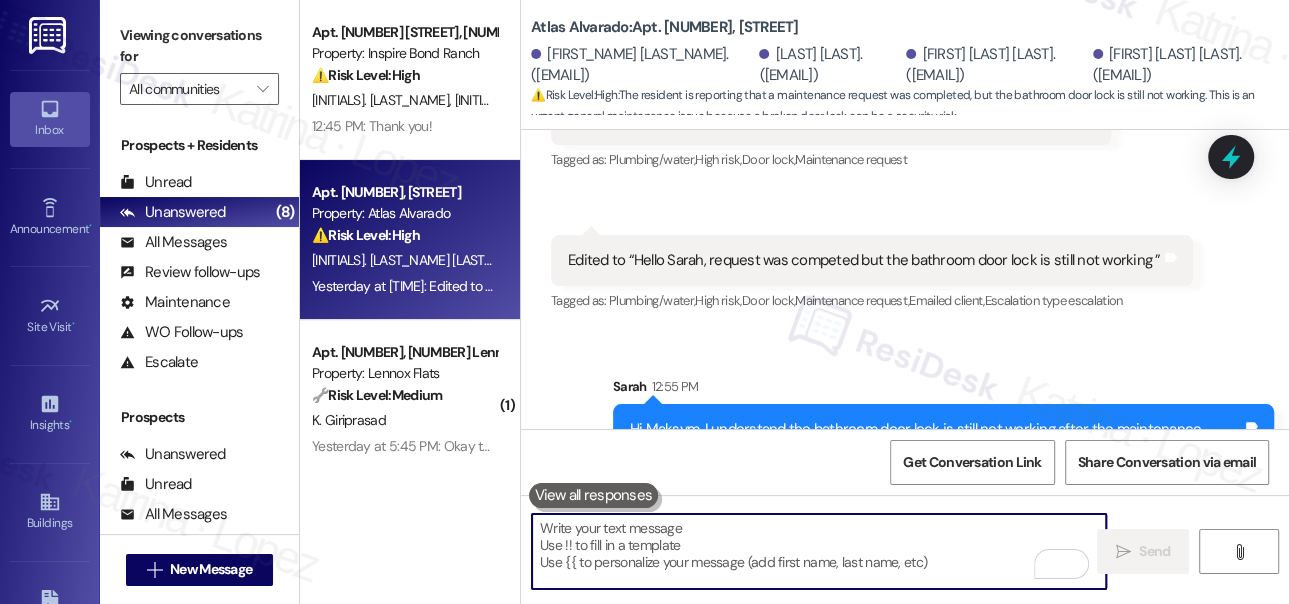 scroll, scrollTop: 2480, scrollLeft: 0, axis: vertical 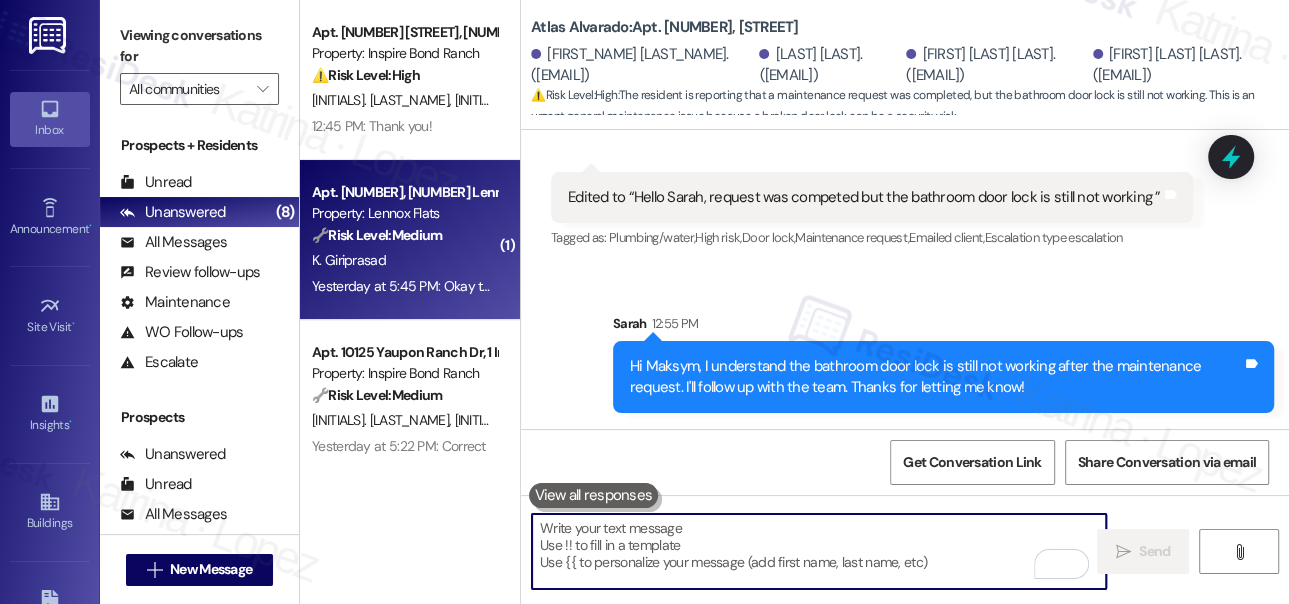 type 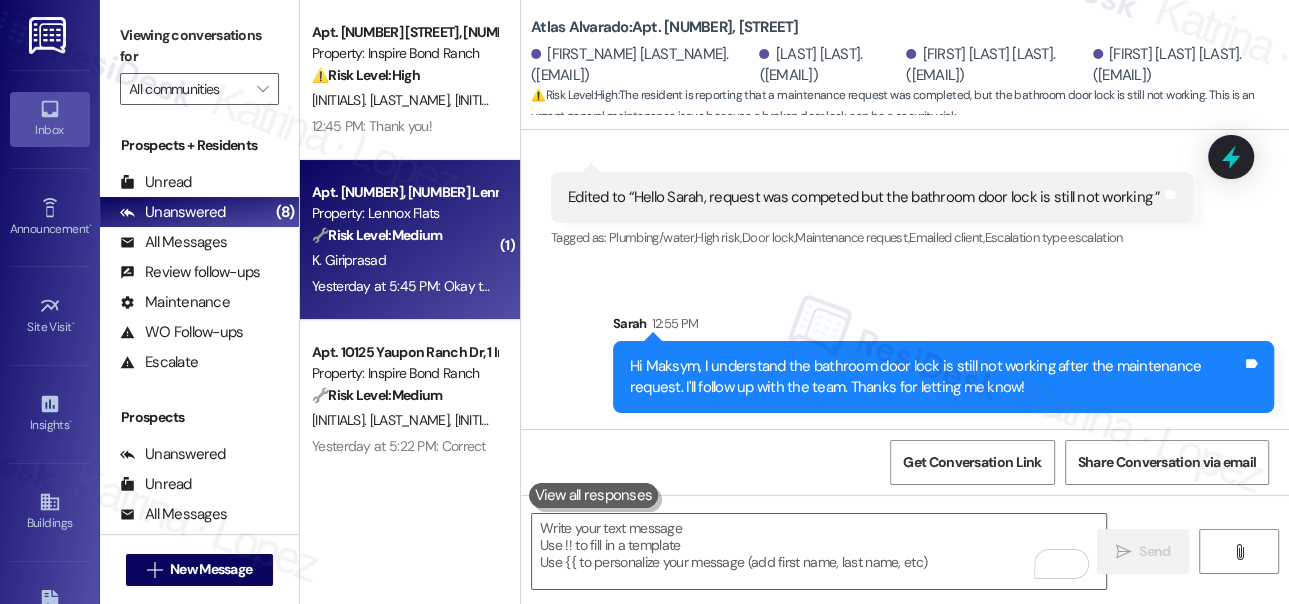click on "🔧  Risk Level:  Medium" at bounding box center [377, 235] 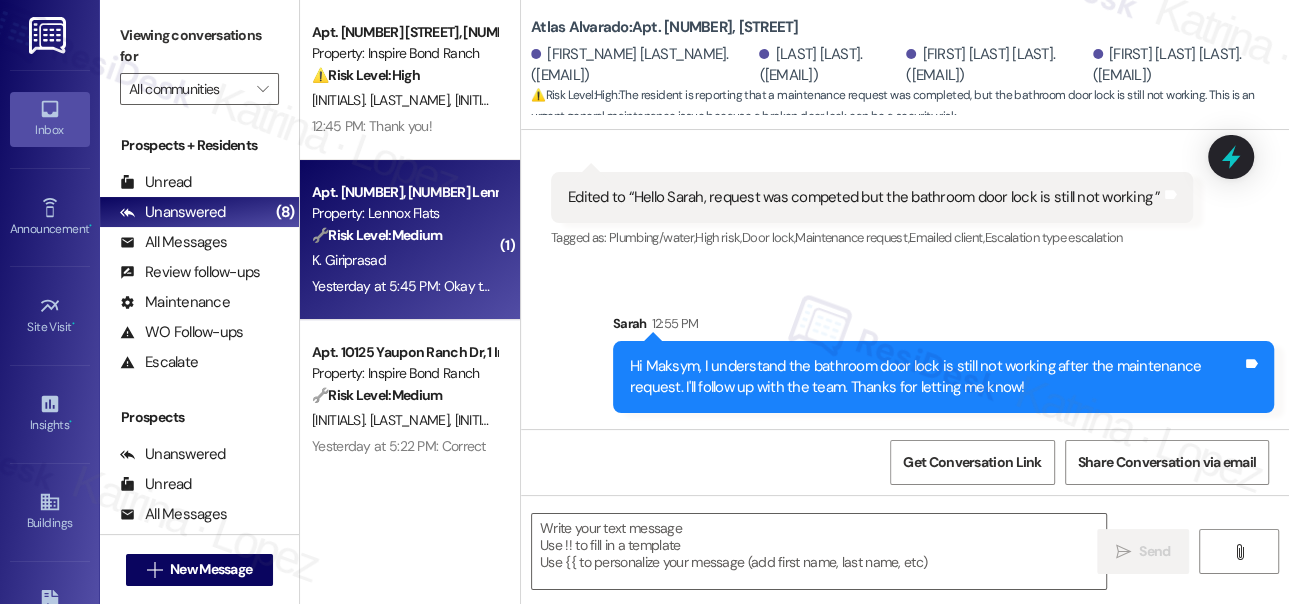 type on "Fetching suggested responses. Please feel free to read through the conversation in the meantime." 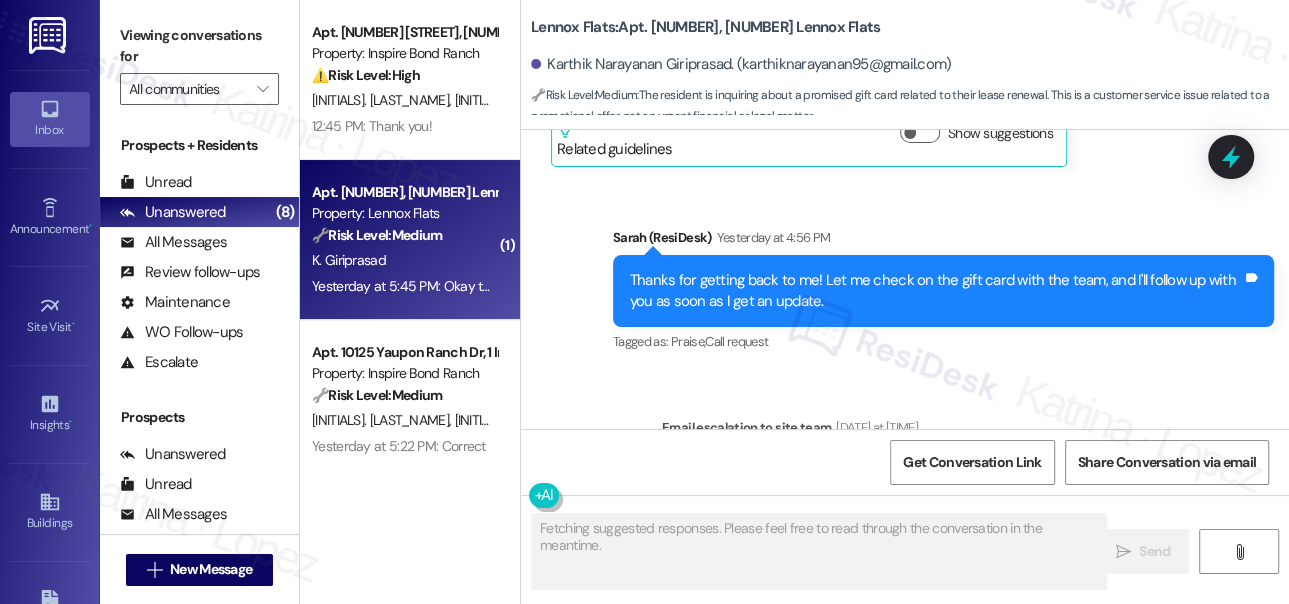 scroll, scrollTop: 2516, scrollLeft: 0, axis: vertical 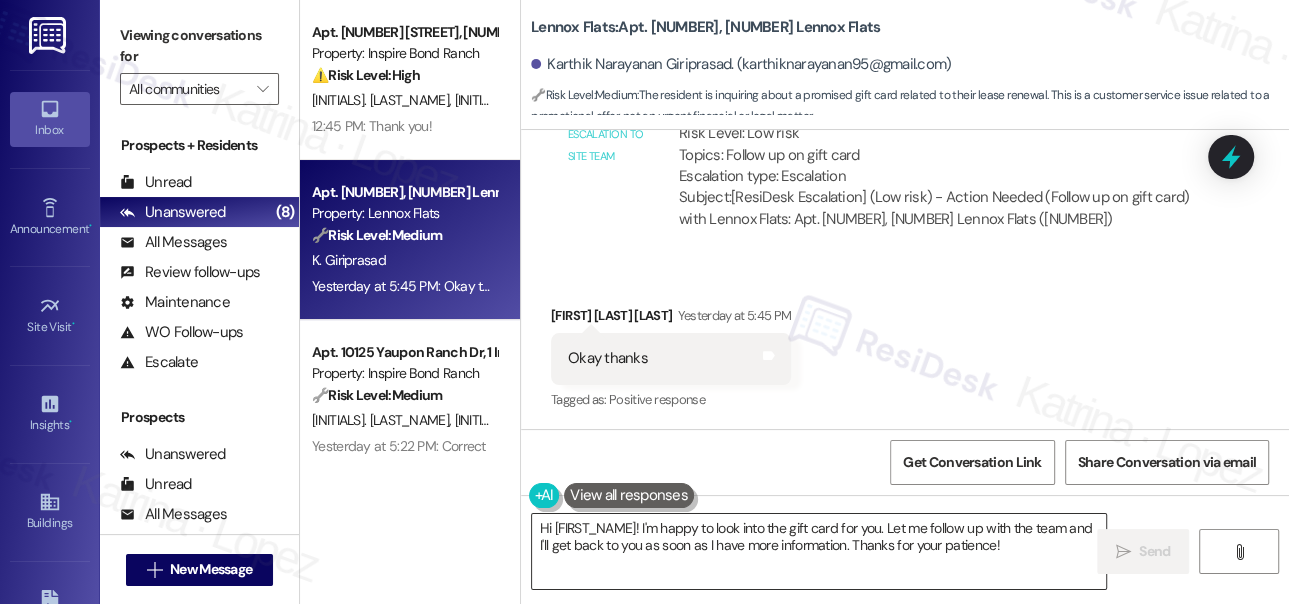 click on "Hi {{first_name}}! I'm happy to look into the gift card for you. Let me follow up with the team and I'll get back to you as soon as I have more information. Thanks for your patience!" at bounding box center (819, 551) 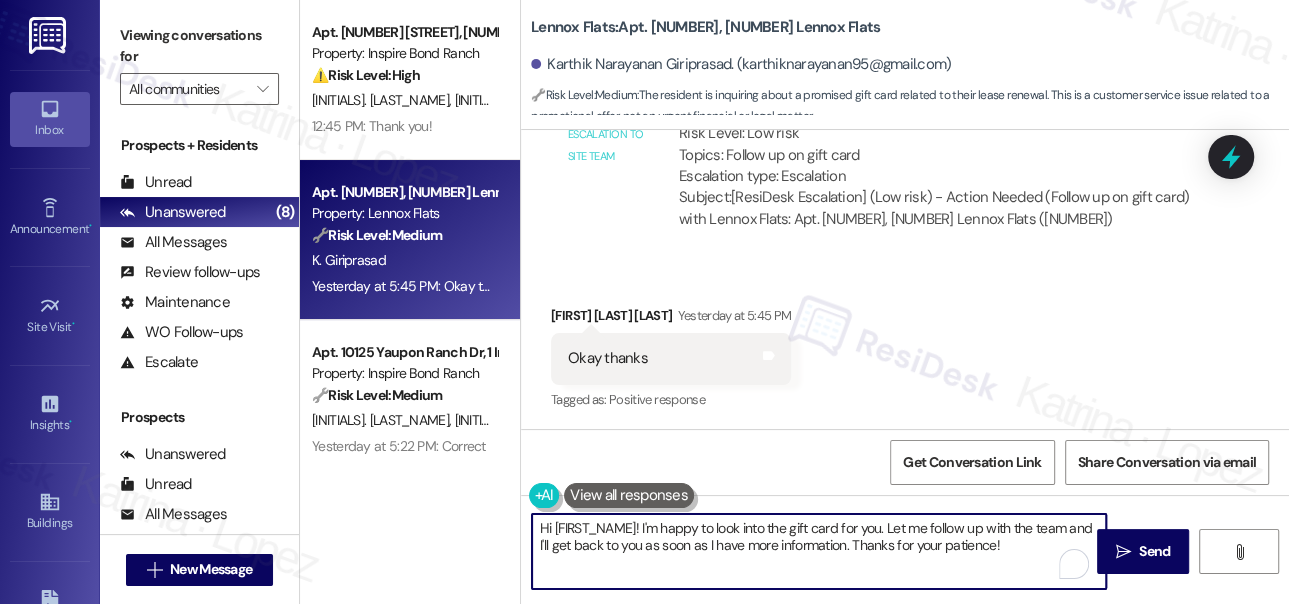 click on "Hi {{first_name}}! I'm happy to look into the gift card for you. Let me follow up with the team and I'll get back to you as soon as I have more information. Thanks for your patience!" at bounding box center (819, 551) 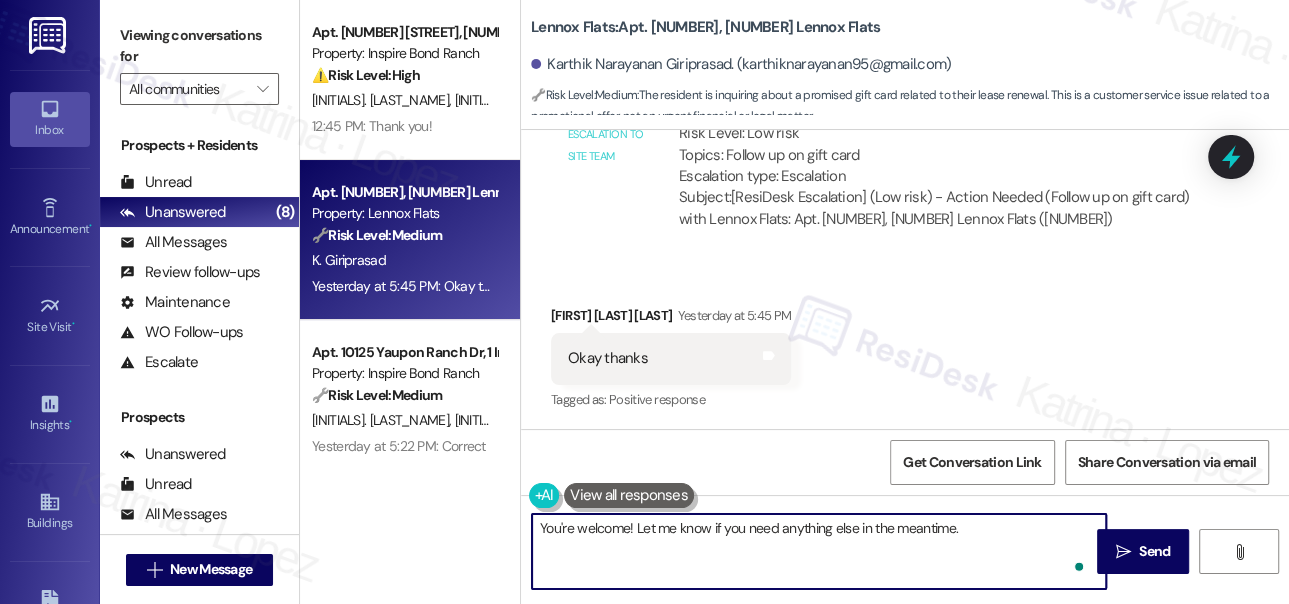 click on "You're welcome! Let me know if you need anything else in the meantime." at bounding box center (819, 551) 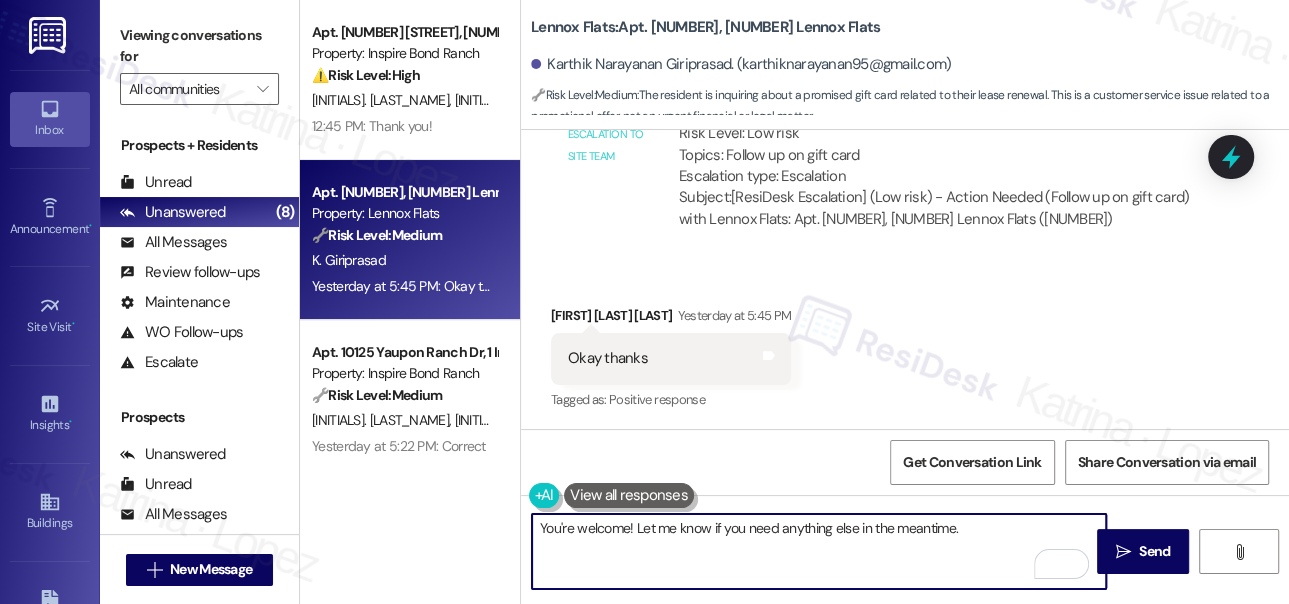 type on "You're welcome! Let me know if you need anything else in the meantime." 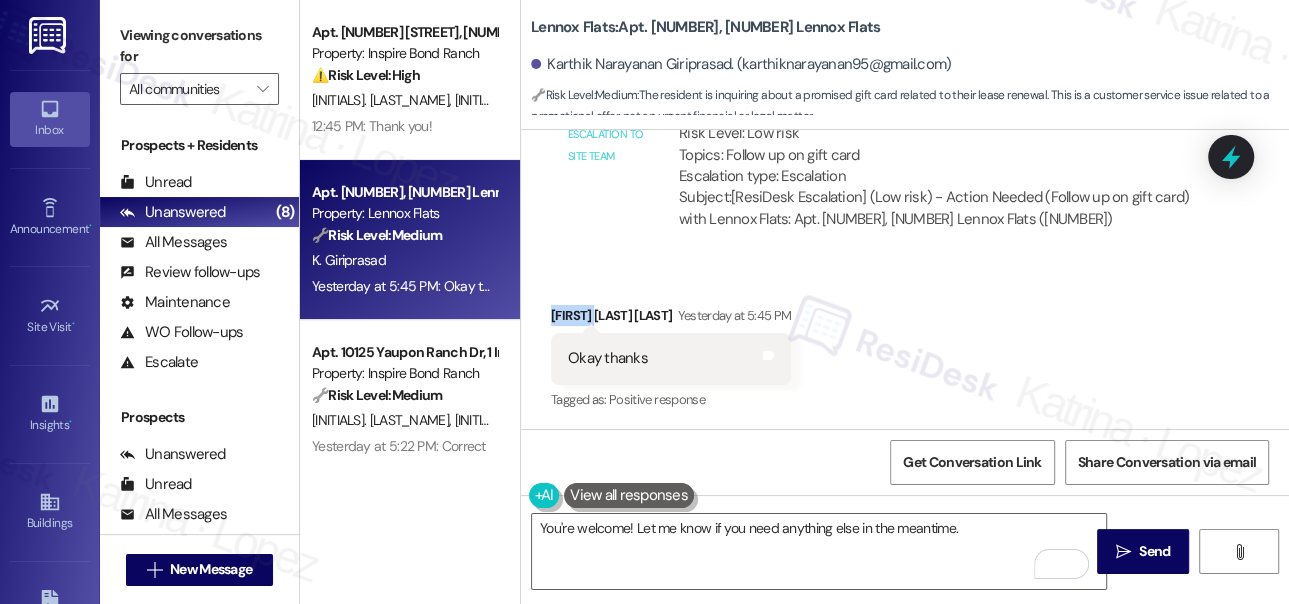 click on "Karthik Narayanan Giriprasad Yesterday at 5:45 PM" at bounding box center [671, 319] 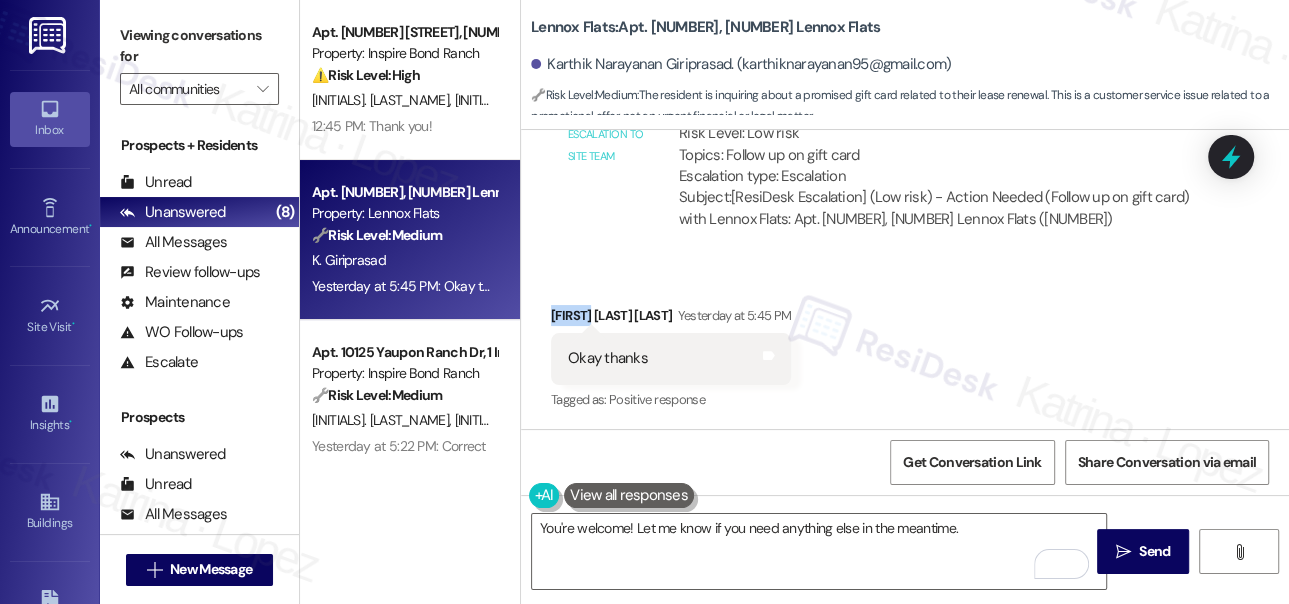 copy on "Karthik" 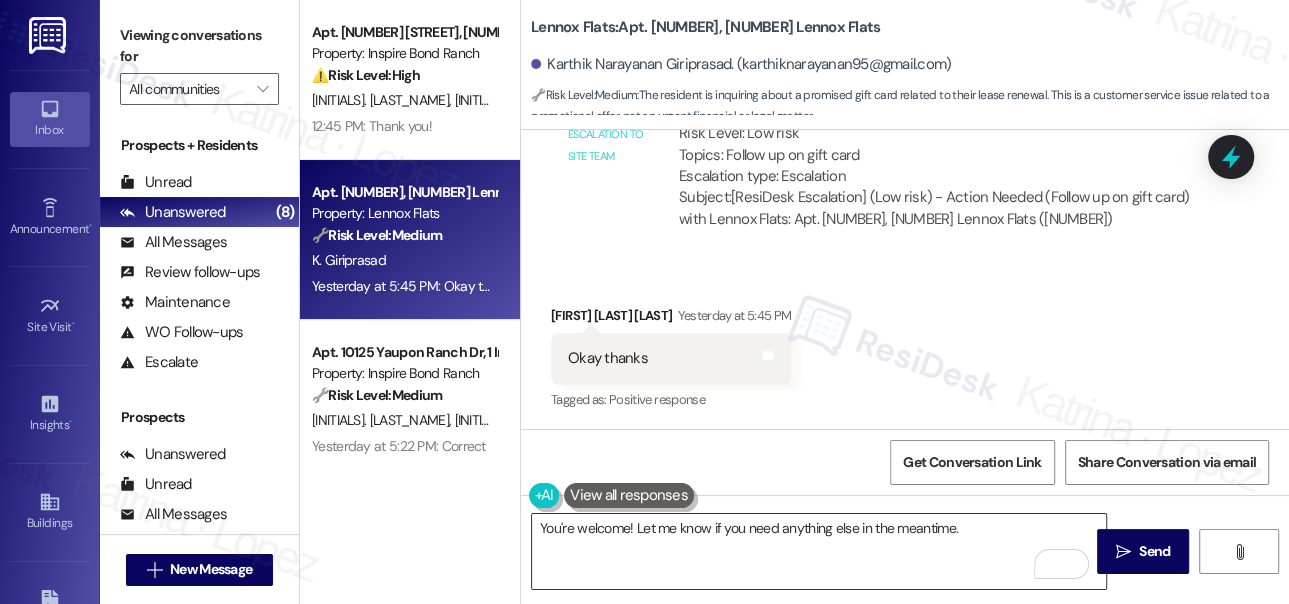 click on "You're welcome! Let me know if you need anything else in the meantime." at bounding box center [819, 551] 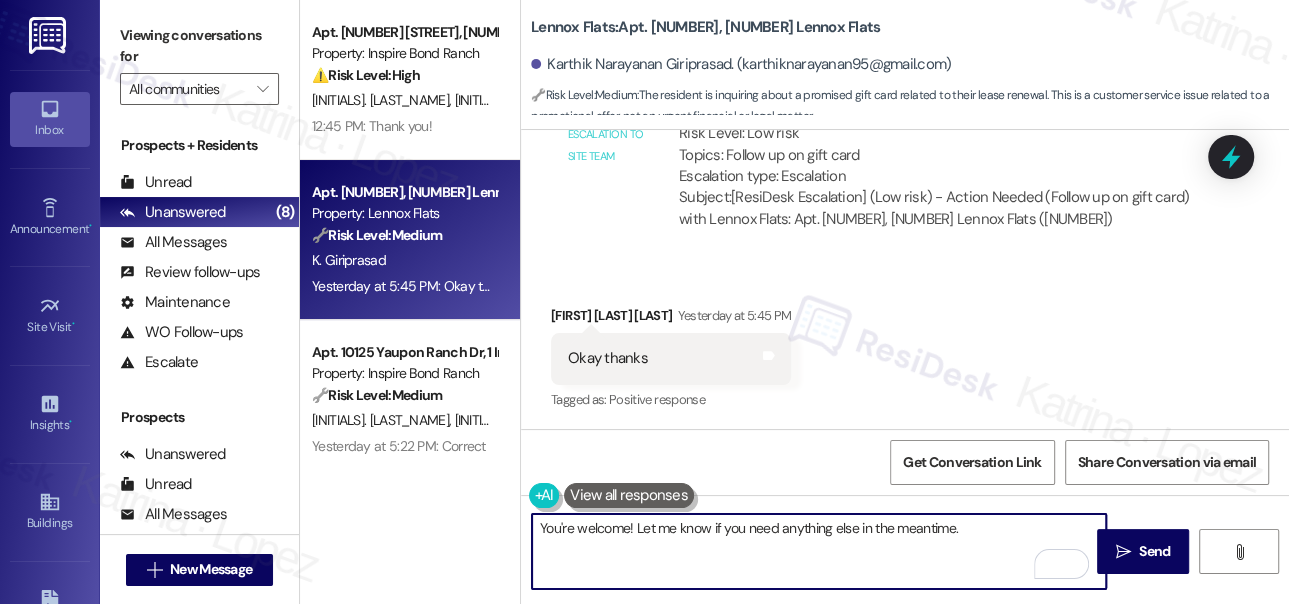 click on "You're welcome! Let me know if you need anything else in the meantime." at bounding box center [819, 551] 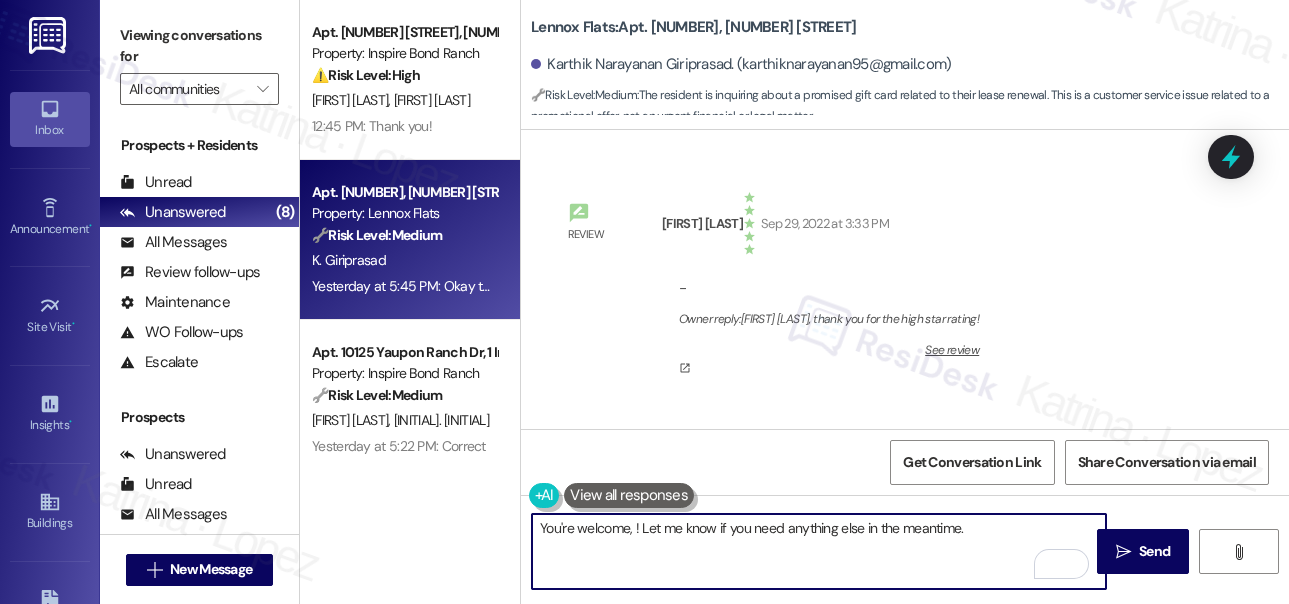 scroll, scrollTop: 0, scrollLeft: 0, axis: both 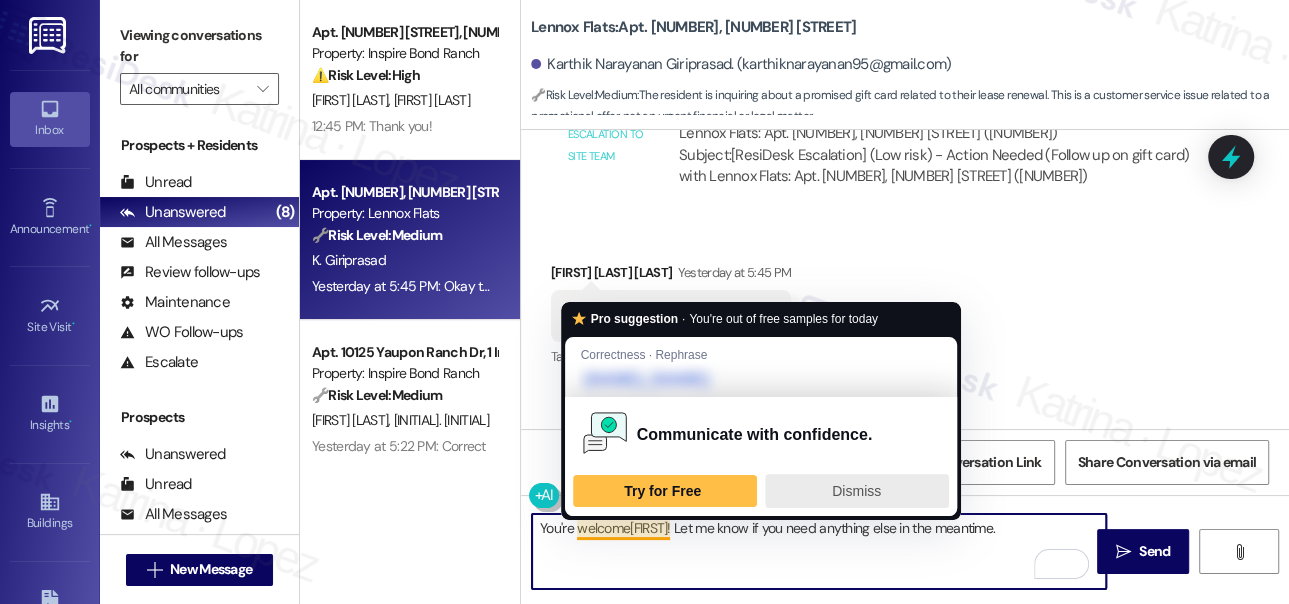 click on "Dismiss" at bounding box center (856, 491) 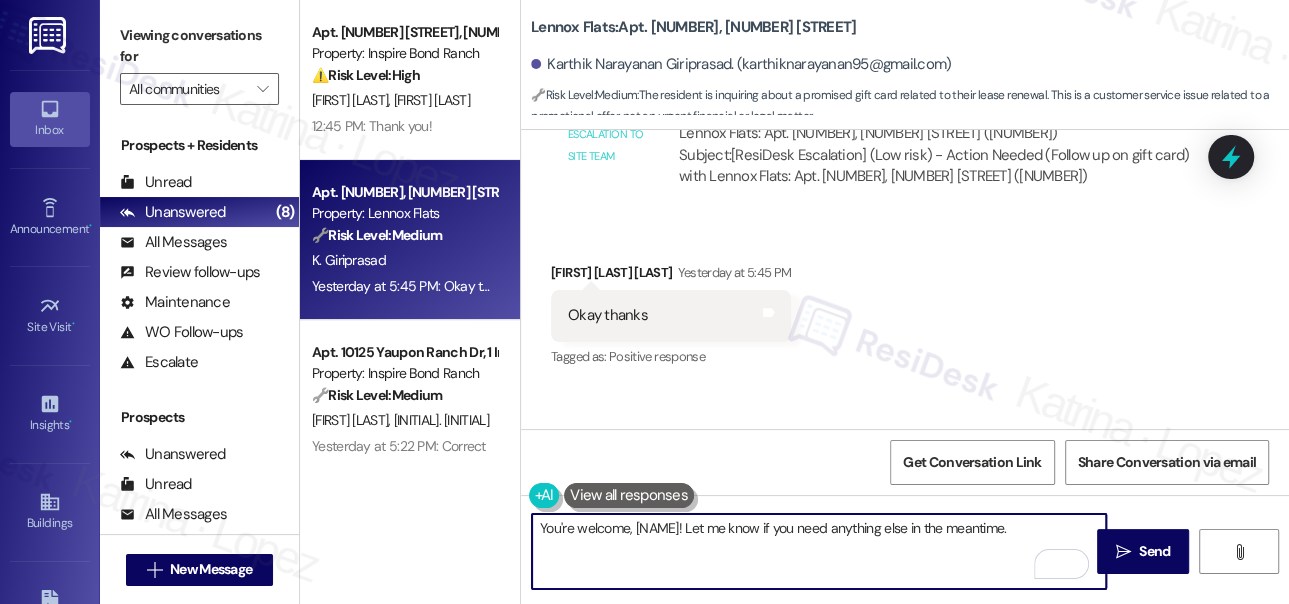type on "You're welcome, [FIRST]! Let me know if you need anything else in the meantime." 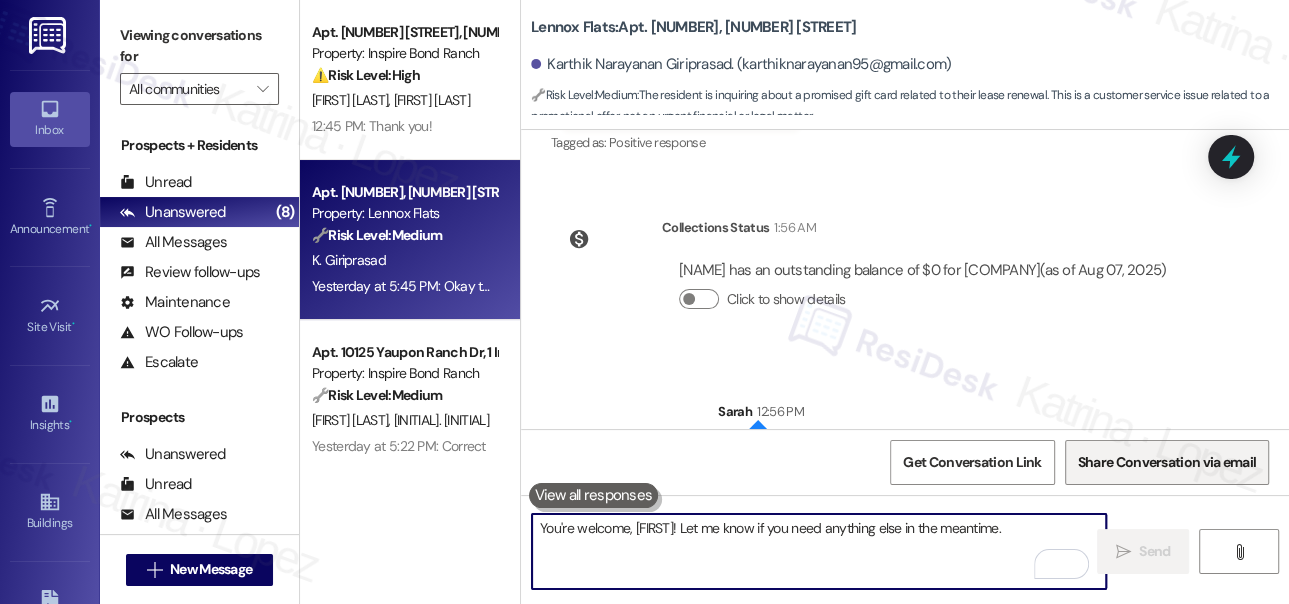 scroll, scrollTop: 2861, scrollLeft: 0, axis: vertical 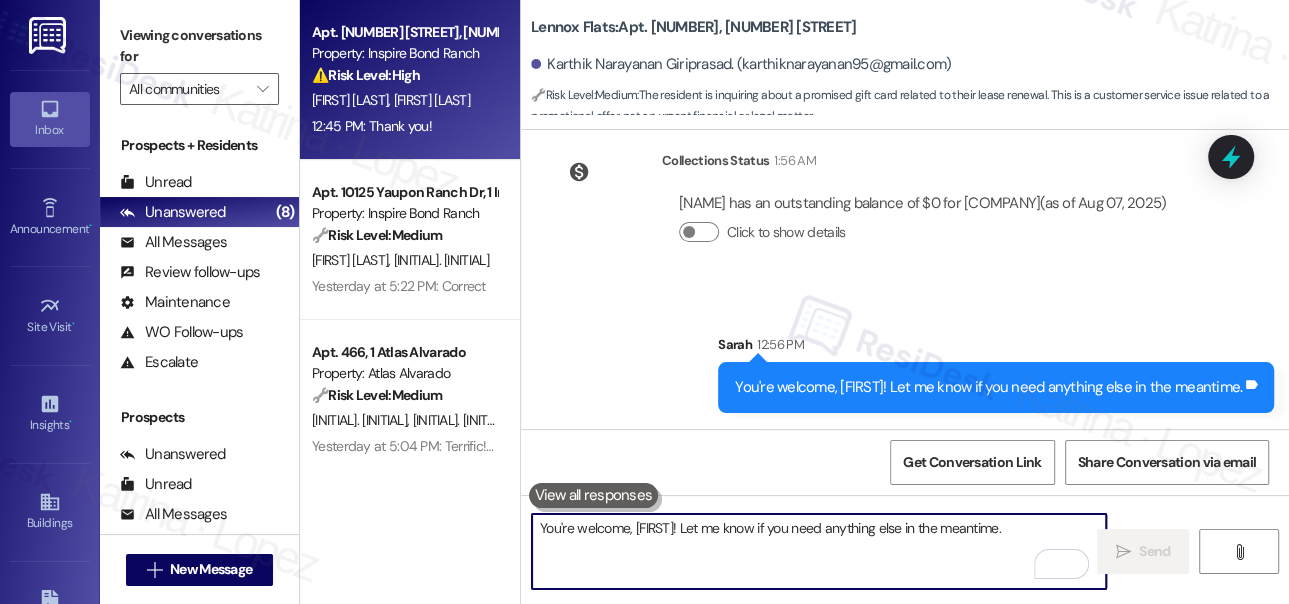 click on "[INITIAL]. [INITIAL] [INITIAL]. [INITIAL]" at bounding box center (404, 100) 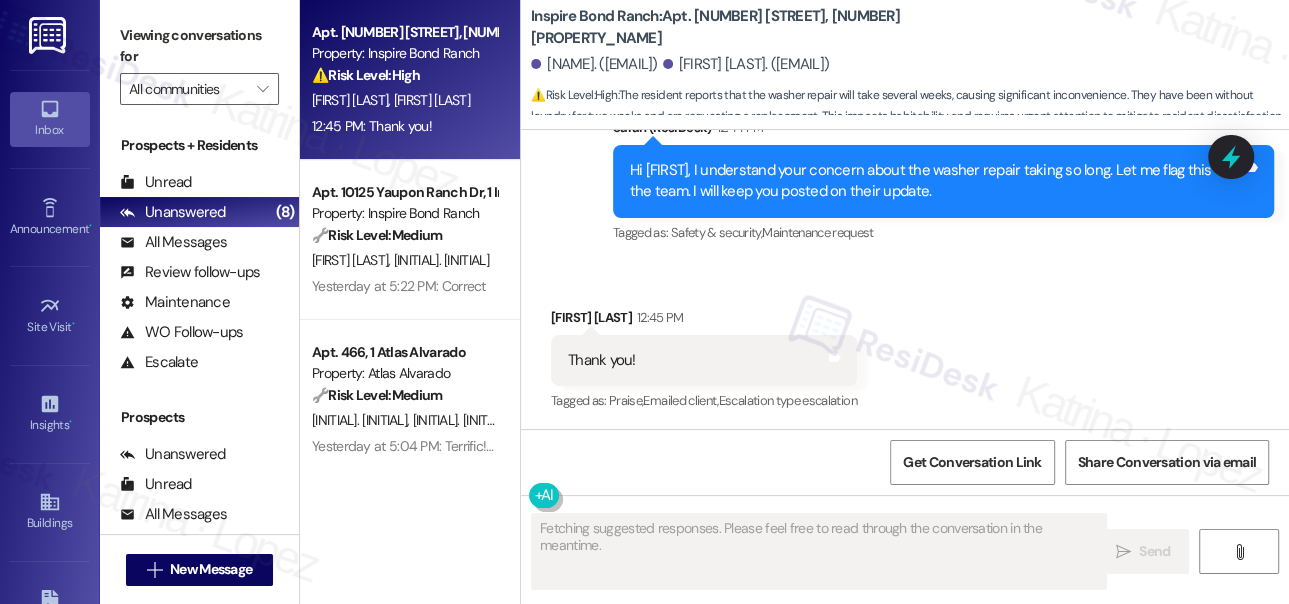 scroll, scrollTop: 4233, scrollLeft: 0, axis: vertical 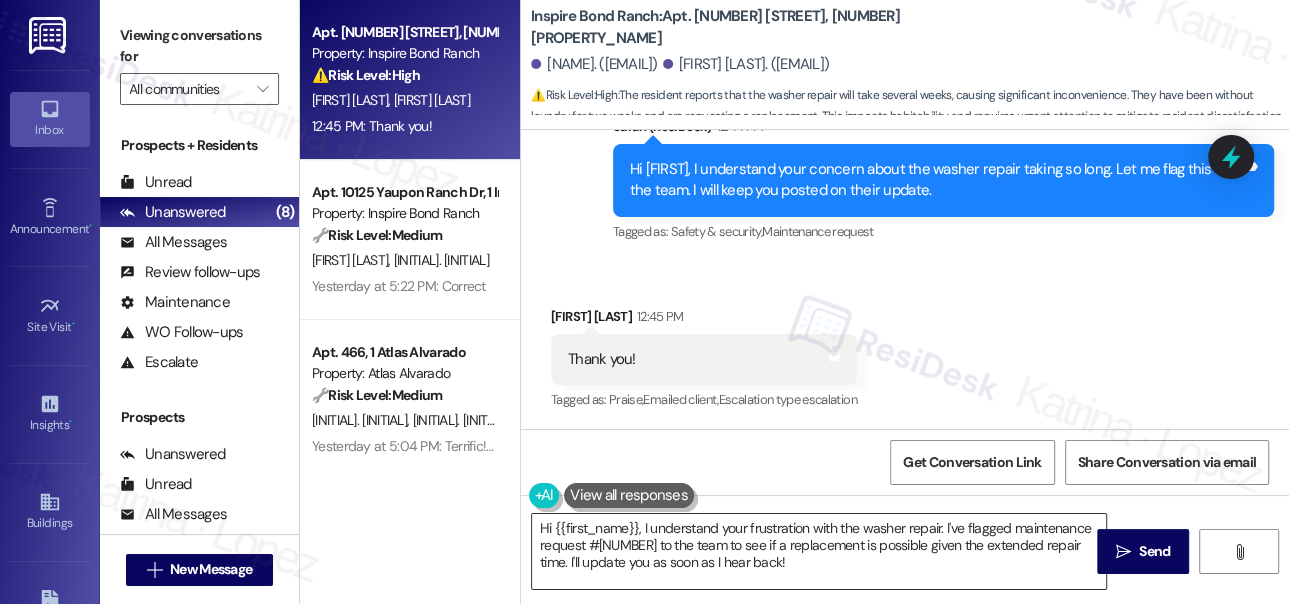 click on "Hi {{first_name}}, I understand your frustration with the washer repair. I've flagged maintenance request #[NUMBER] to the team to see if a replacement is possible given the extended repair time. I'll update you as soon as I hear back!" at bounding box center [819, 551] 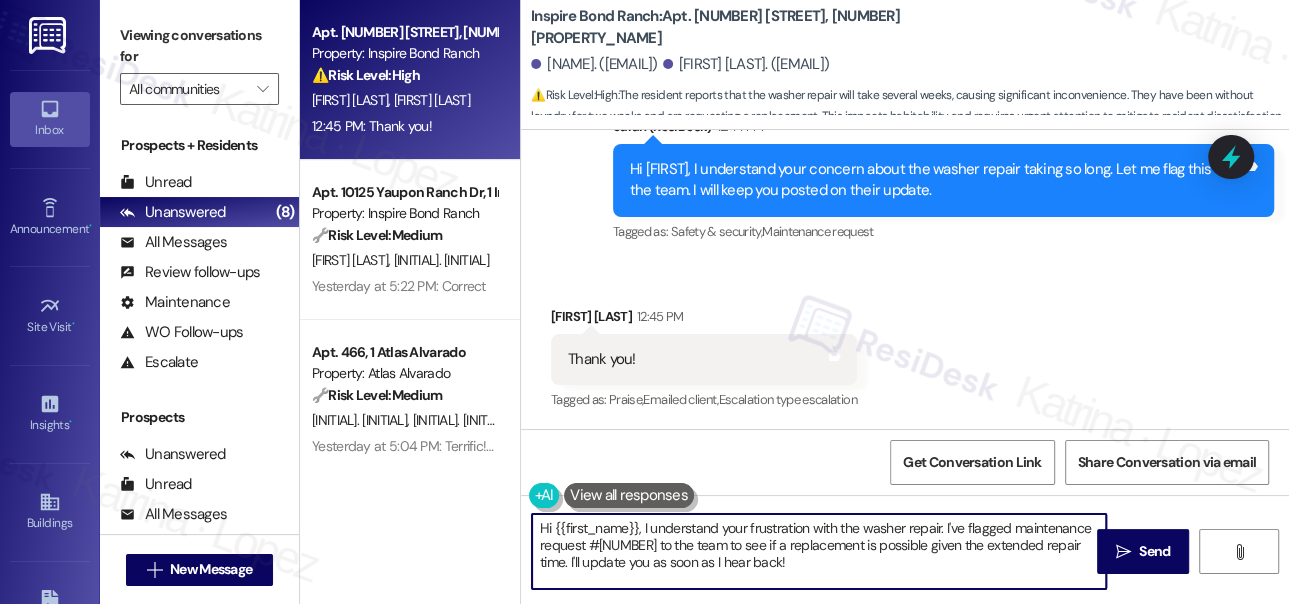 click on "Hi {{first_name}}, I understand your frustration with the washer repair. I've flagged maintenance request #[NUMBER] to the team to see if a replacement is possible given the extended repair time. I'll update you as soon as I hear back!" at bounding box center [819, 551] 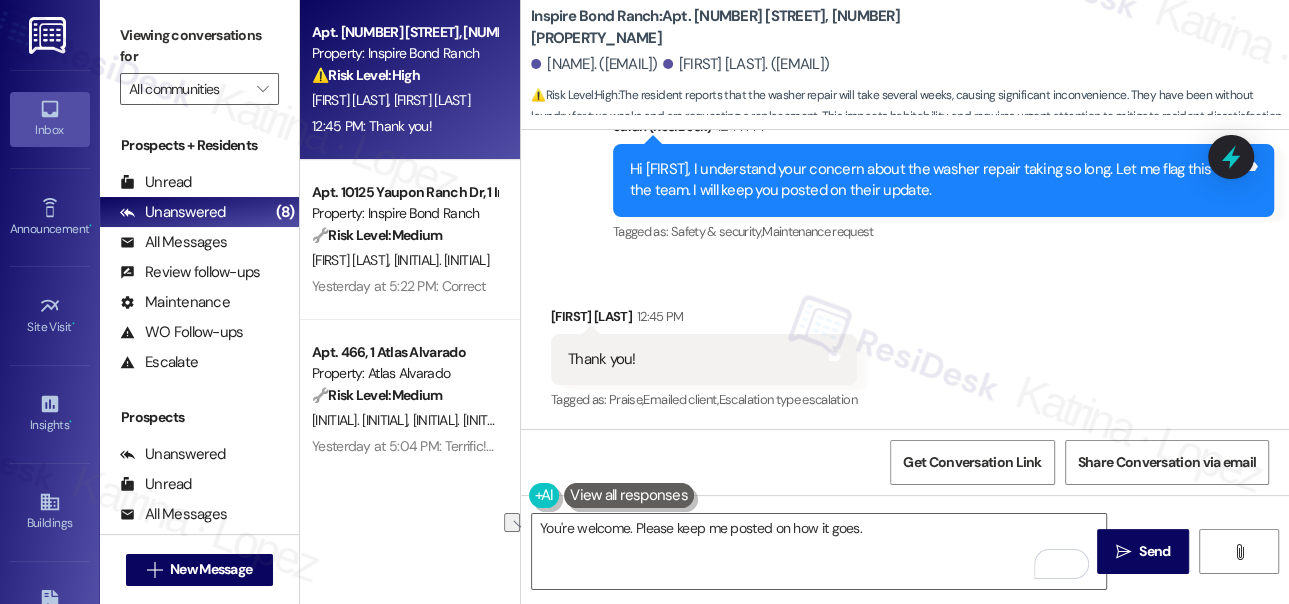 click on "Viewing conversations for All communities " at bounding box center (199, 62) 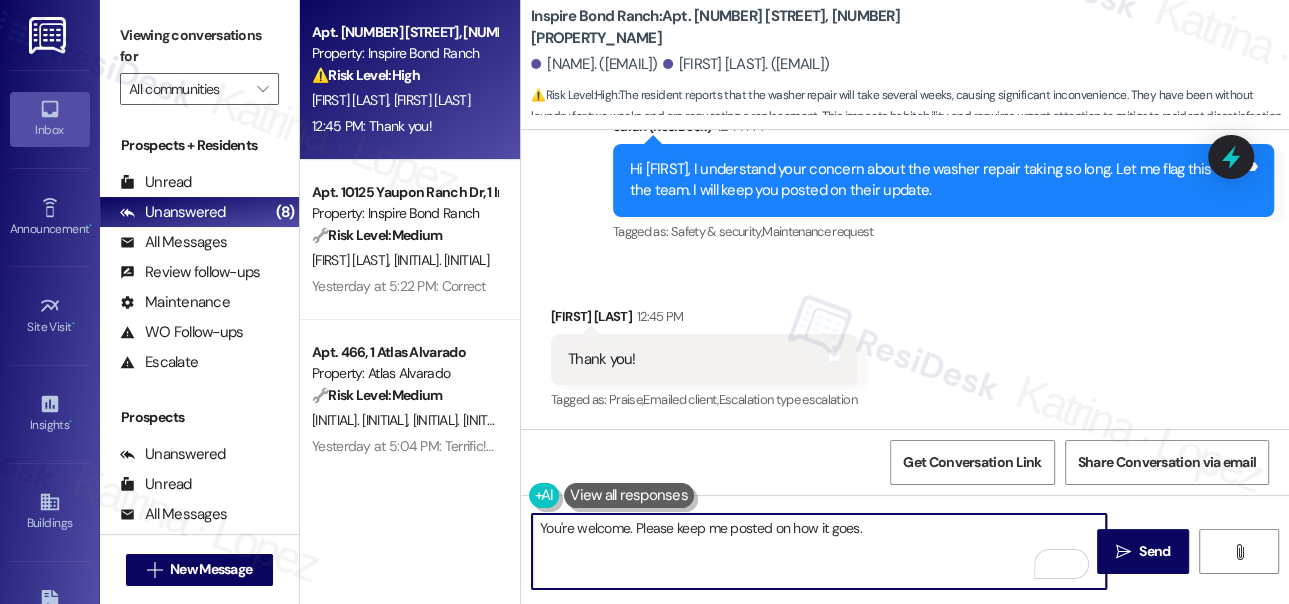 click on "You're welcome. Please keep me posted on how it goes." at bounding box center (819, 551) 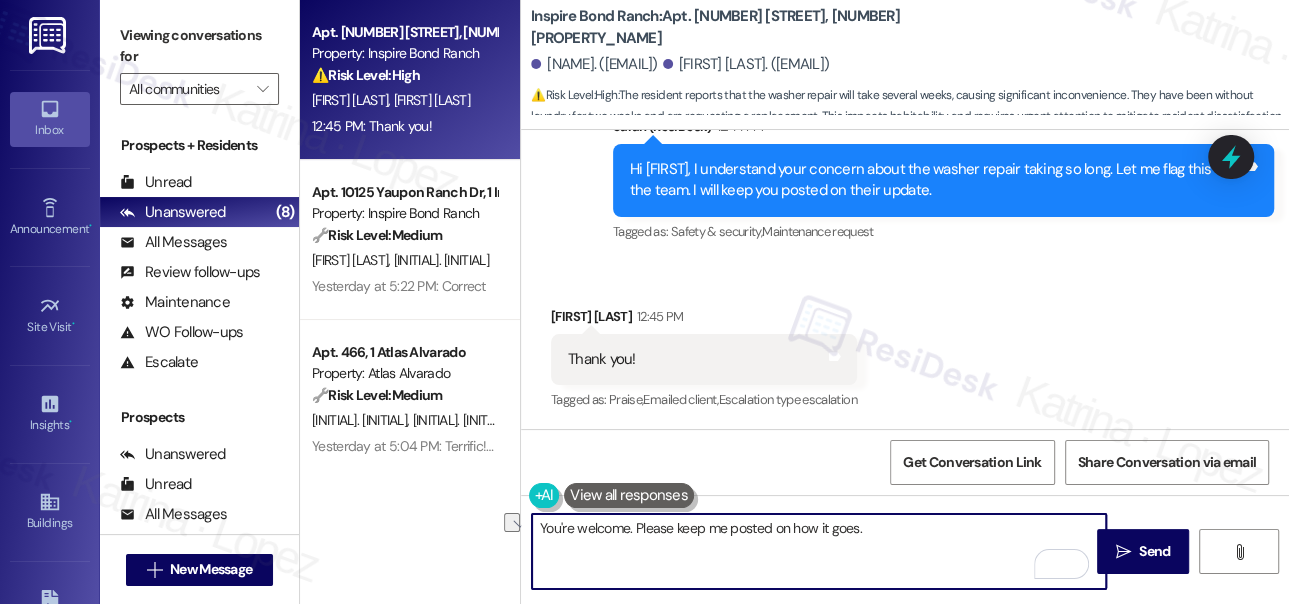 paste on "very welcome! Please keep me posted on how everything goes." 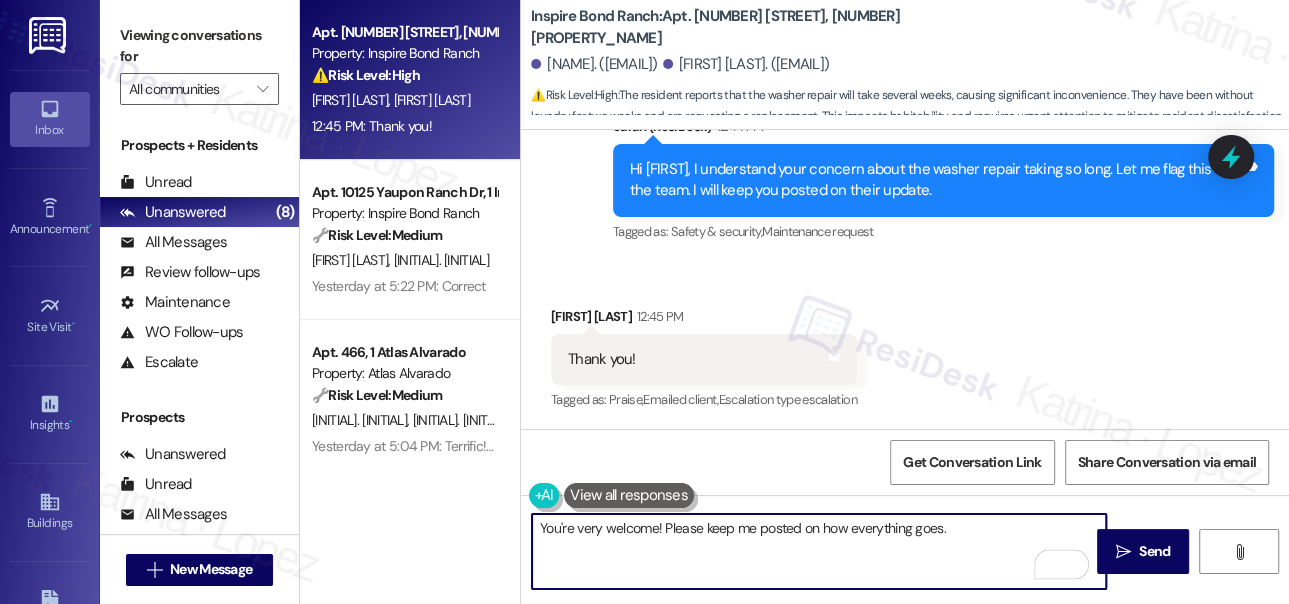 type on "You're very welcome! Please keep me posted on how everything goes." 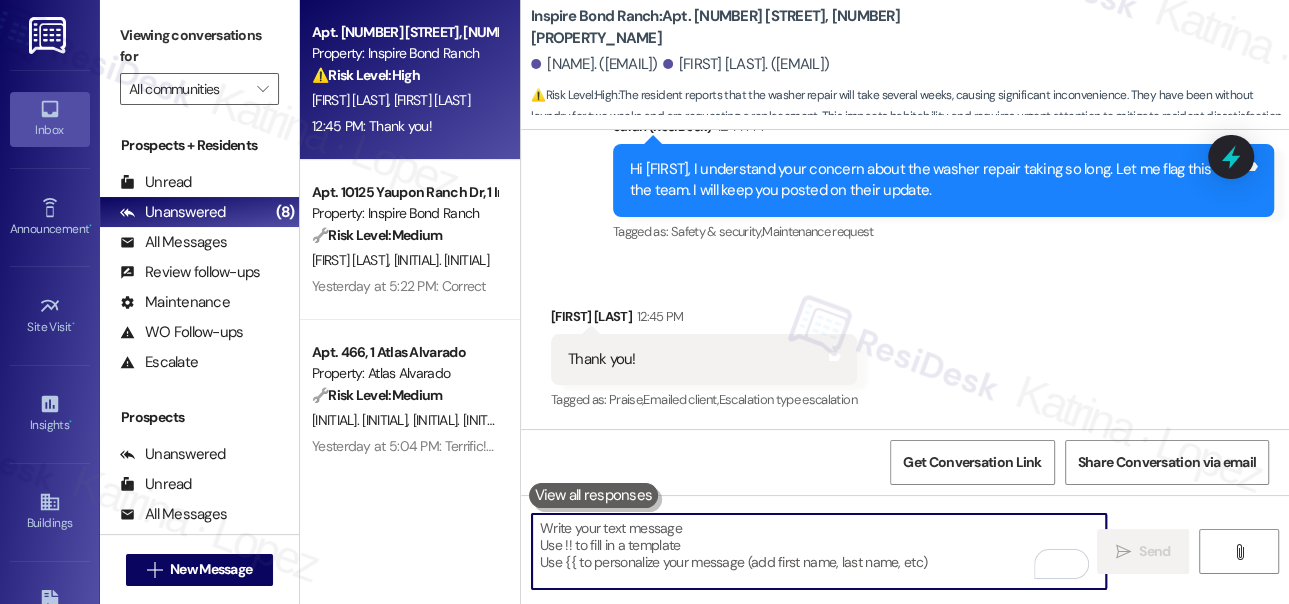 type 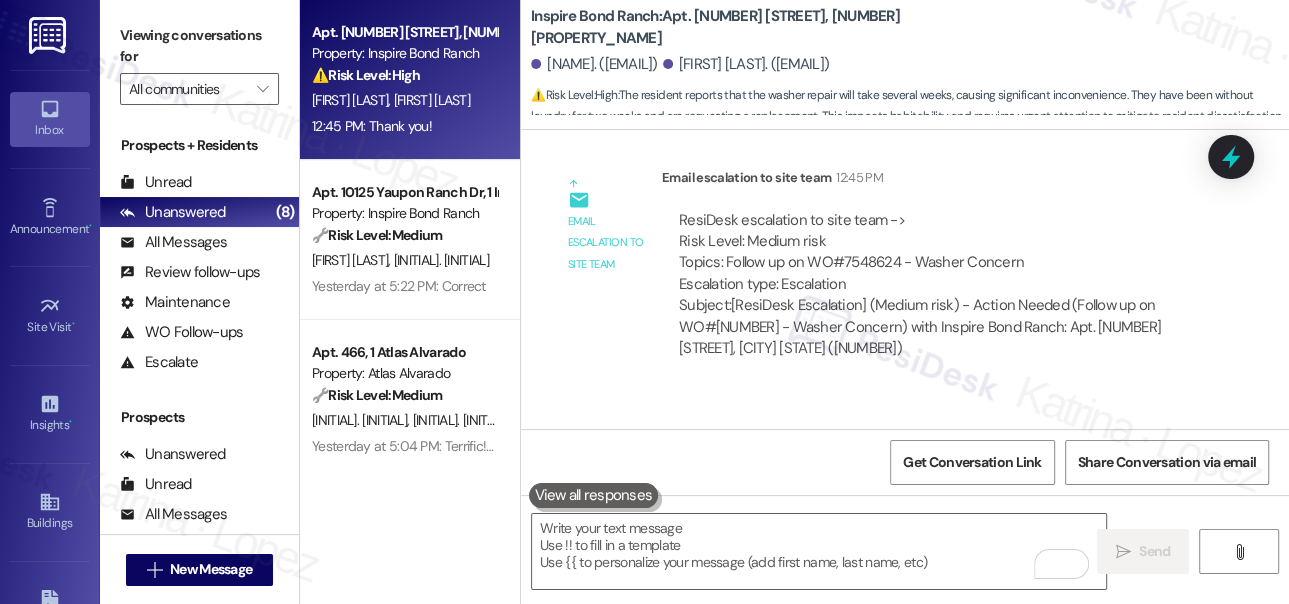 scroll, scrollTop: 4641, scrollLeft: 0, axis: vertical 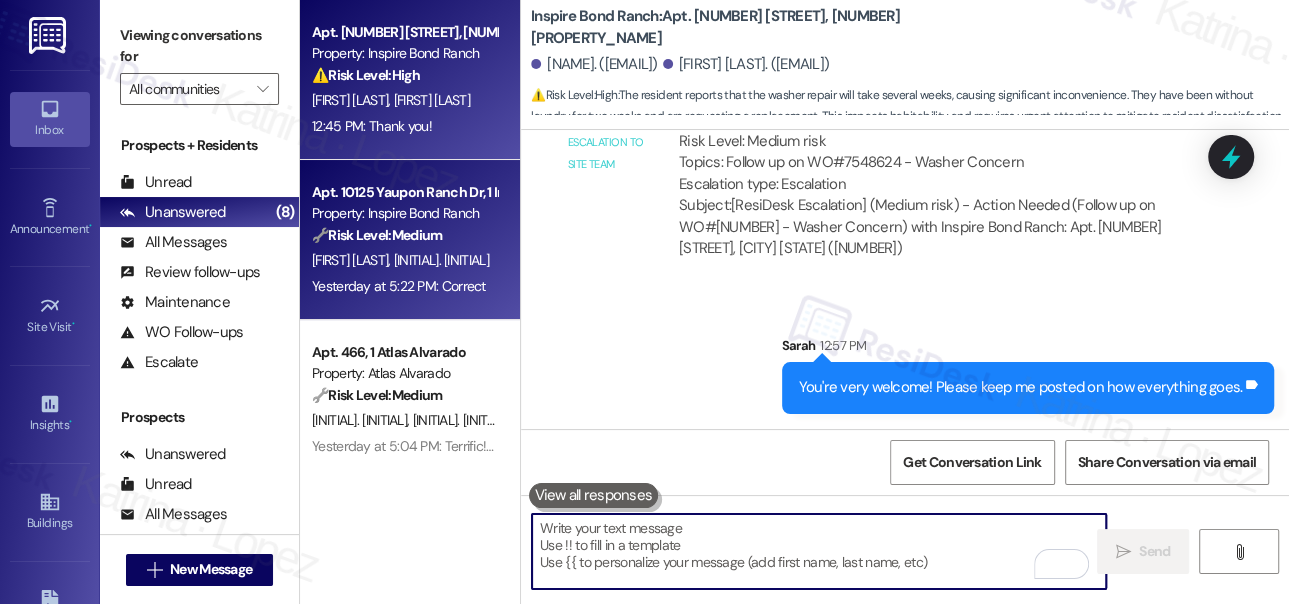 click on "[FIRST] [LAST] [LAST]" at bounding box center [404, 260] 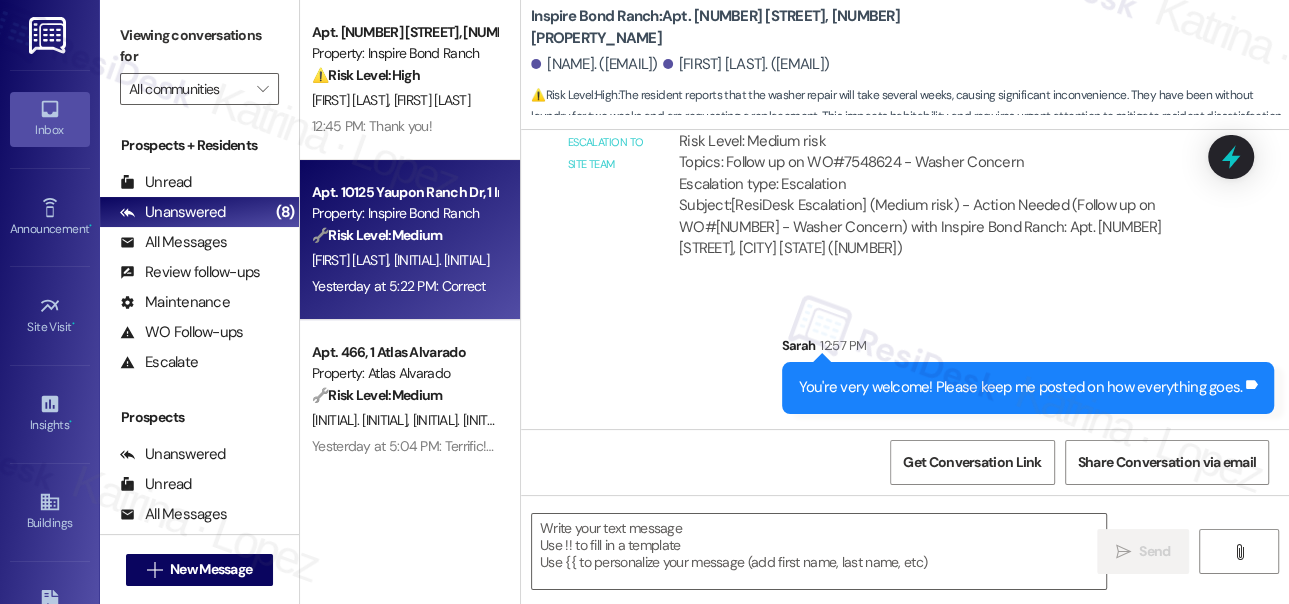 type on "Fetching suggested responses. Please feel free to read through the conversation in the meantime." 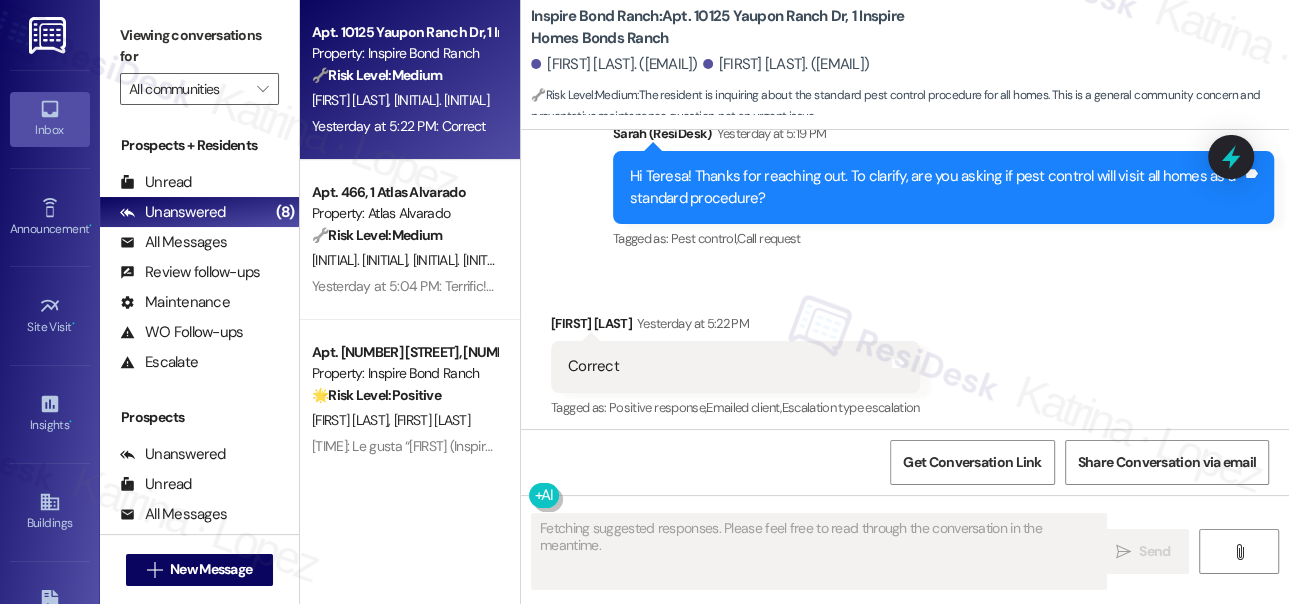 scroll, scrollTop: 968, scrollLeft: 0, axis: vertical 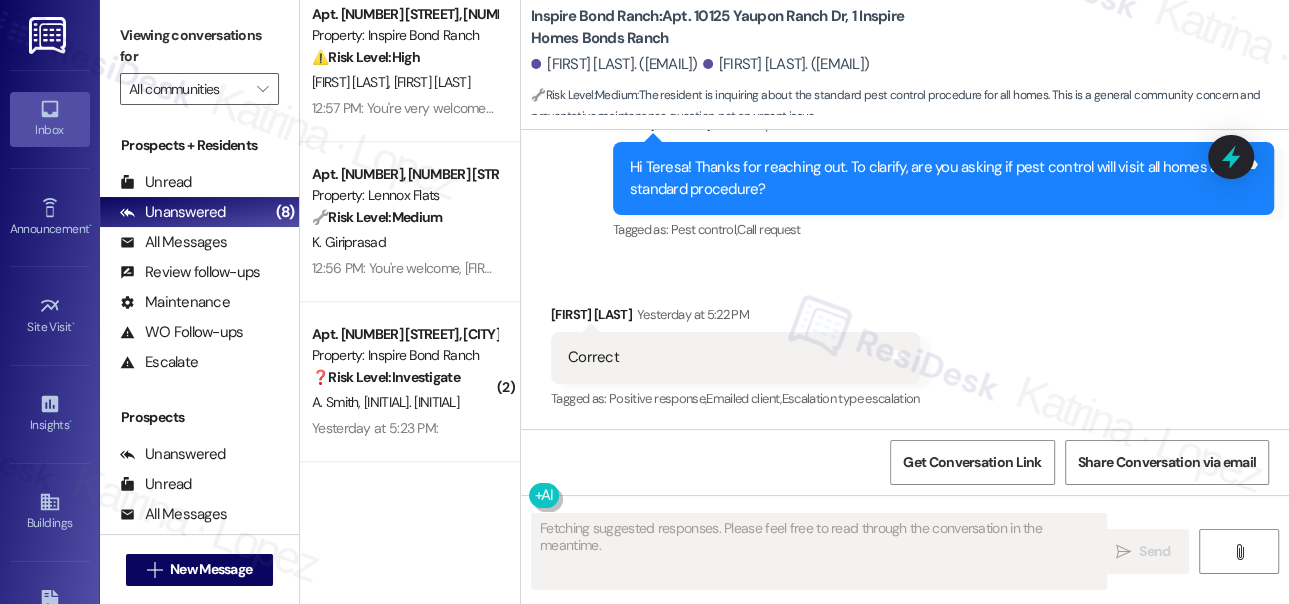 click on "Correct Tags and notes" at bounding box center [735, 357] 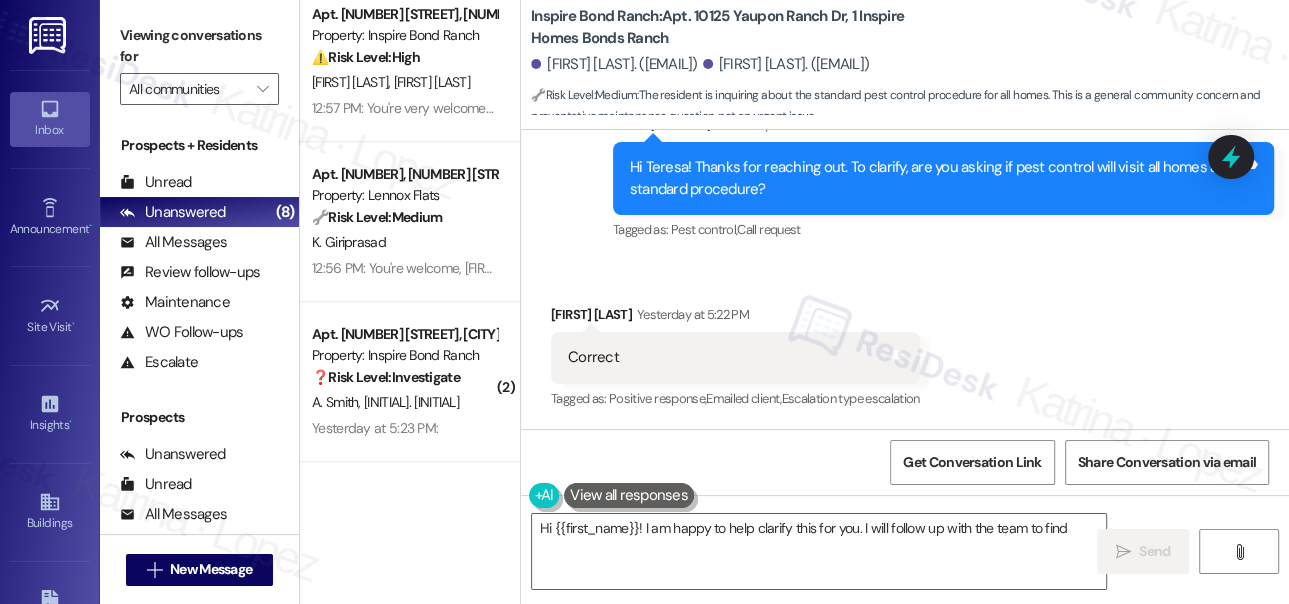 click on "Correct Tags and notes" at bounding box center (735, 357) 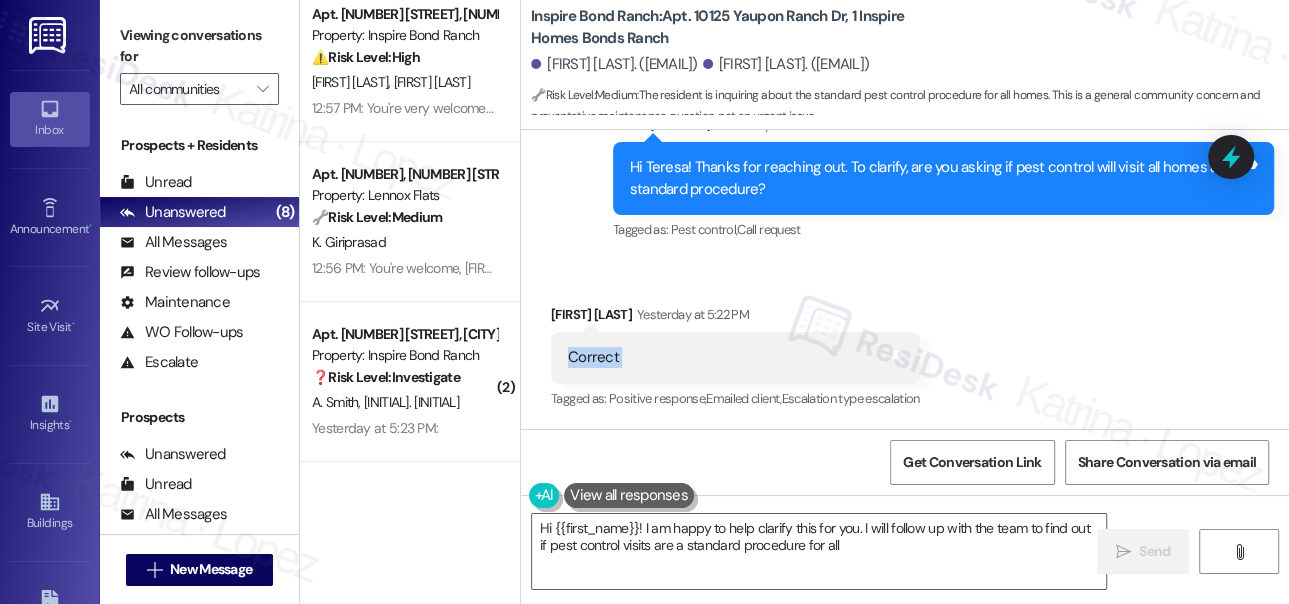 click on "Correct Tags and notes" at bounding box center [735, 357] 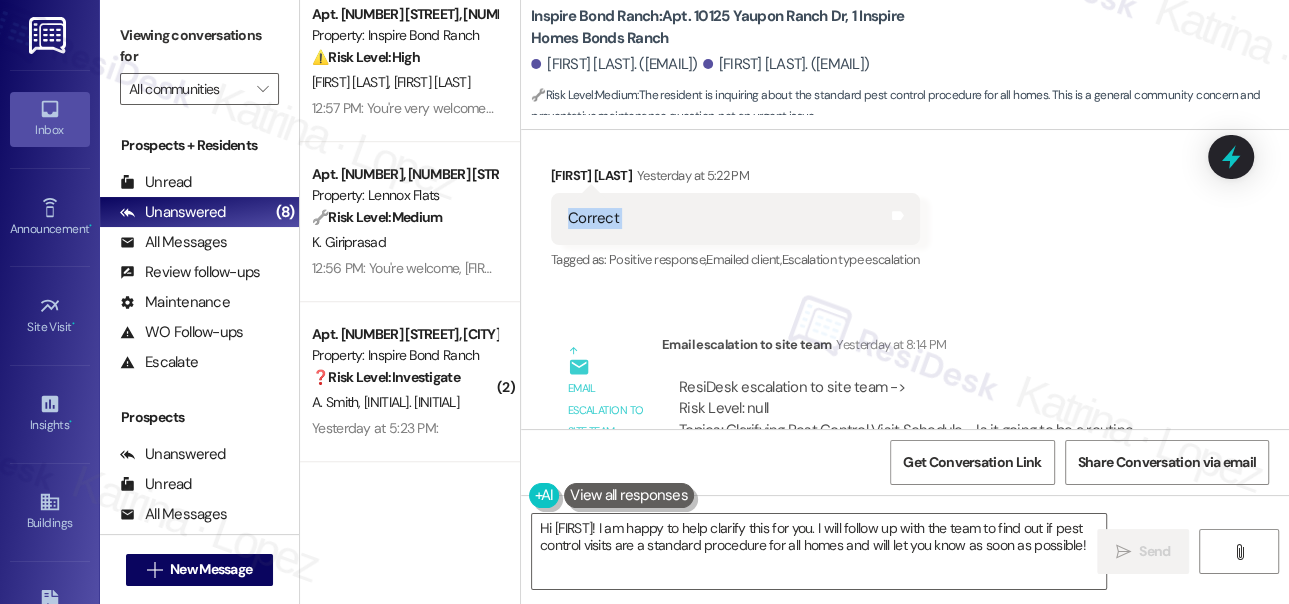 scroll, scrollTop: 1236, scrollLeft: 0, axis: vertical 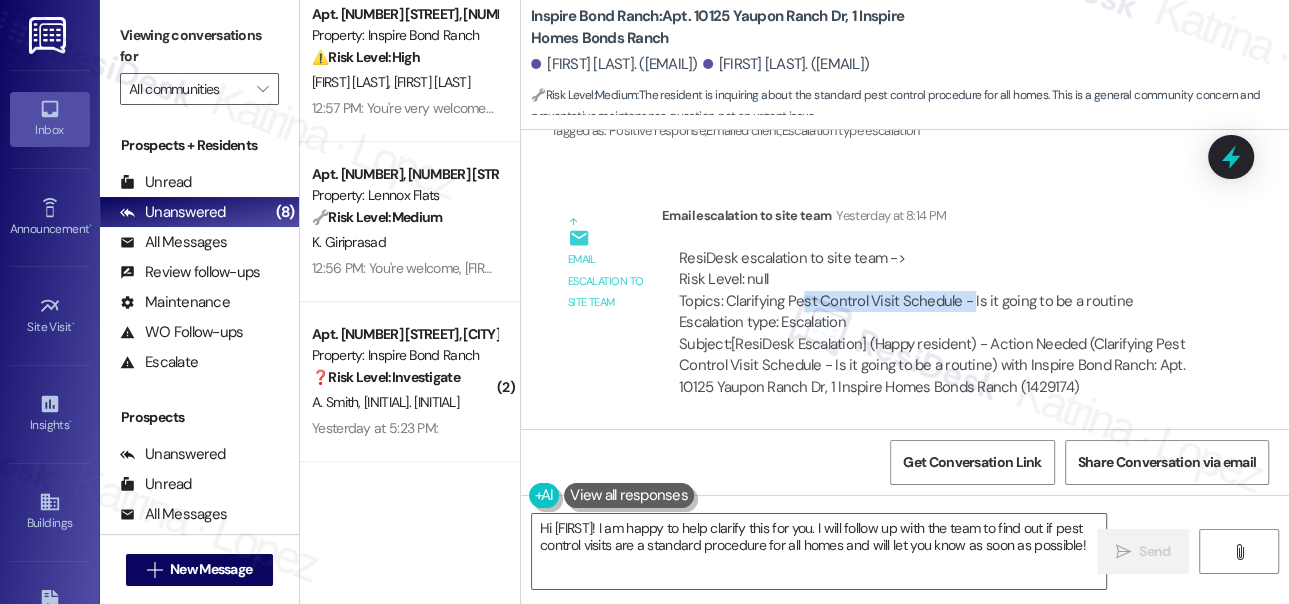 drag, startPoint x: 802, startPoint y: 299, endPoint x: 967, endPoint y: 303, distance: 165.04848 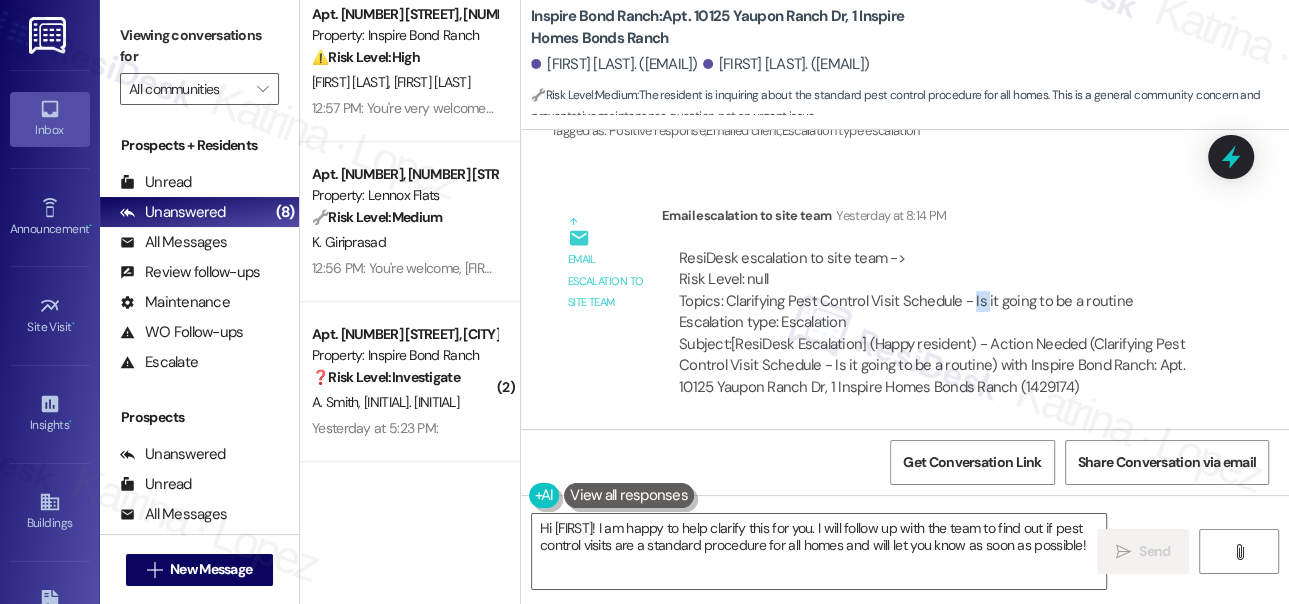 click on "ResiDesk escalation to site team ->
Risk Level: null
Topics: Clarifying Pest Control Visit Schedule - Is it going to be a routine
Escalation type: Escalation" at bounding box center [937, 291] 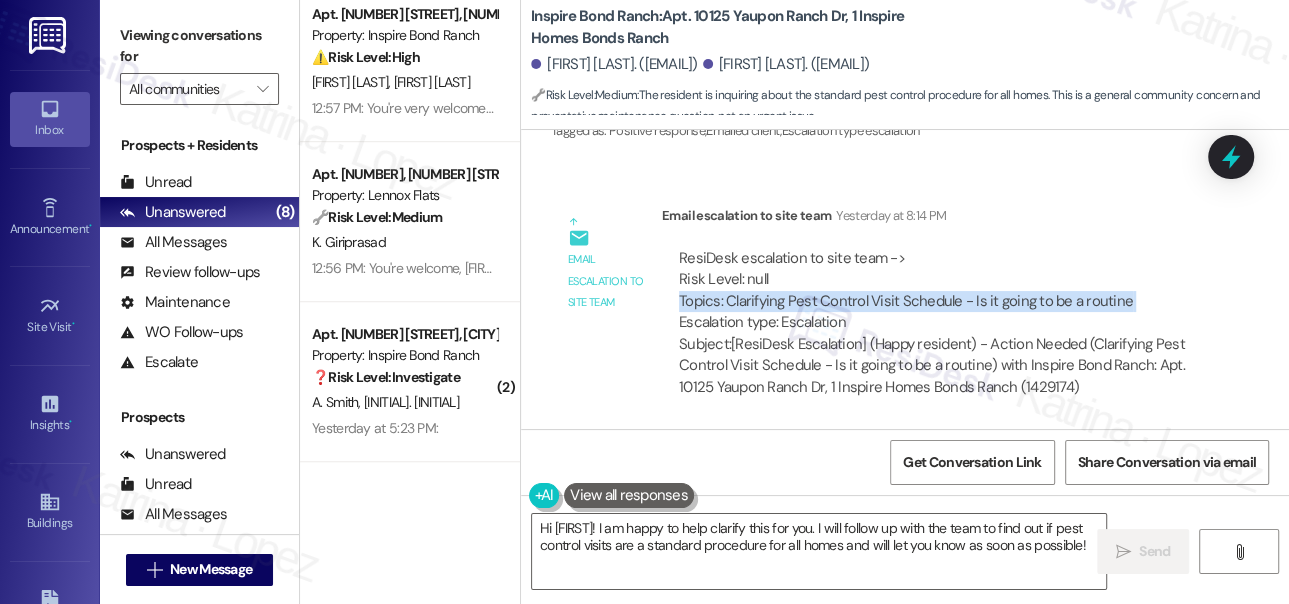 click on "ResiDesk escalation to site team ->
Risk Level: null
Topics: Clarifying Pest Control Visit Schedule - Is it going to be a routine
Escalation type: Escalation" at bounding box center (937, 291) 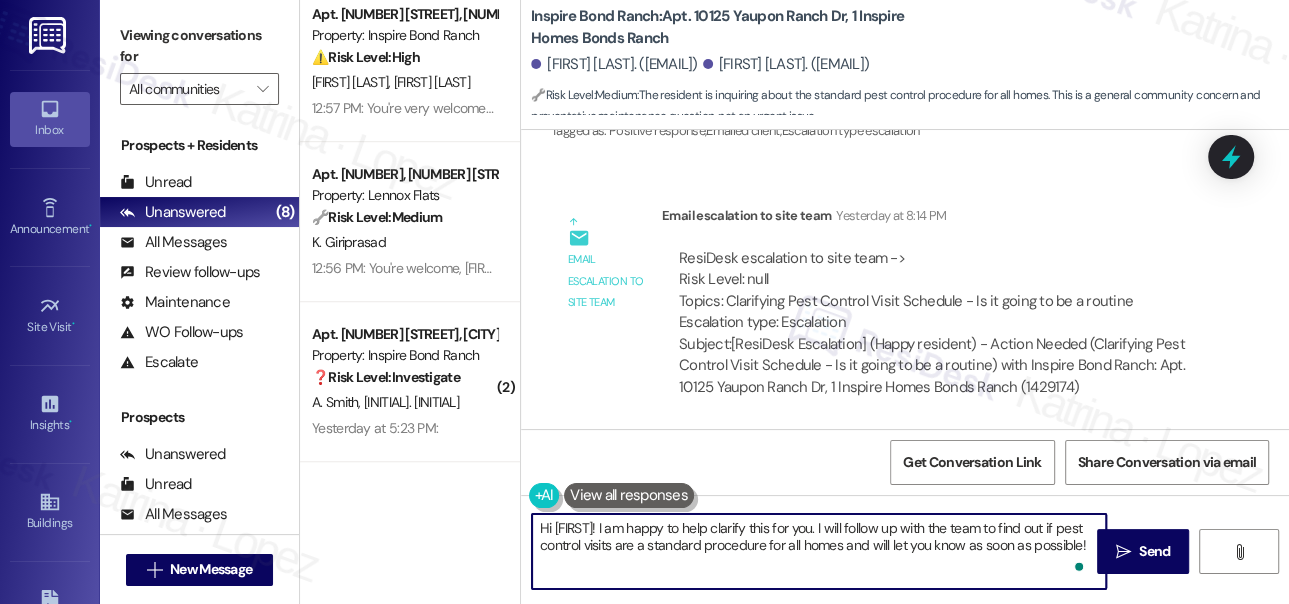 drag, startPoint x: 643, startPoint y: 524, endPoint x: 536, endPoint y: 524, distance: 107 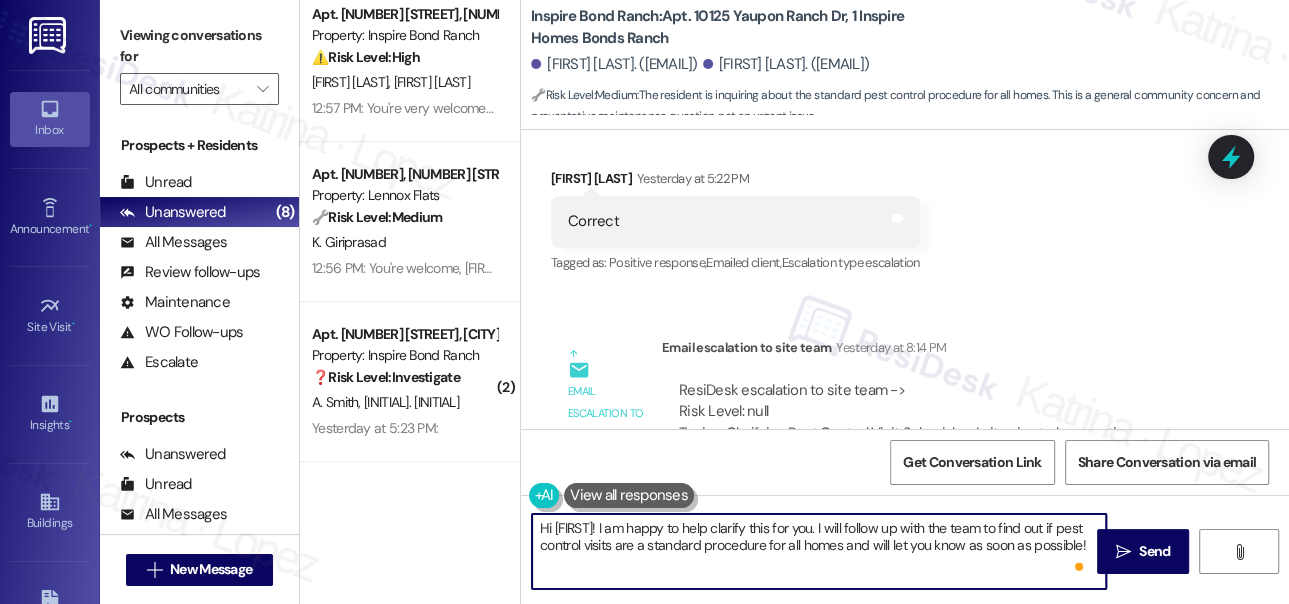 scroll, scrollTop: 963, scrollLeft: 0, axis: vertical 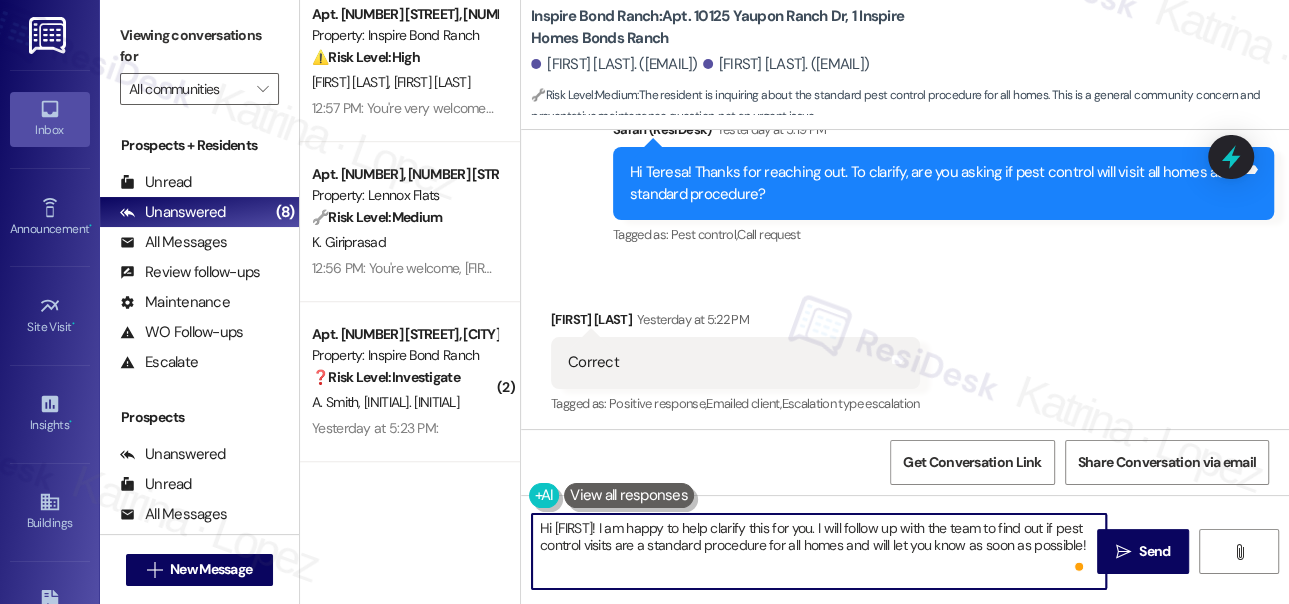 click on "[FIRST] [LAST] [TIME]" at bounding box center [735, 323] 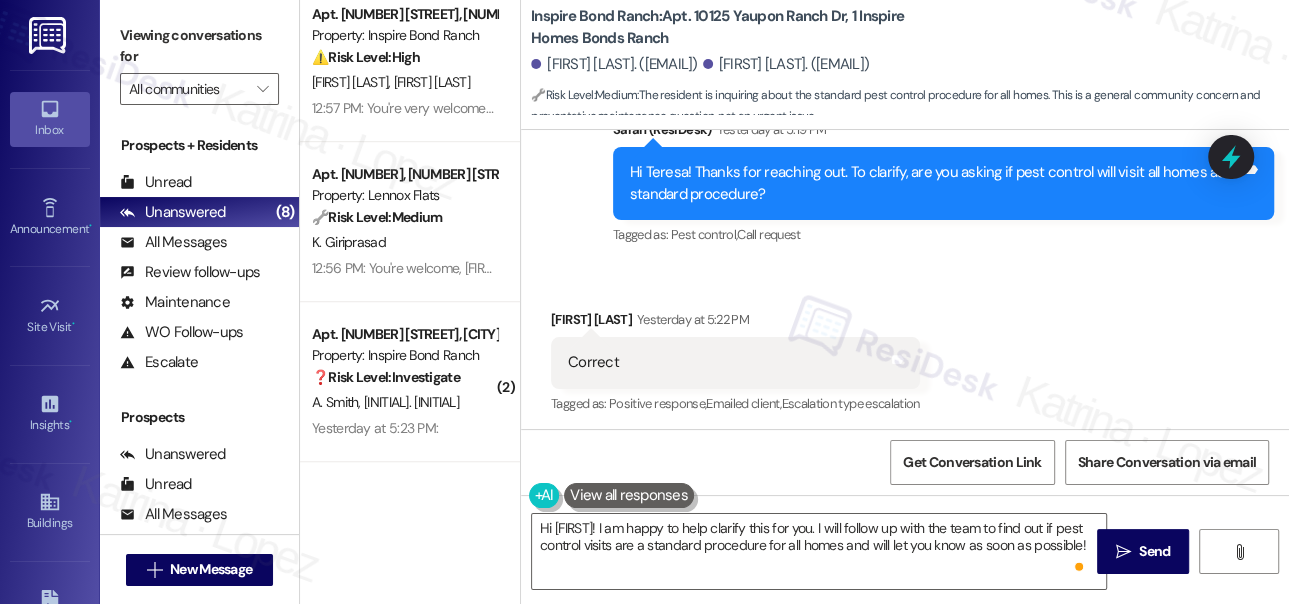 click on "[FIRST] [LAST] [TIME]" at bounding box center [735, 323] 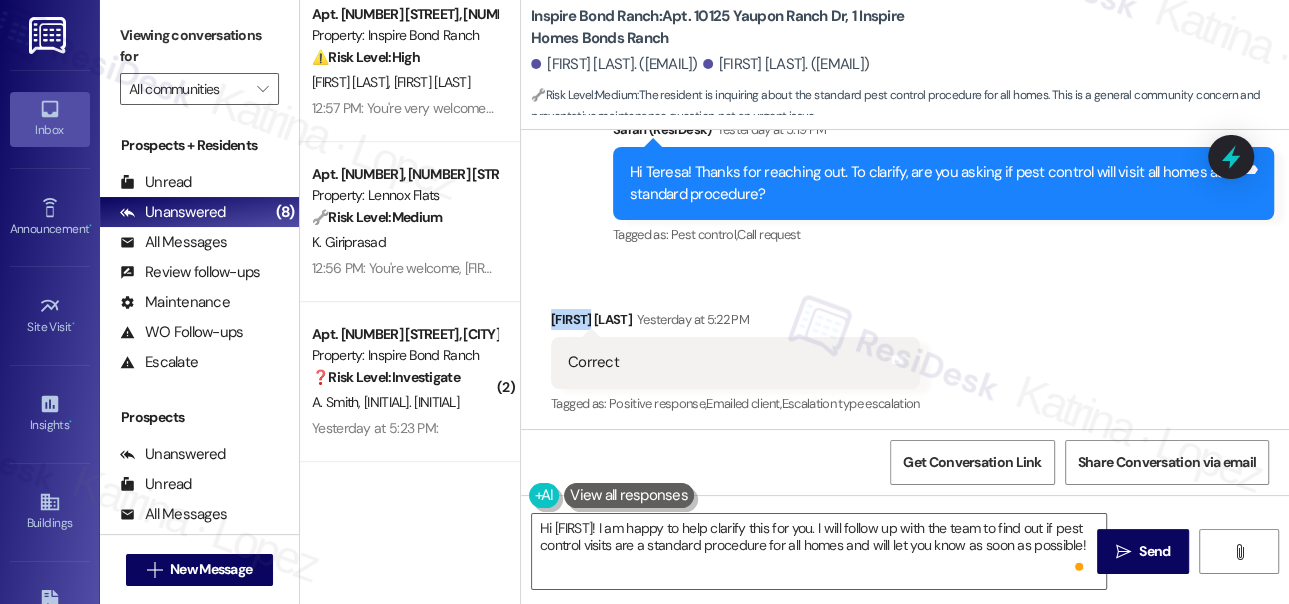 click on "[FIRST] [LAST] [TIME]" at bounding box center [735, 323] 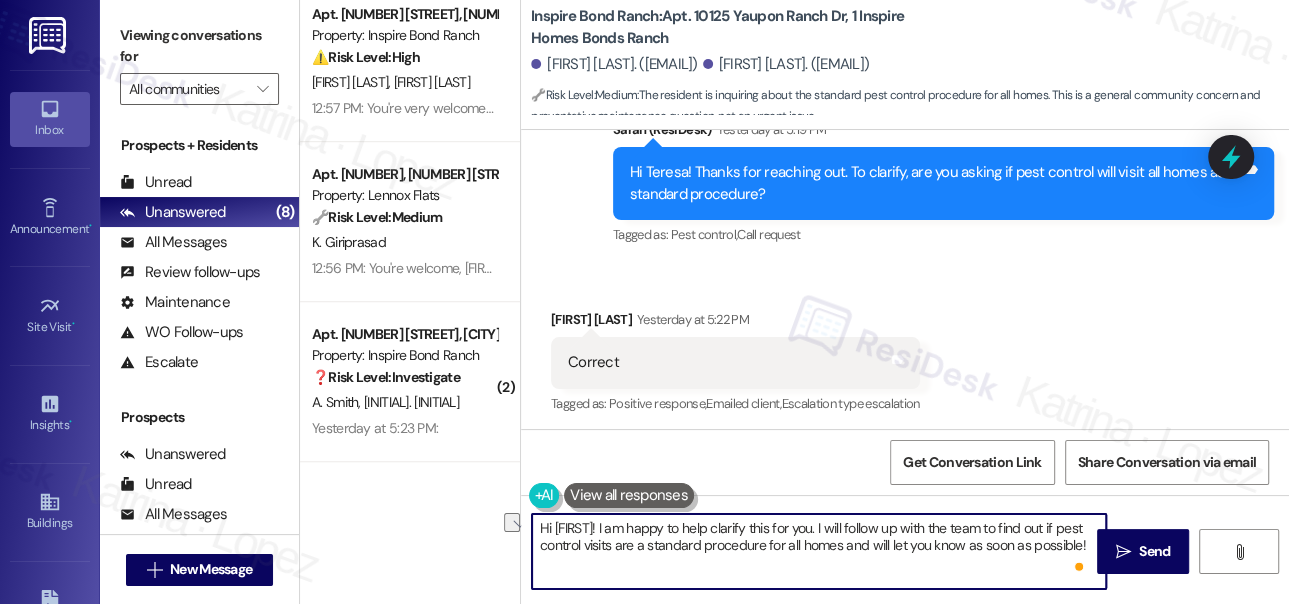 drag, startPoint x: 536, startPoint y: 529, endPoint x: 856, endPoint y: 527, distance: 320.00626 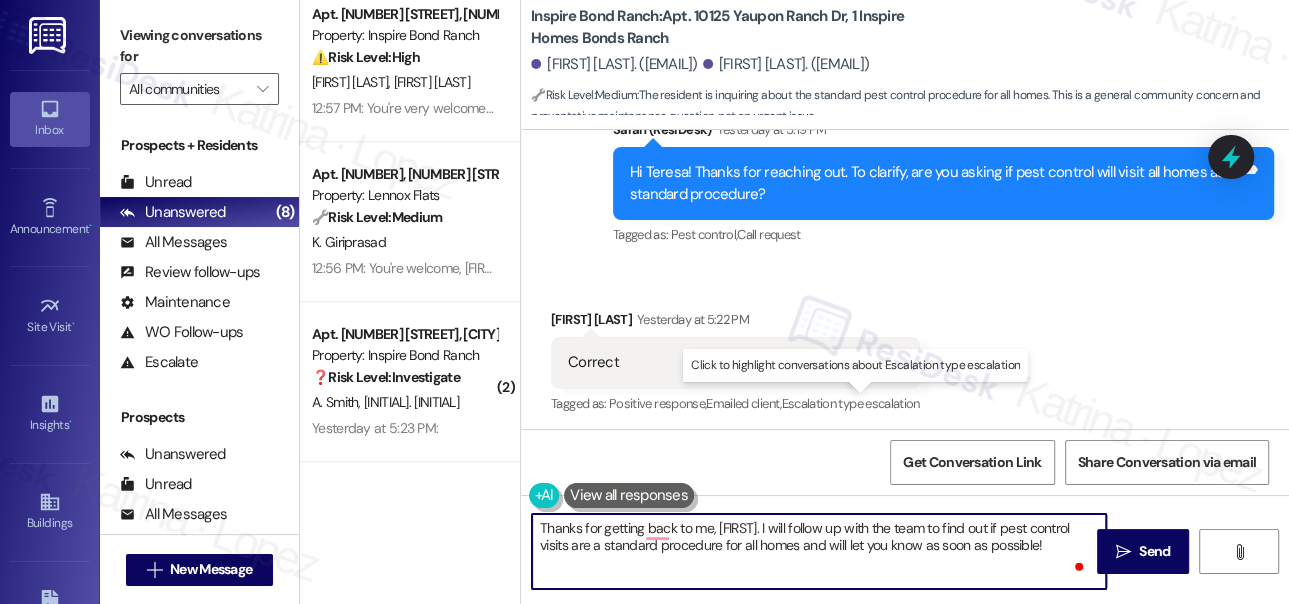 paste on "[FIRST]" 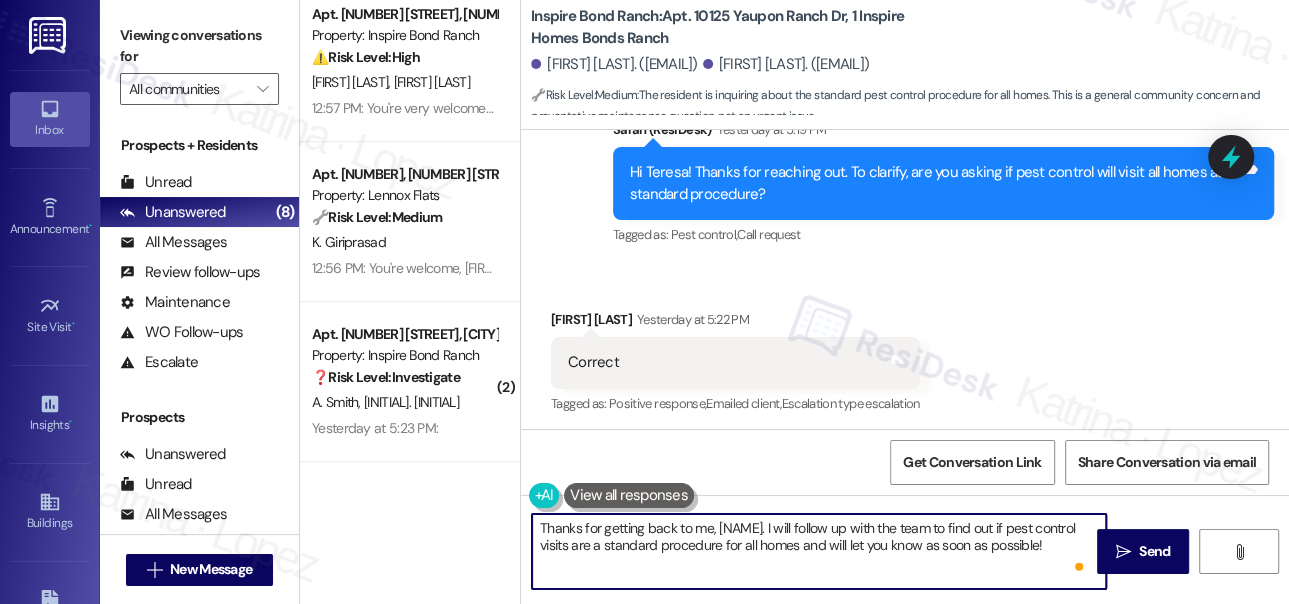 drag, startPoint x: 664, startPoint y: 542, endPoint x: 924, endPoint y: 542, distance: 260 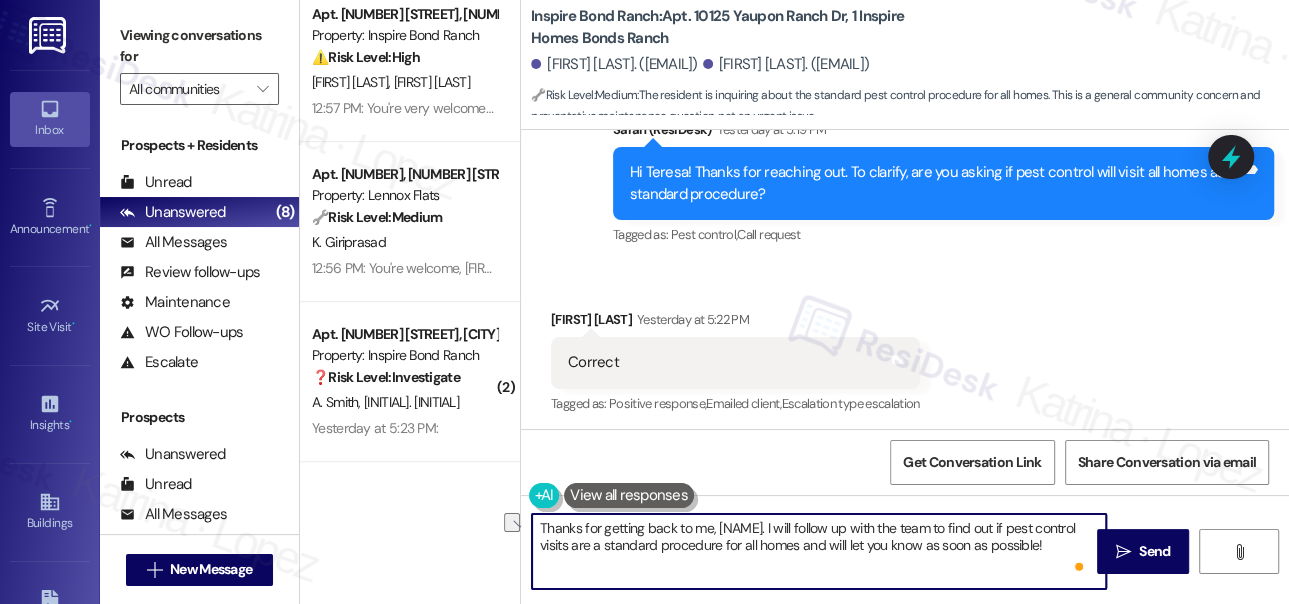 click on "Thanks for getting back to me, [NAME]. I will follow up with the team to find out if pest control visits are a standard procedure for all homes and will let you know as soon as possible!" at bounding box center [819, 551] 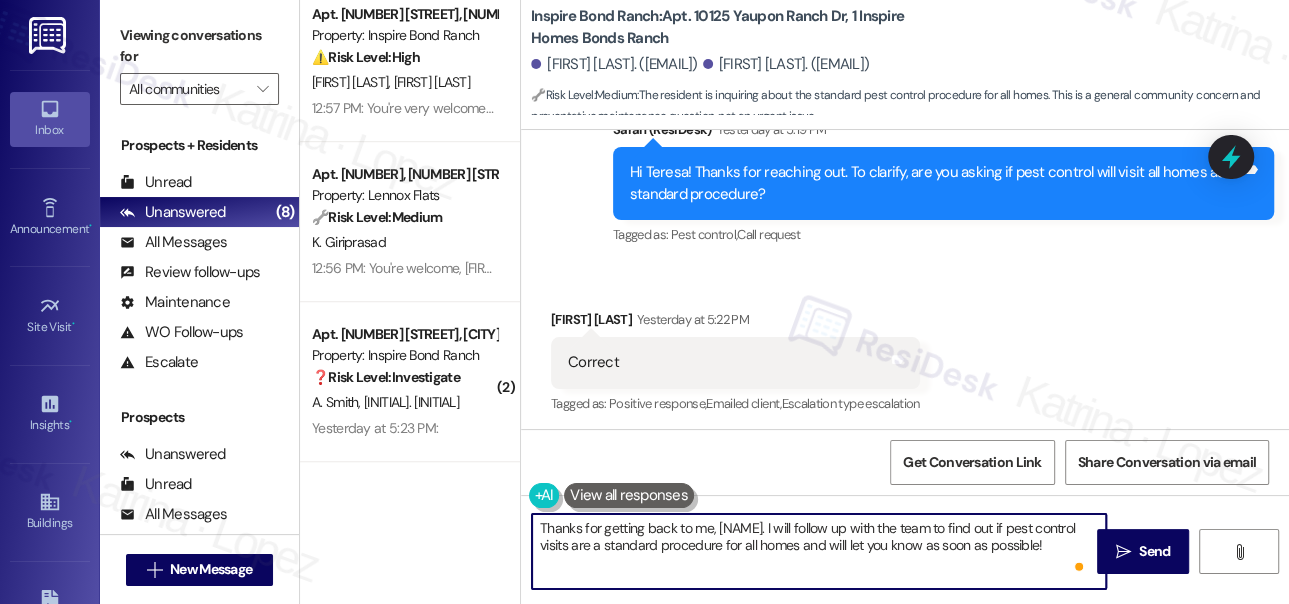 click on "Thanks for getting back to me, [NAME]. I will follow up with the team to find out if pest control visits are a standard procedure for all homes and will let you know as soon as possible!" at bounding box center (819, 551) 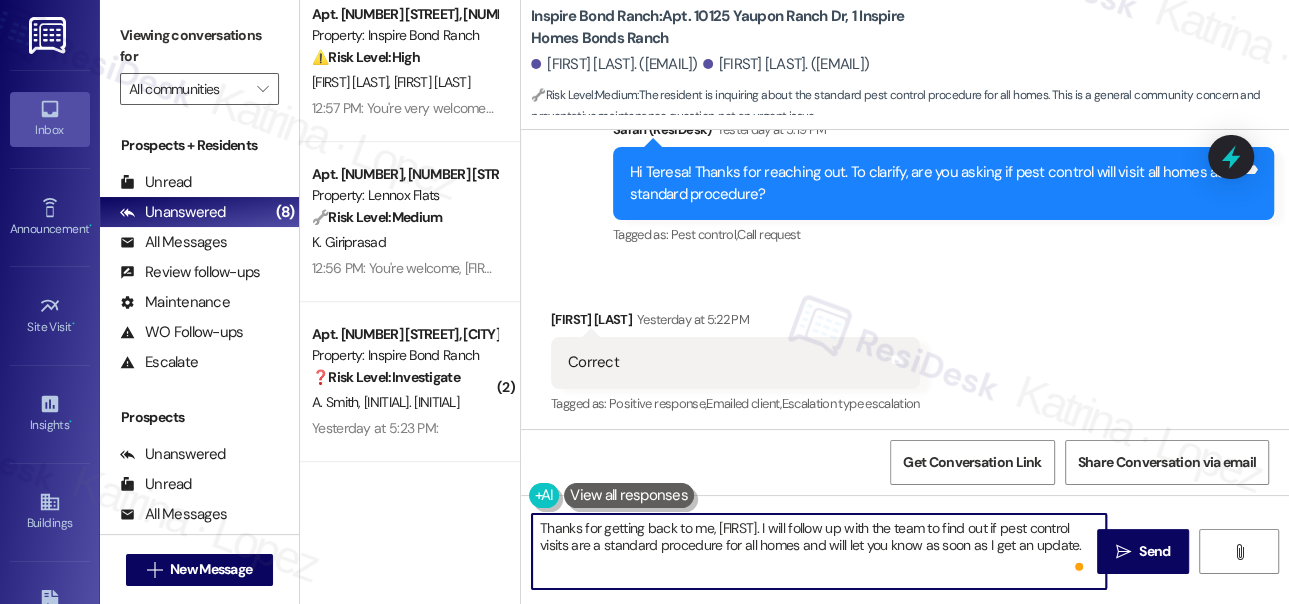 click on "Thanks for getting back to me, [FIRST]. I will follow up with the team to find out if pest control visits are a standard procedure for all homes and will let you know as soon as I get an update." at bounding box center [819, 551] 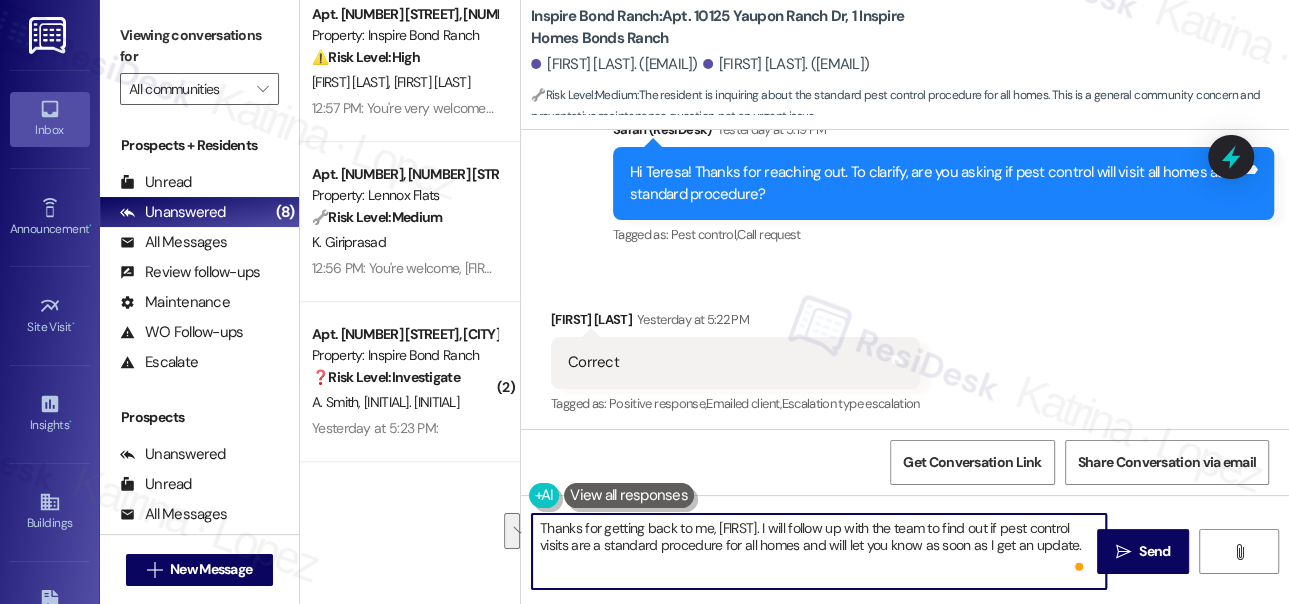 click on "Thanks for getting back to me, [FIRST]. I will follow up with the team to find out if pest control visits are a standard procedure for all homes and will let you know as soon as I get an update." at bounding box center [819, 551] 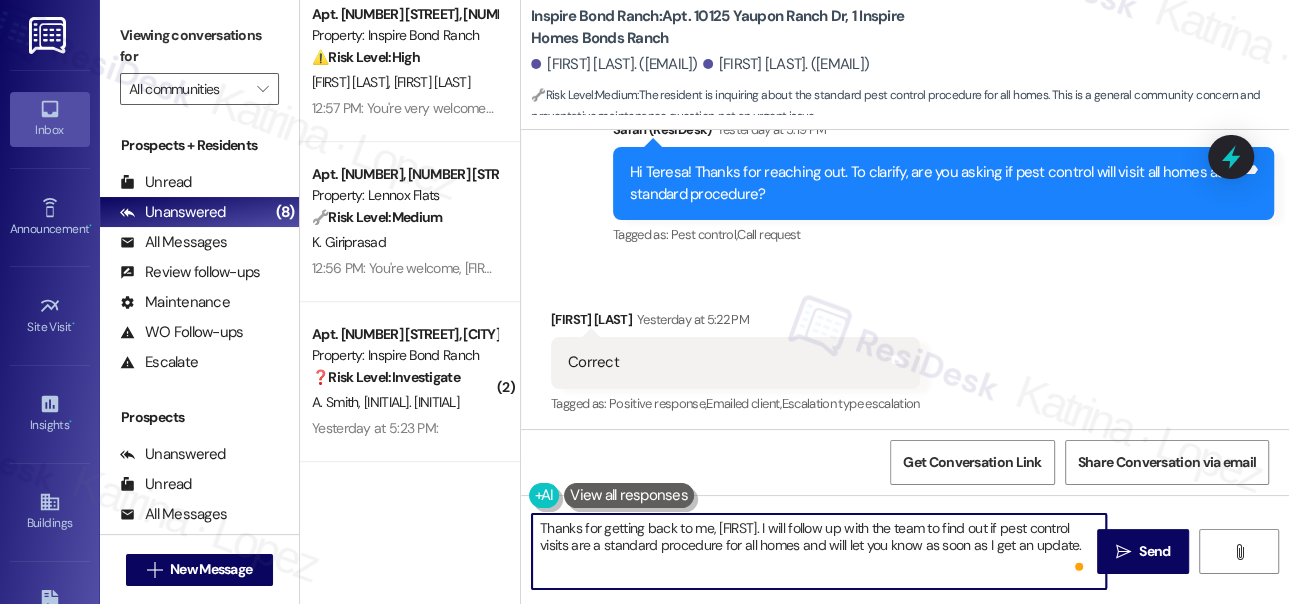 click on "Thanks for getting back to me, [FIRST]. I will follow up with the team to find out if pest control visits are a standard procedure for all homes and will let you know as soon as I get an update." at bounding box center [819, 551] 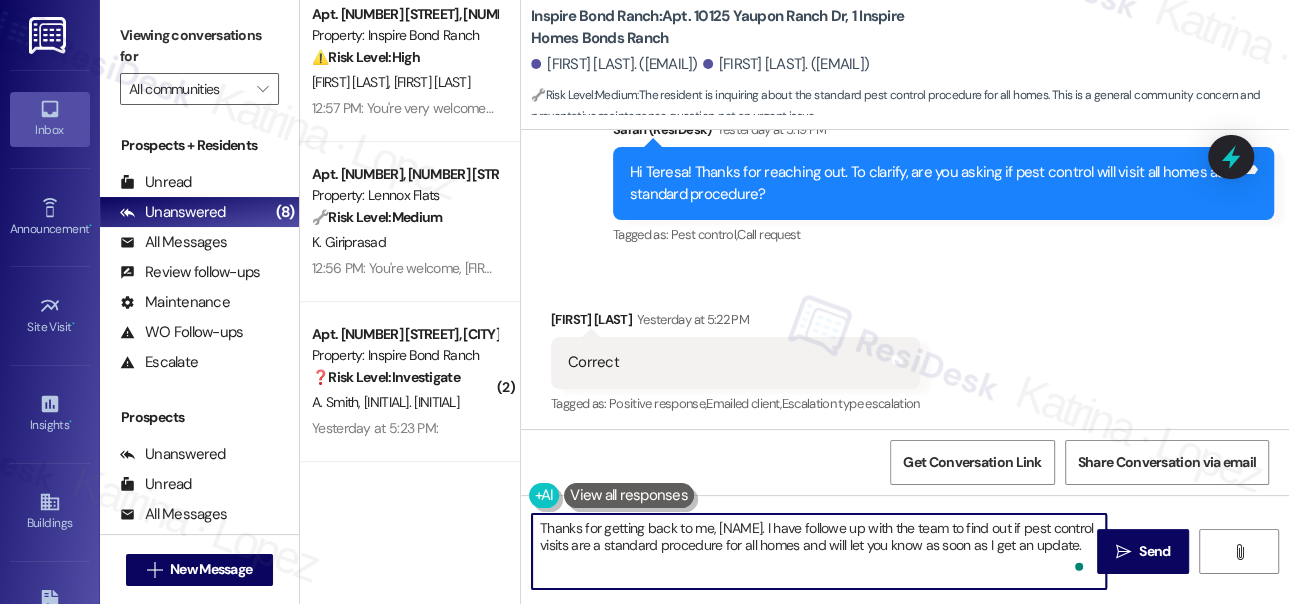 type on "Thanks for getting back to me, [FIRST]. I have followed up with the team to find out if pest control visits are a standard procedure for all homes and will let you know as soon as I get an update." 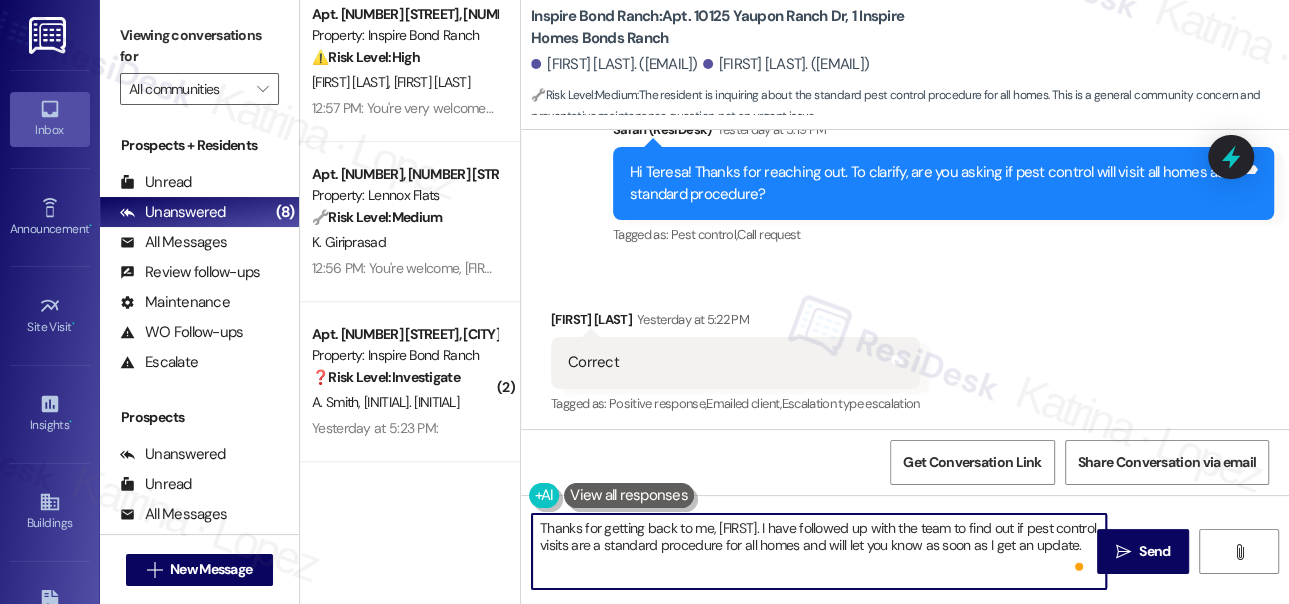 click on "Thanks for getting back to me, [FIRST]. I have followed up with the team to find out if pest control visits are a standard procedure for all homes and will let you know as soon as I get an update." at bounding box center (819, 551) 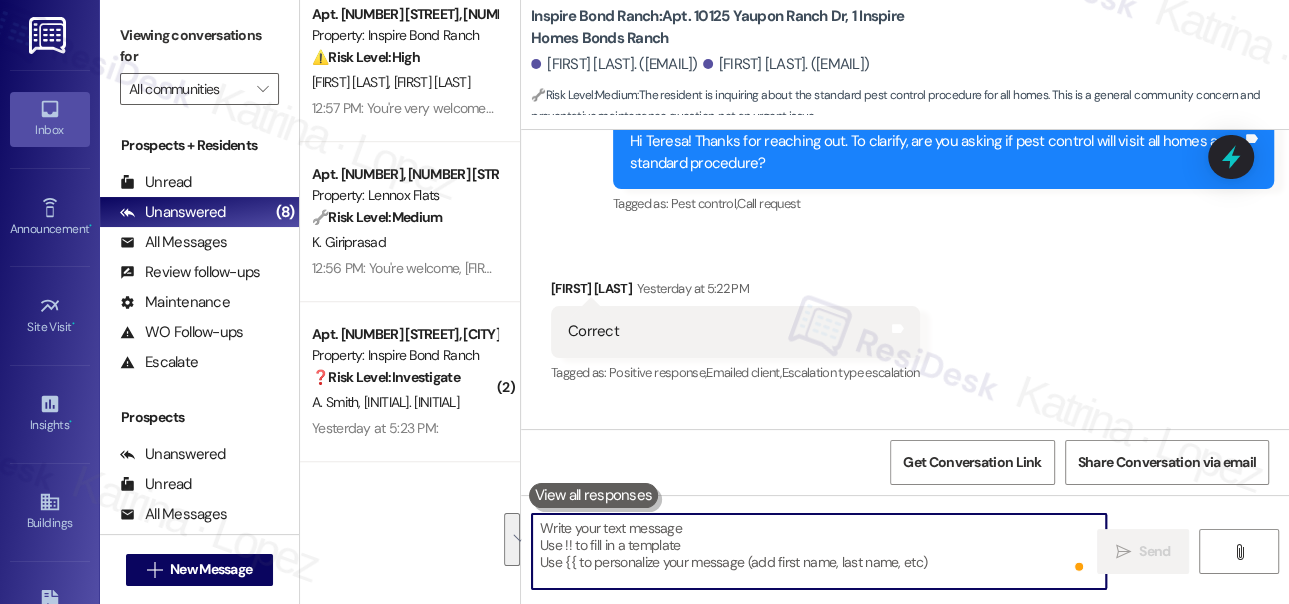 scroll, scrollTop: 1397, scrollLeft: 0, axis: vertical 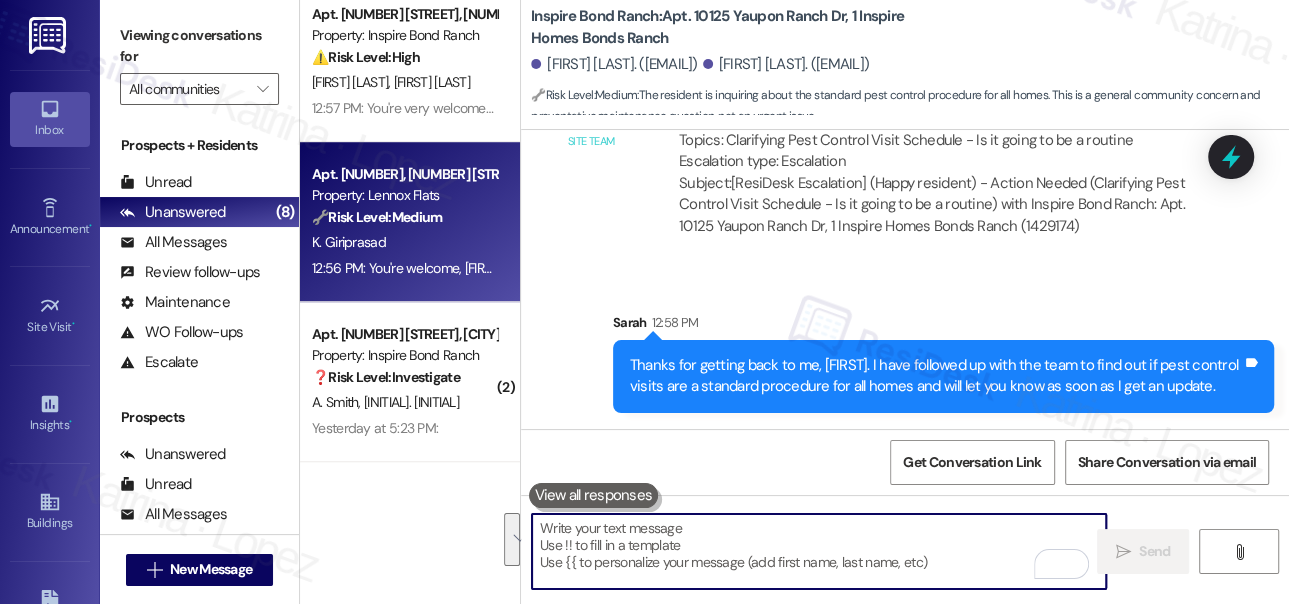 type 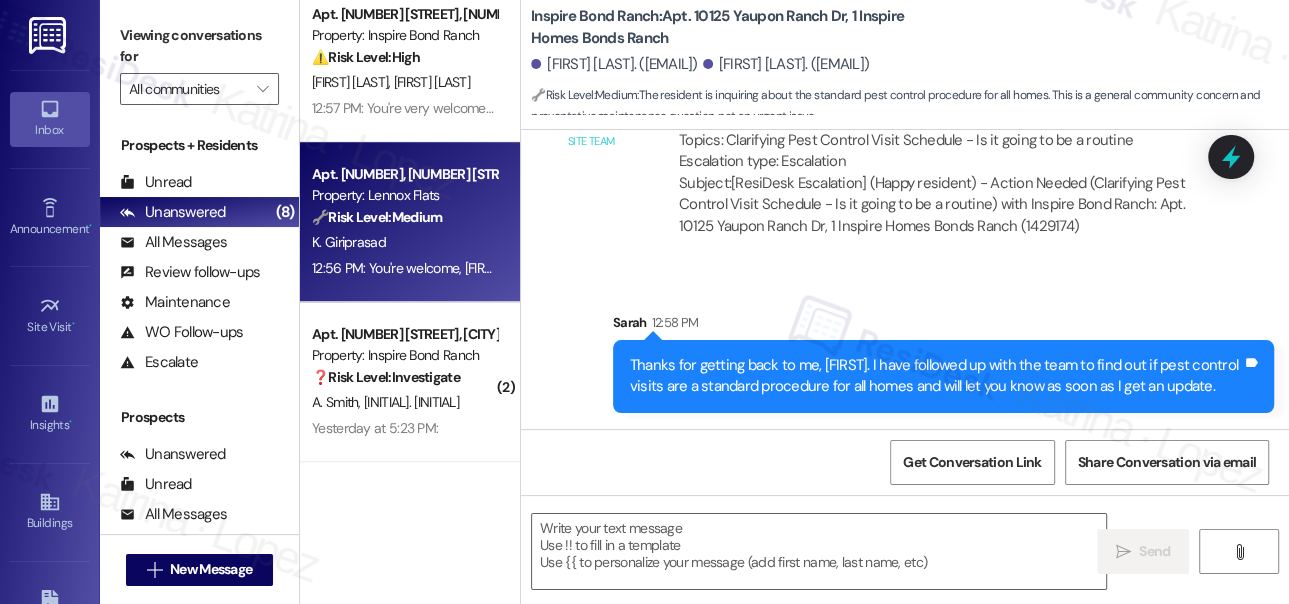 type on "Fetching suggested responses. Please feel free to read through the conversation in the meantime." 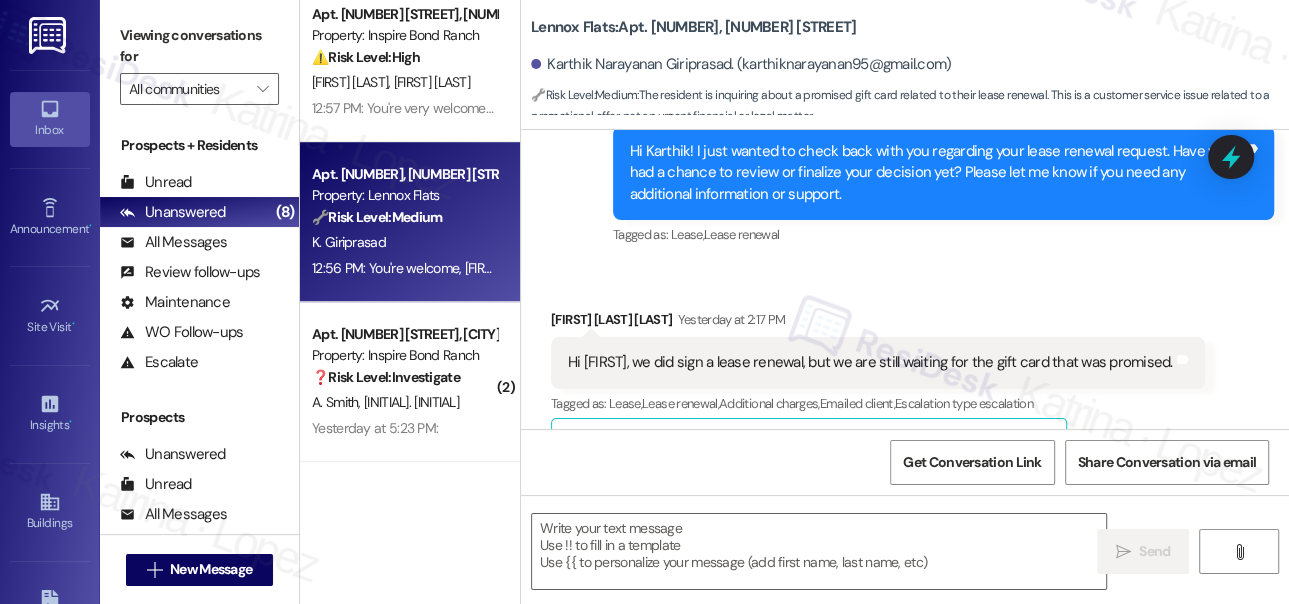 type on "Fetching suggested responses. Please feel free to read through the conversation in the meantime." 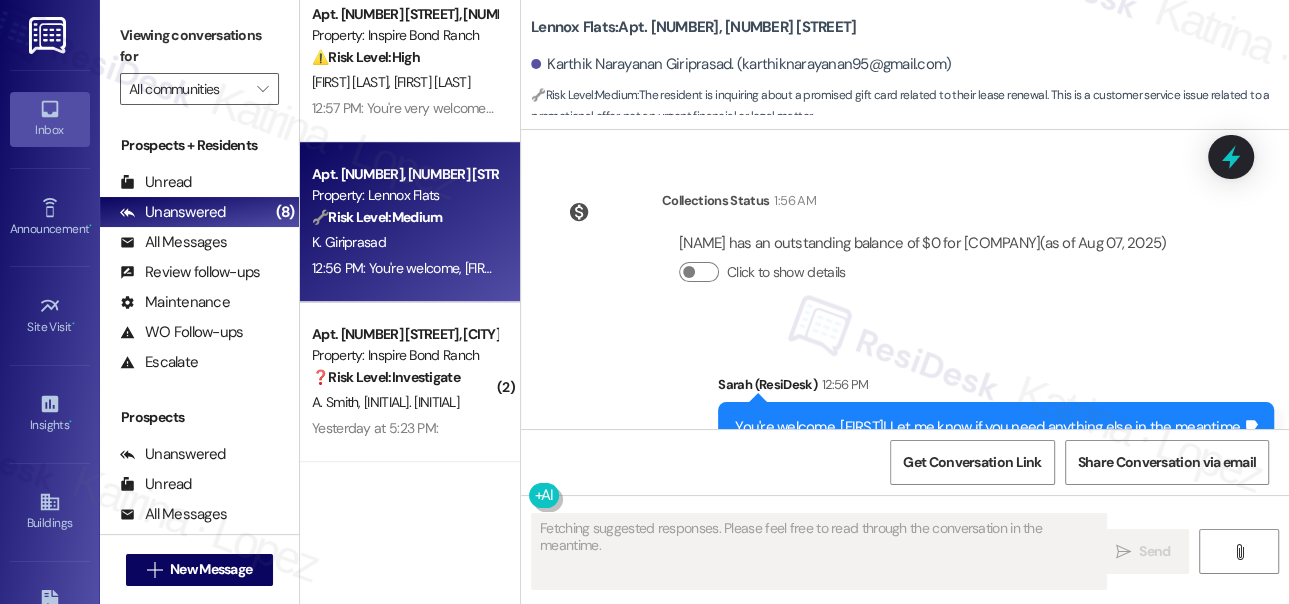 scroll, scrollTop: 2890, scrollLeft: 0, axis: vertical 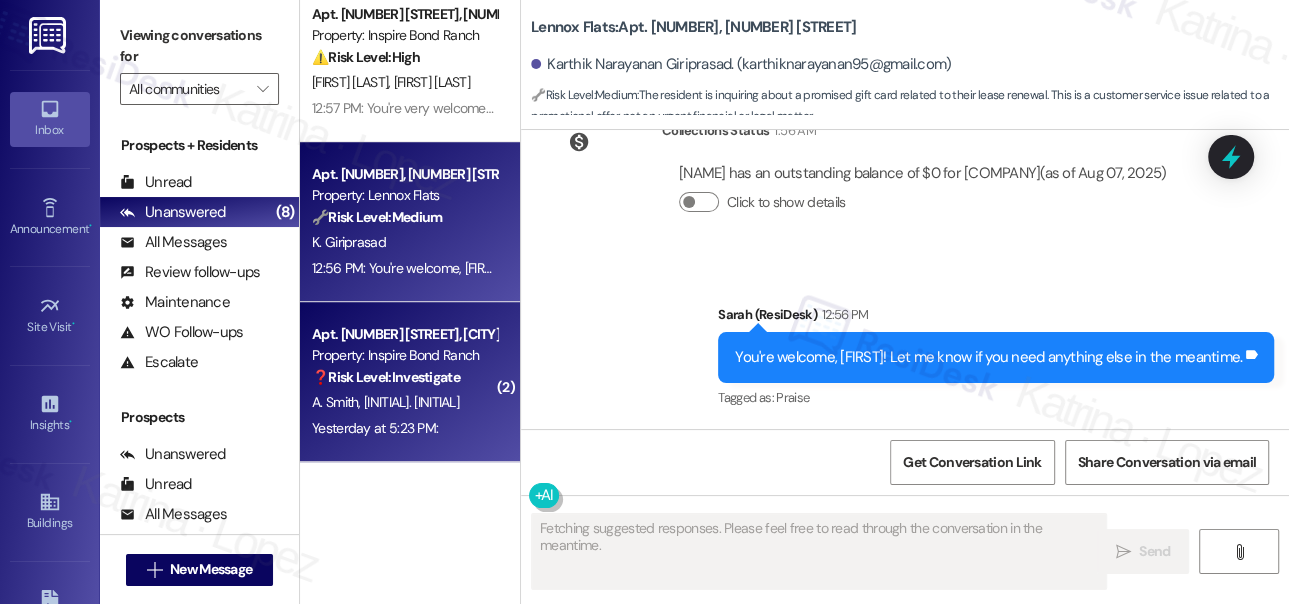 click on "[INITIAL]. [INITIAL] [INITIAL]. [INITIAL]" at bounding box center (404, 402) 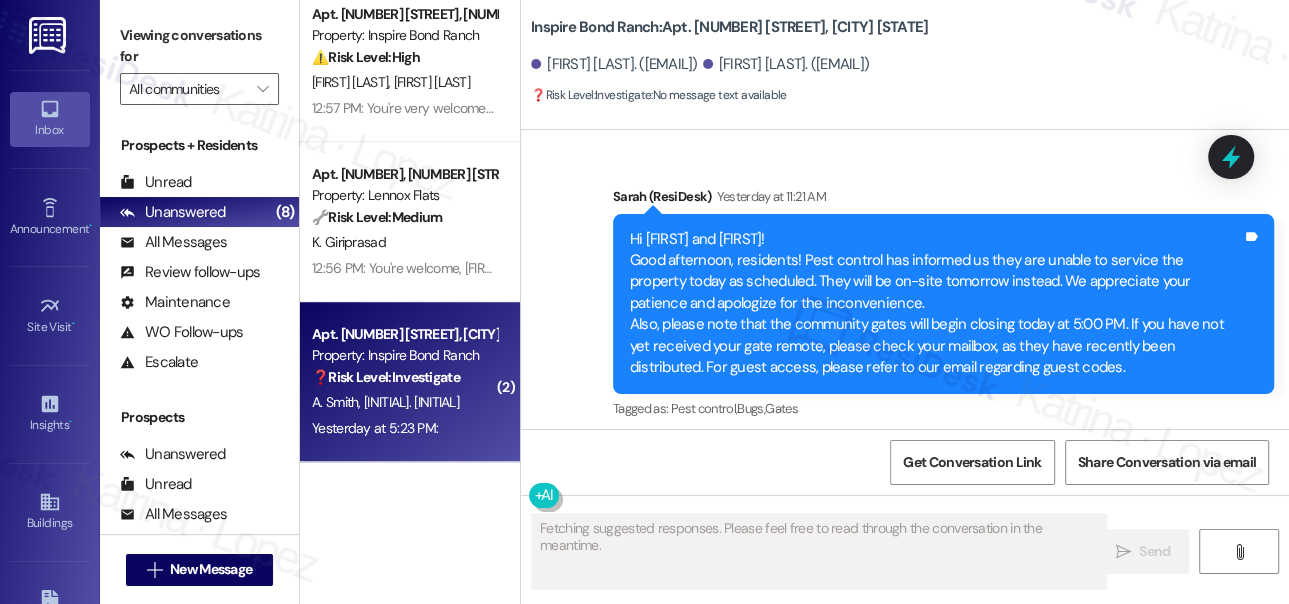 scroll, scrollTop: 1517, scrollLeft: 0, axis: vertical 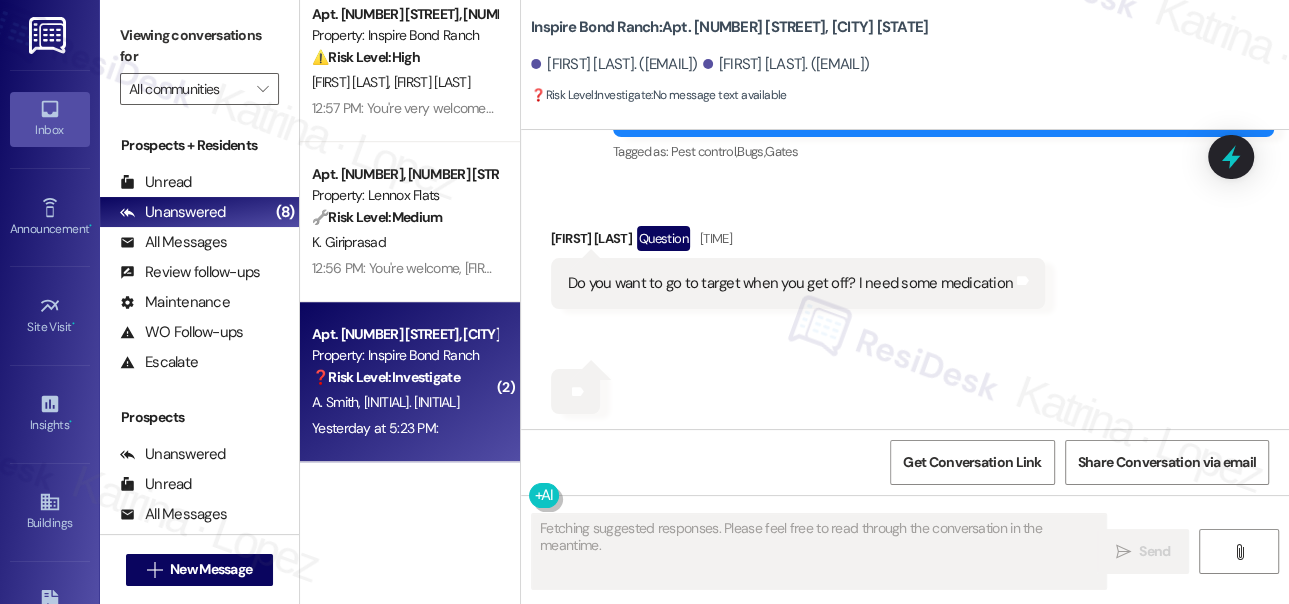 click on "Do you want to go to target when you get off? I need some medication" at bounding box center [790, 283] 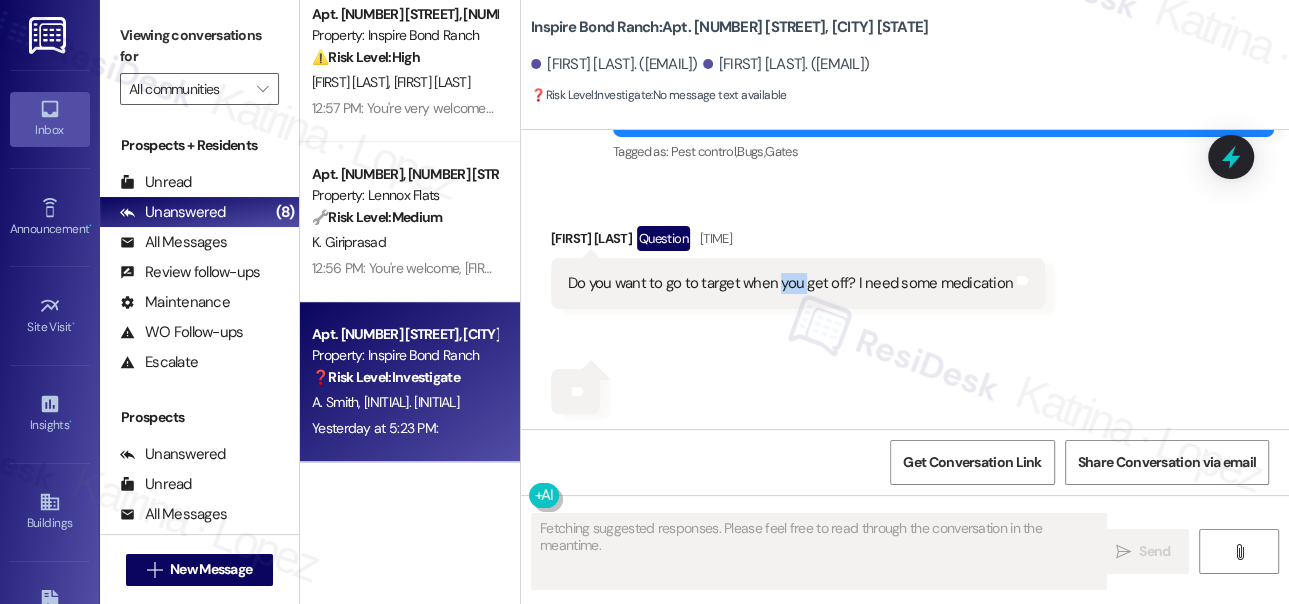 click on "Do you want to go to target when you get off? I need some medication" at bounding box center (790, 283) 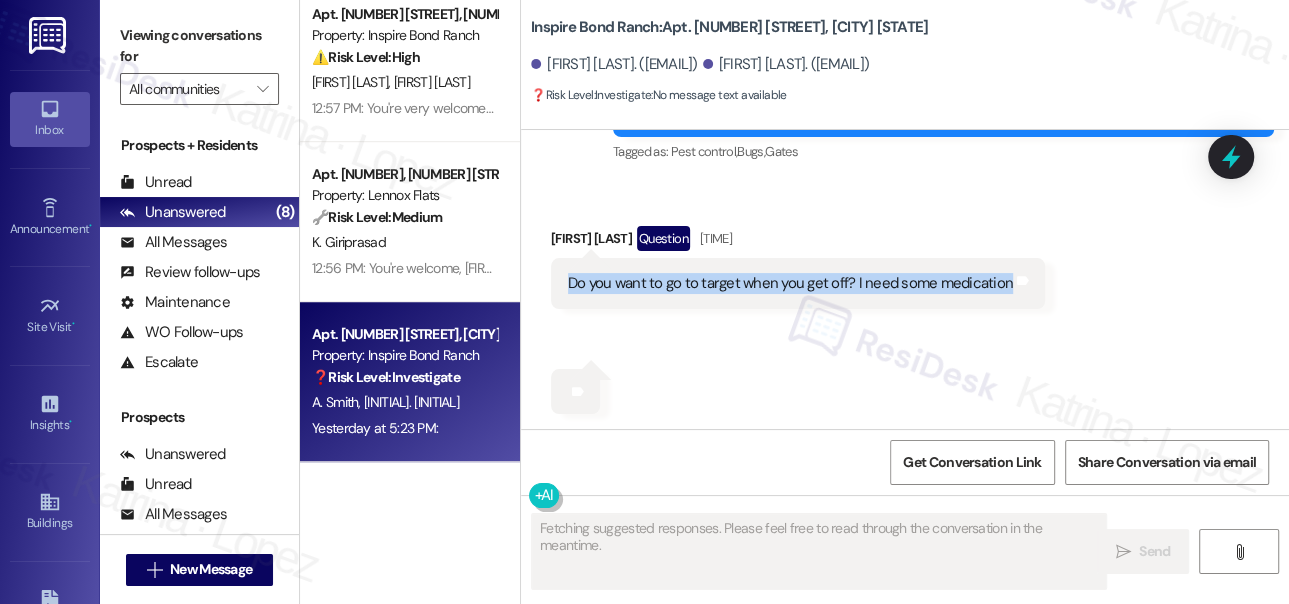 click on "Do you want to go to target when you get off? I need some medication" at bounding box center [790, 283] 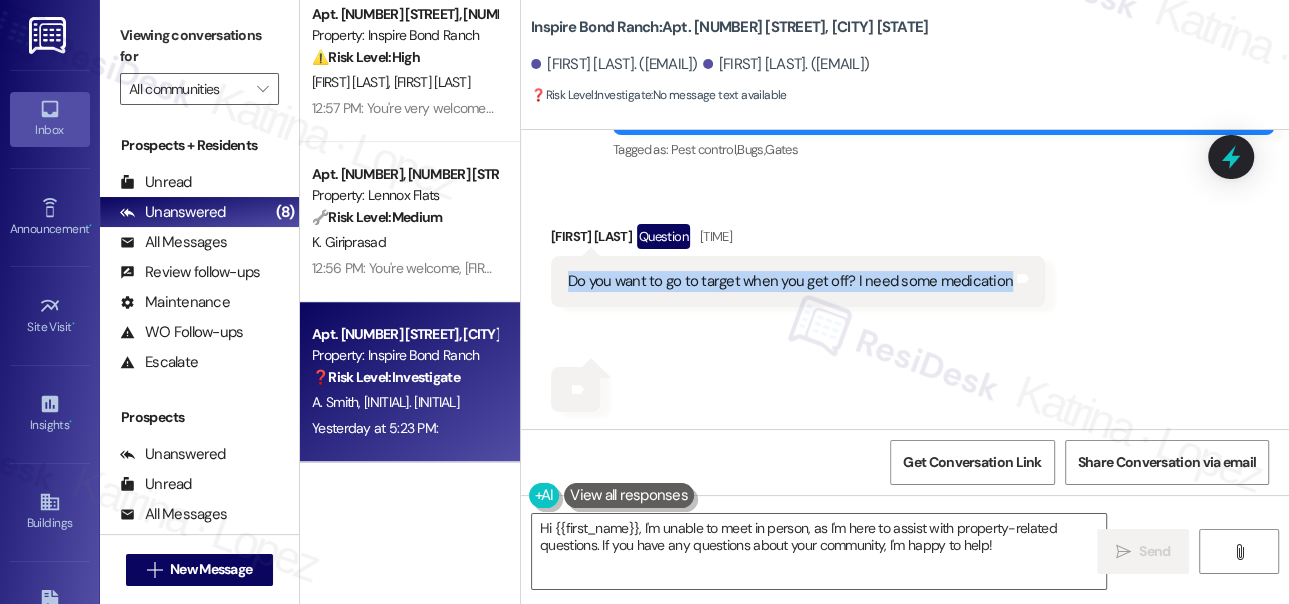 scroll, scrollTop: 1451, scrollLeft: 0, axis: vertical 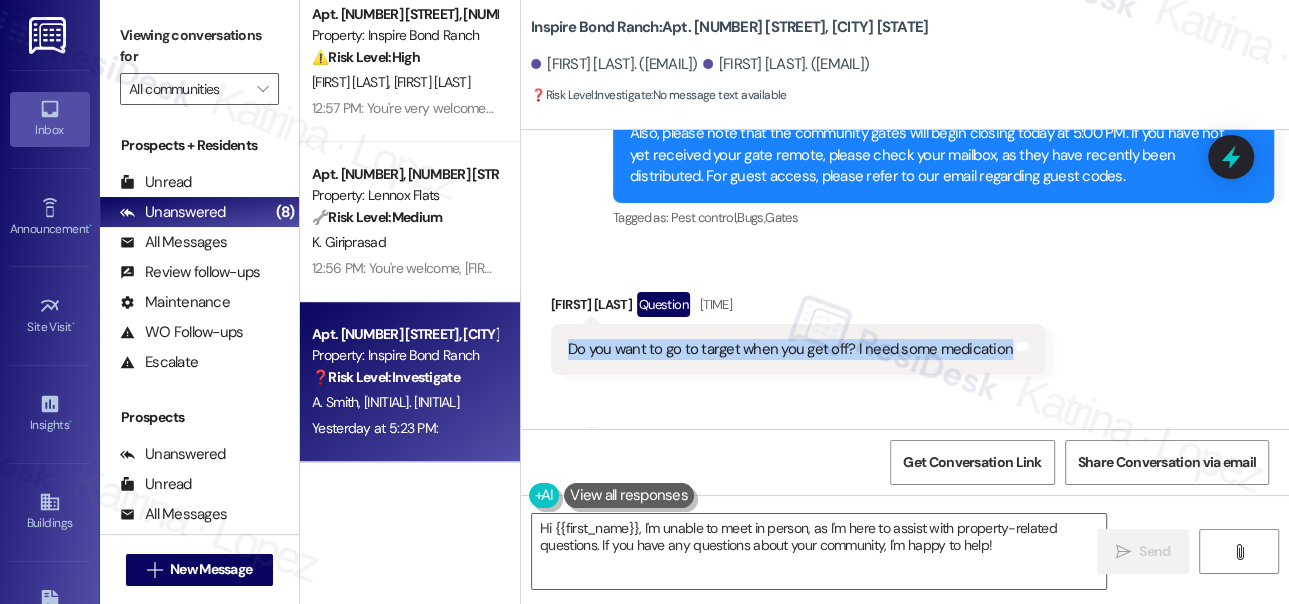 click on "Do you want to go to target when you get off? I need some medication" at bounding box center (790, 349) 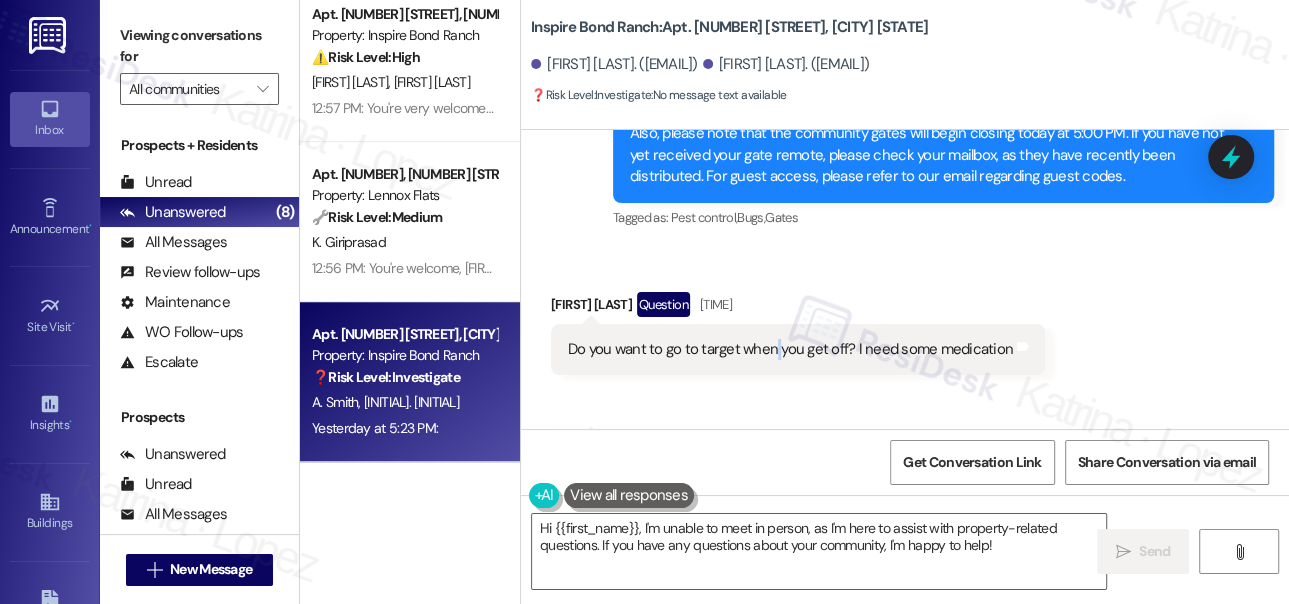 click on "Do you want to go to target when you get off? I need some medication" at bounding box center [790, 349] 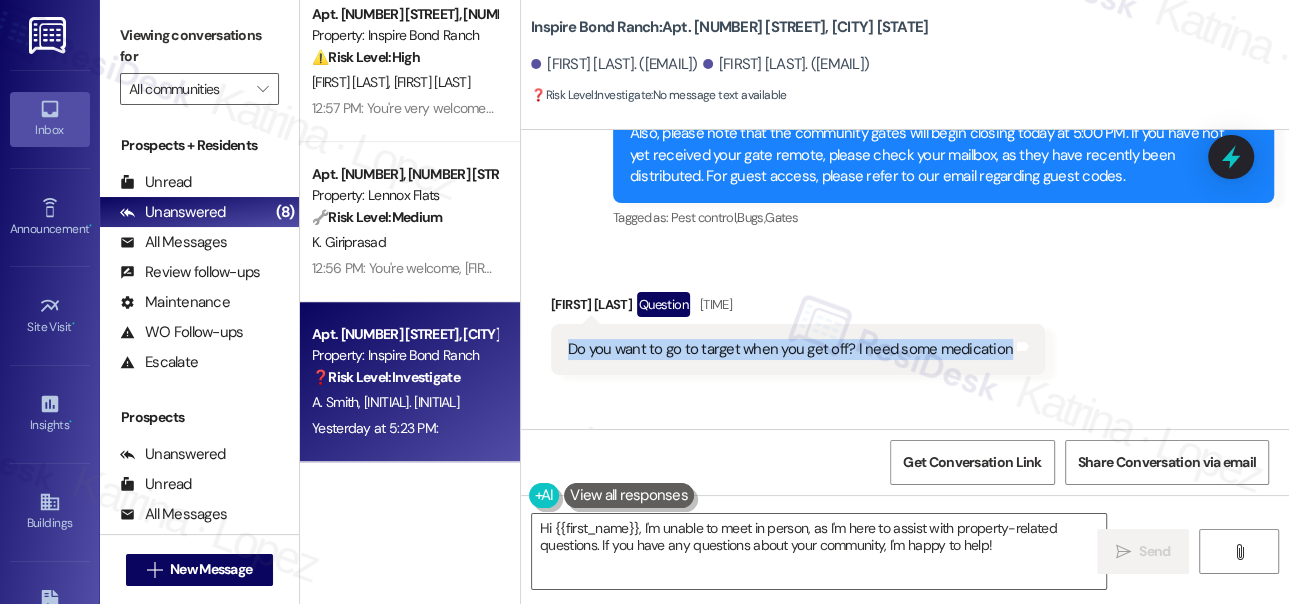 click on "Do you want to go to target when you get off? I need some medication" at bounding box center [790, 349] 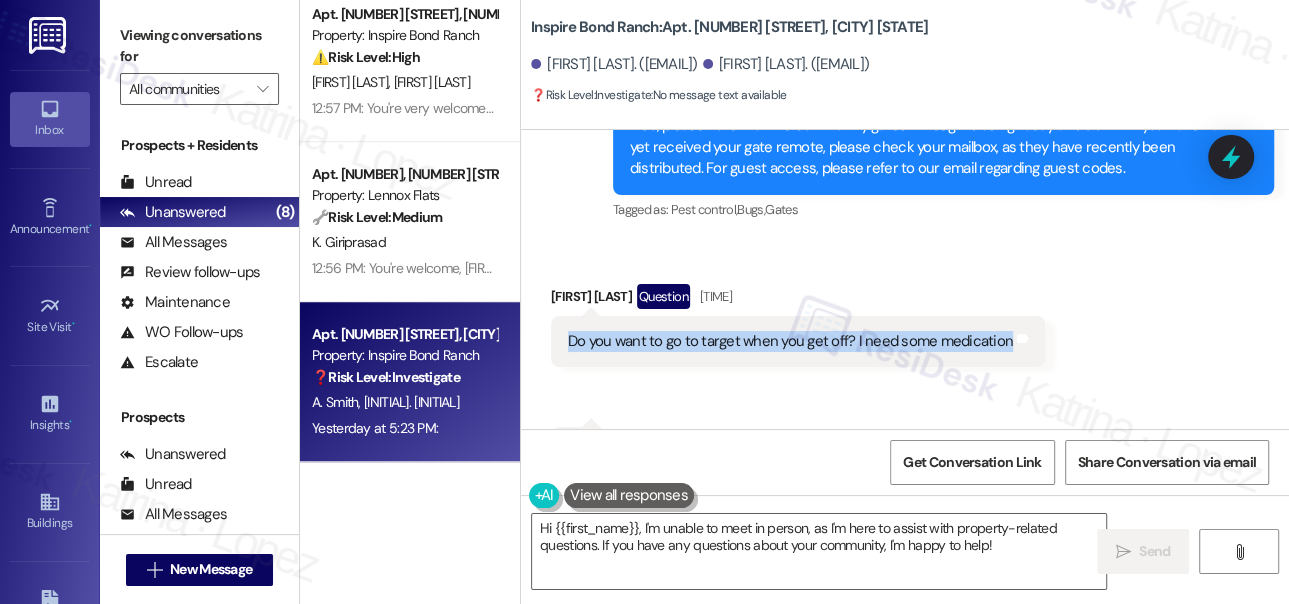 scroll, scrollTop: 1632, scrollLeft: 0, axis: vertical 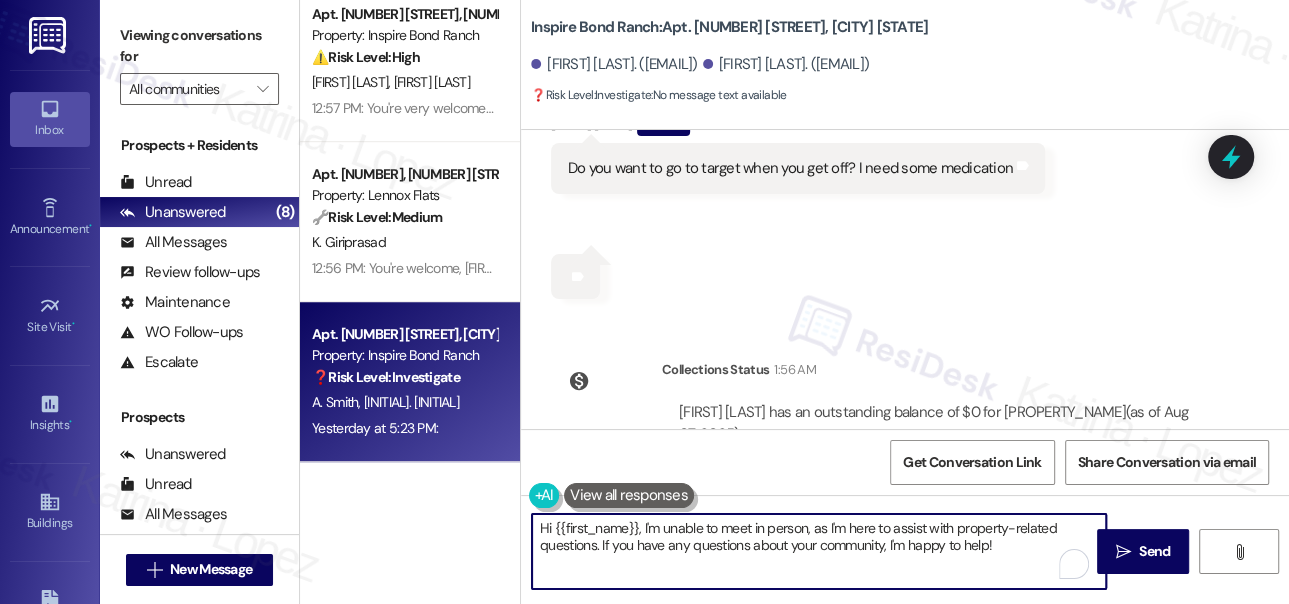 drag, startPoint x: 611, startPoint y: 546, endPoint x: 940, endPoint y: 546, distance: 329 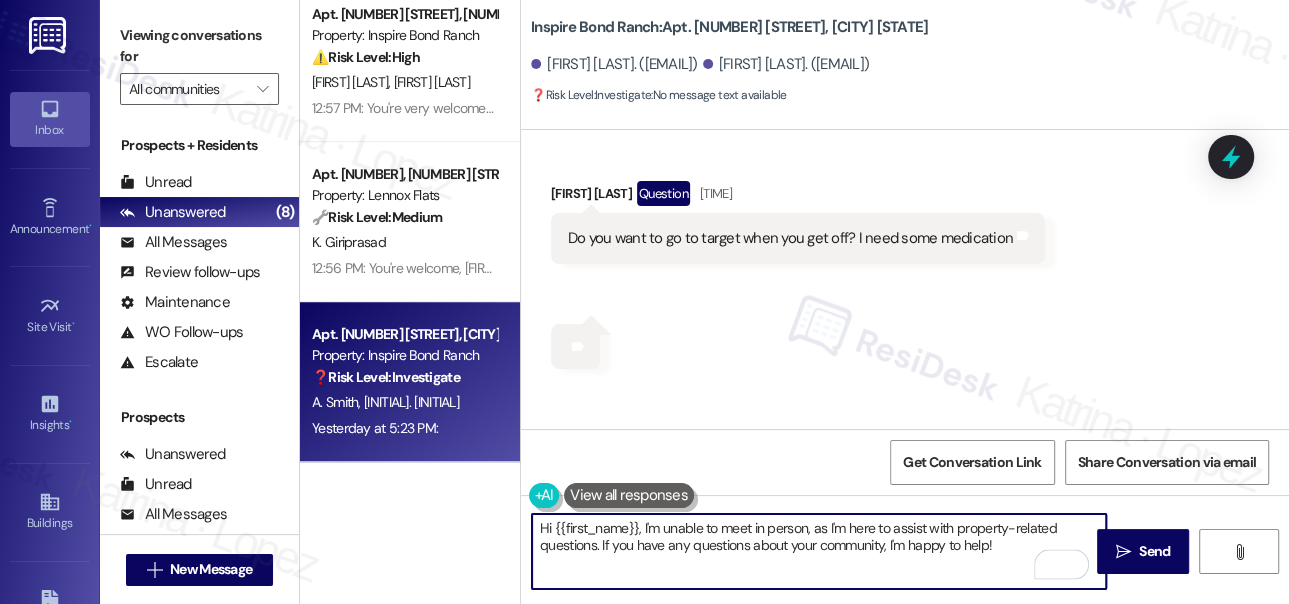 scroll, scrollTop: 1450, scrollLeft: 0, axis: vertical 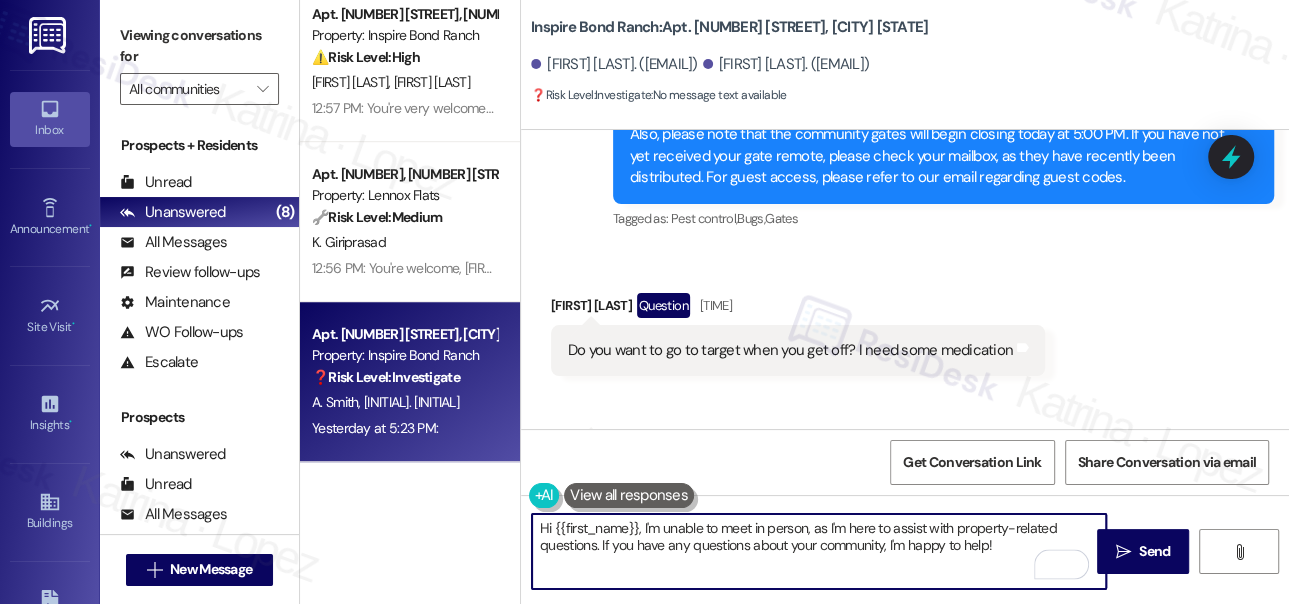 click on "[NAME] Question [TIME]" at bounding box center (798, 309) 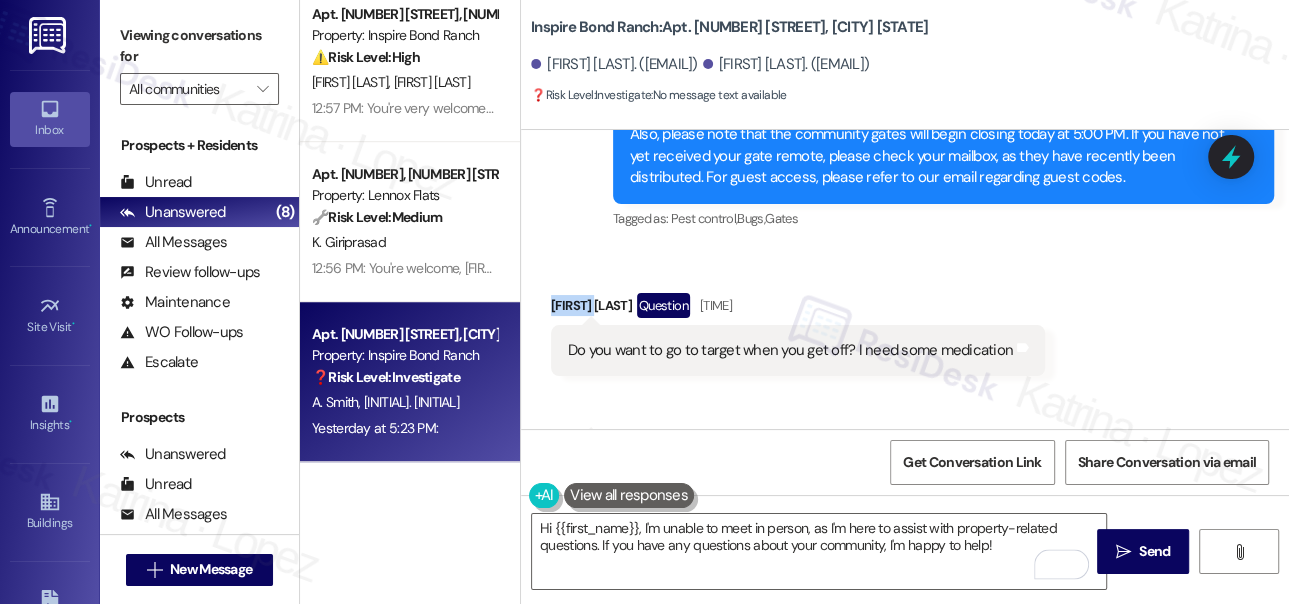 click on "[NAME] Question [TIME]" at bounding box center (798, 309) 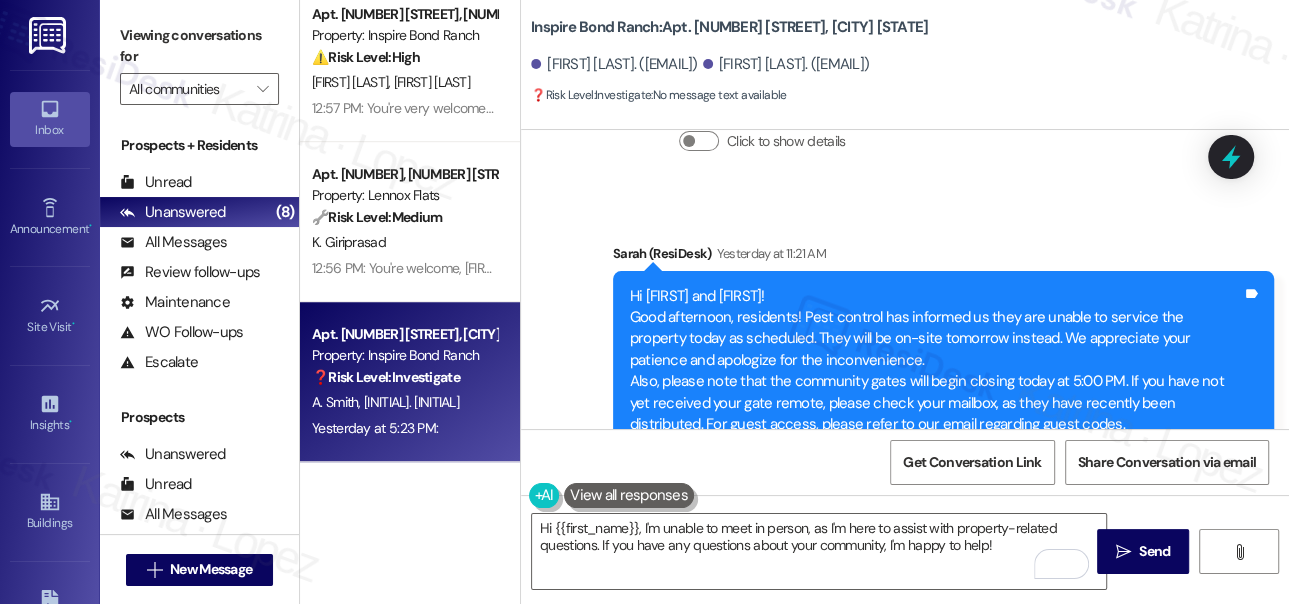 scroll, scrollTop: 1087, scrollLeft: 0, axis: vertical 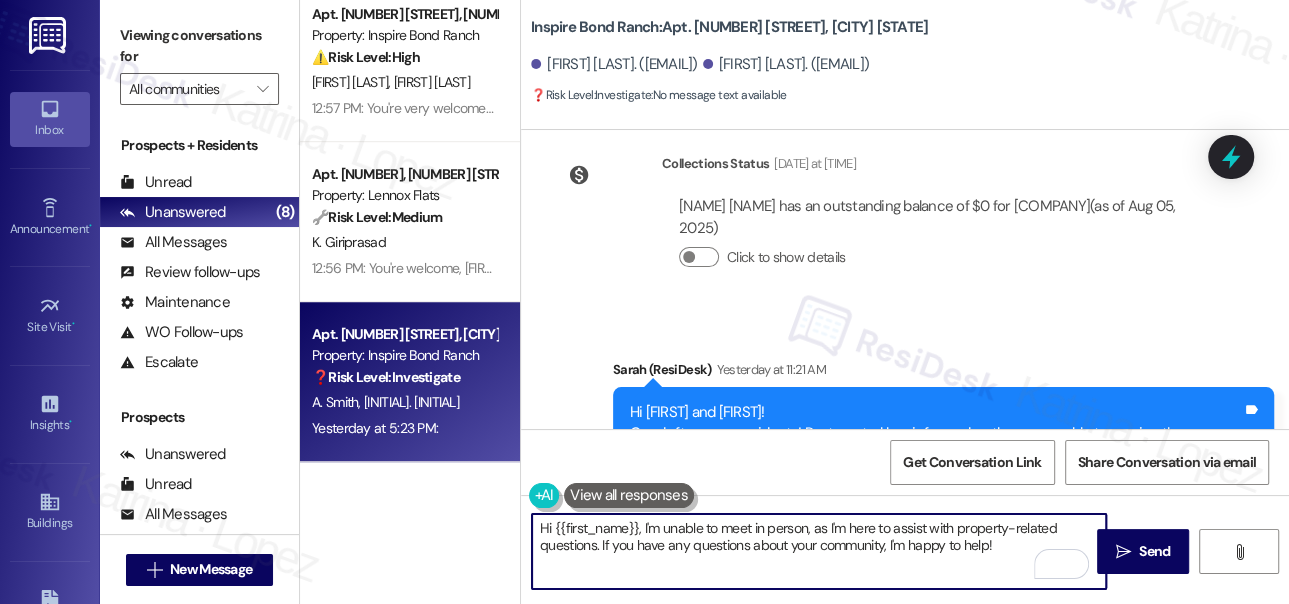 drag, startPoint x: 553, startPoint y: 525, endPoint x: 637, endPoint y: 521, distance: 84.095184 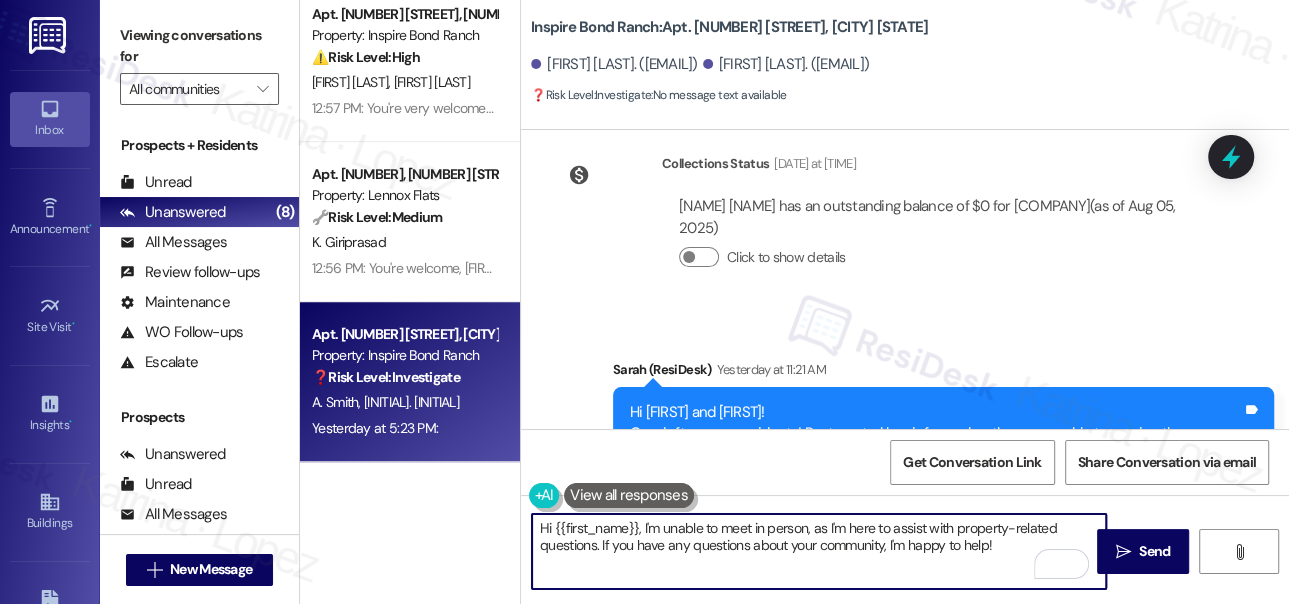 click on "Hi {{first_name}}, I'm unable to meet in person, as I'm here to assist with property-related questions. If you have any questions about your community, I'm happy to help!" at bounding box center [819, 551] 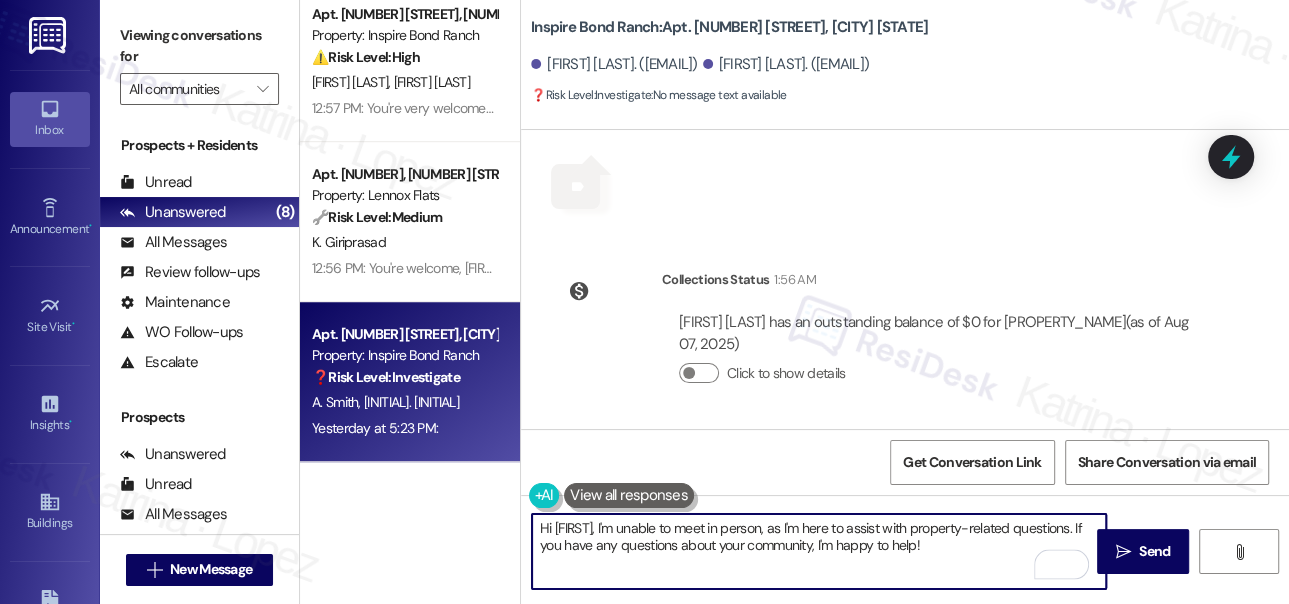 scroll, scrollTop: 1723, scrollLeft: 0, axis: vertical 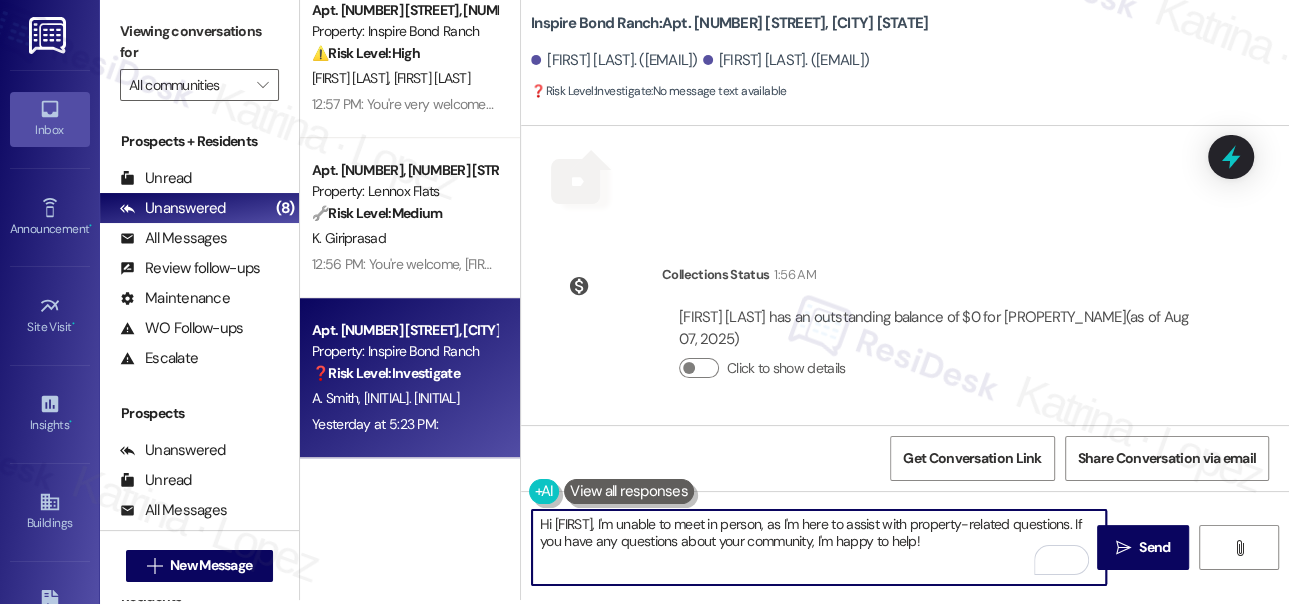 click on "Hi [FIRST], I'm unable to meet in person, as I'm here to assist with property-related questions. If you have any questions about your community, I'm happy to help!" at bounding box center [819, 547] 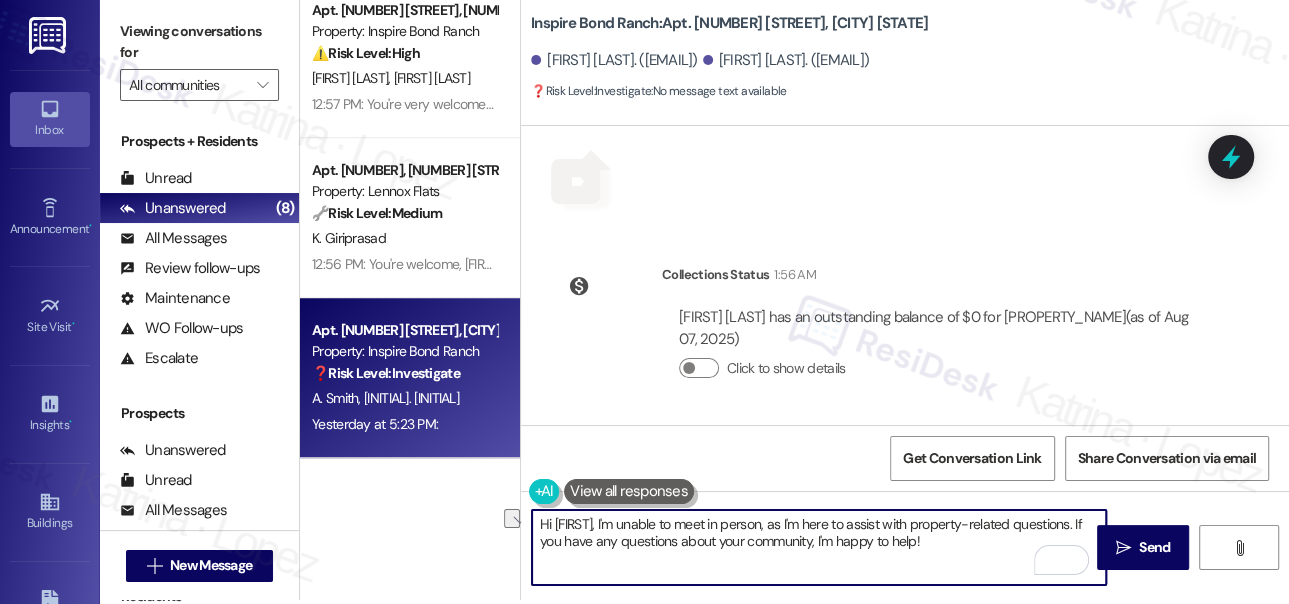drag, startPoint x: 676, startPoint y: 539, endPoint x: 810, endPoint y: 540, distance: 134.00374 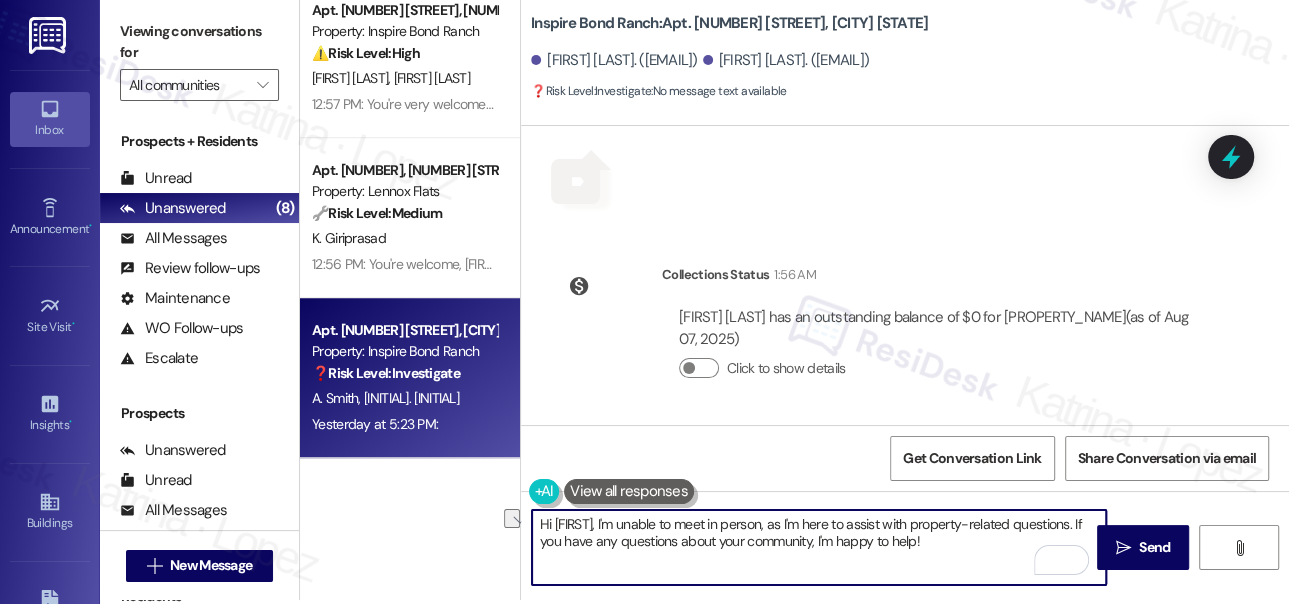click on "Hi [FIRST], I'm unable to meet in person, as I'm here to assist with property-related questions. If you have any questions about your community, I'm happy to help!" at bounding box center (819, 547) 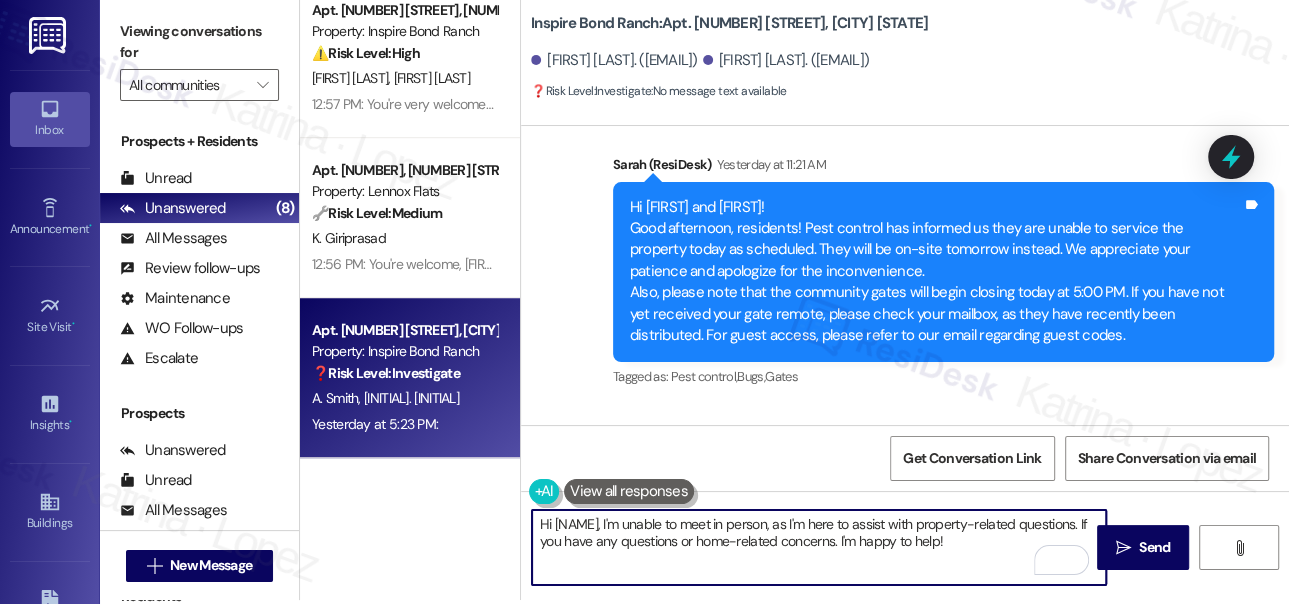 scroll, scrollTop: 1269, scrollLeft: 0, axis: vertical 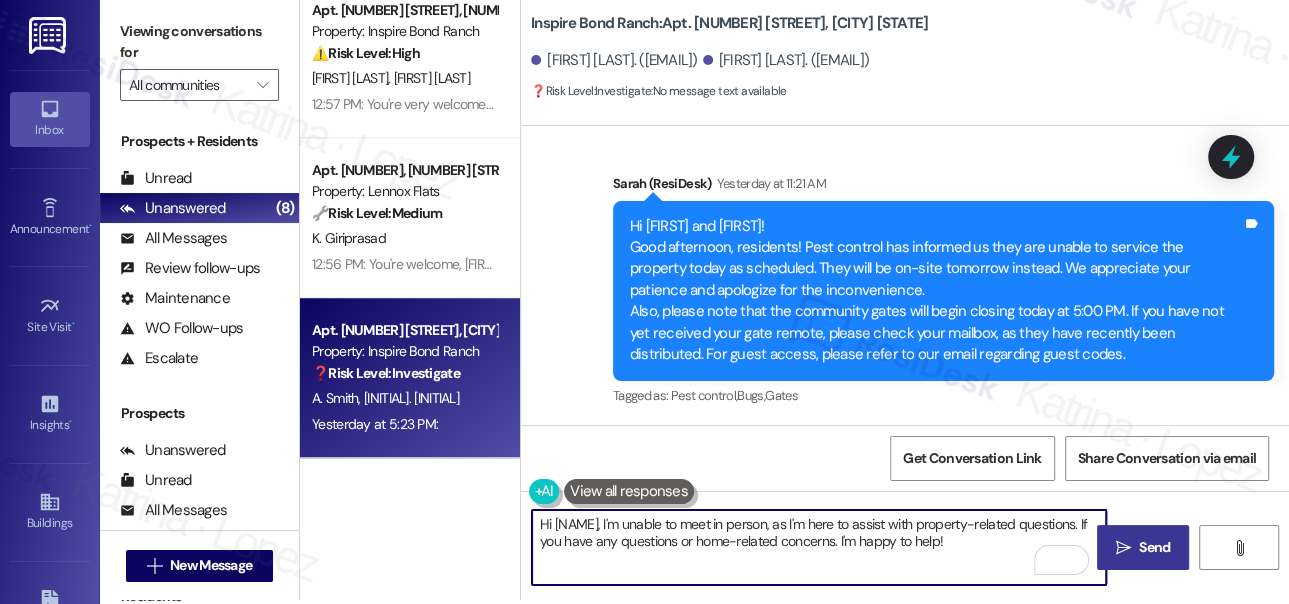 type on "Hi [NAME], I'm unable to meet in person, as I'm here to assist with property-related questions. If you have any questions or home-related concerns. I'm happy to help!" 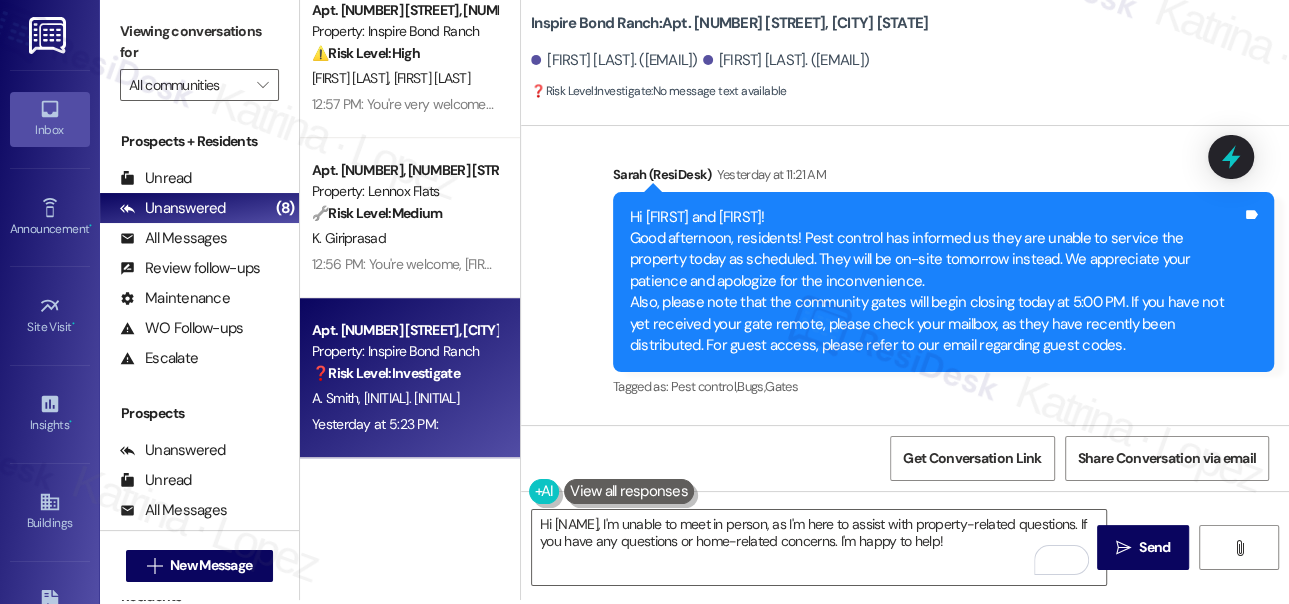 scroll, scrollTop: 1178, scrollLeft: 0, axis: vertical 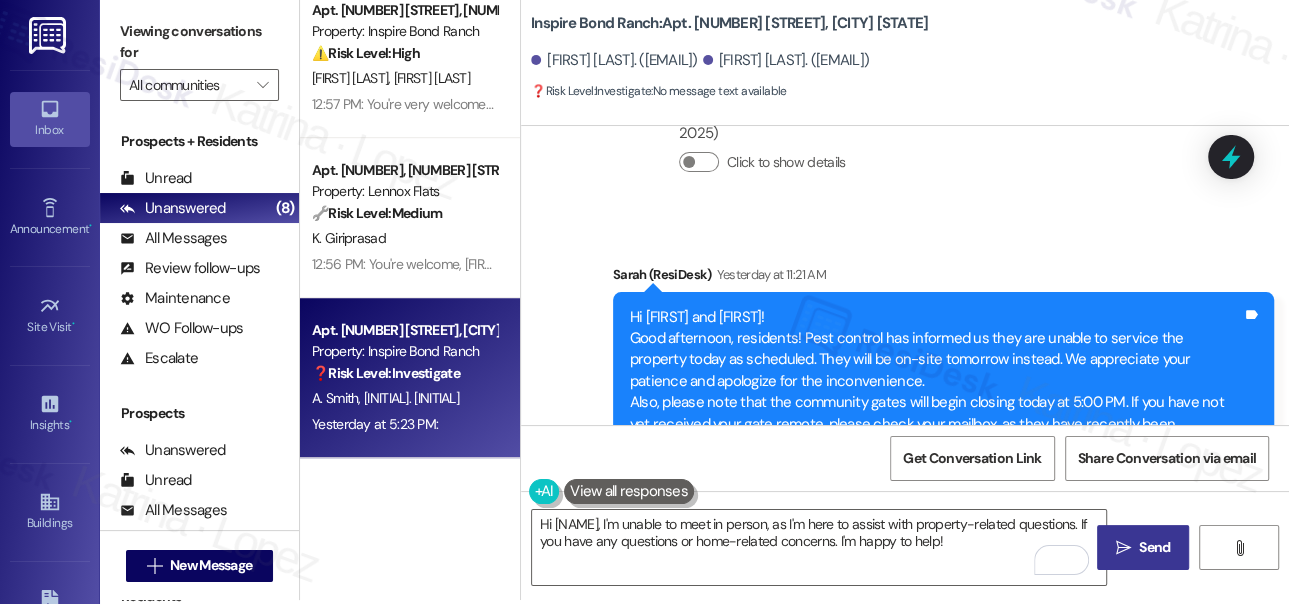 click on "" at bounding box center (1123, 548) 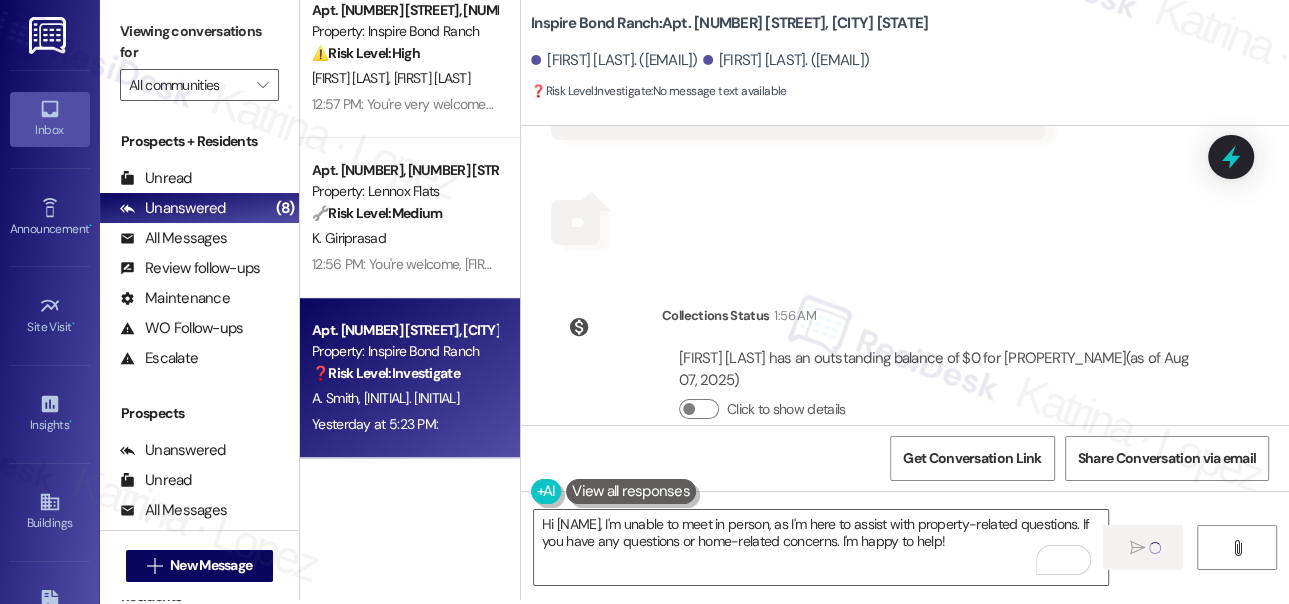 scroll, scrollTop: 1723, scrollLeft: 0, axis: vertical 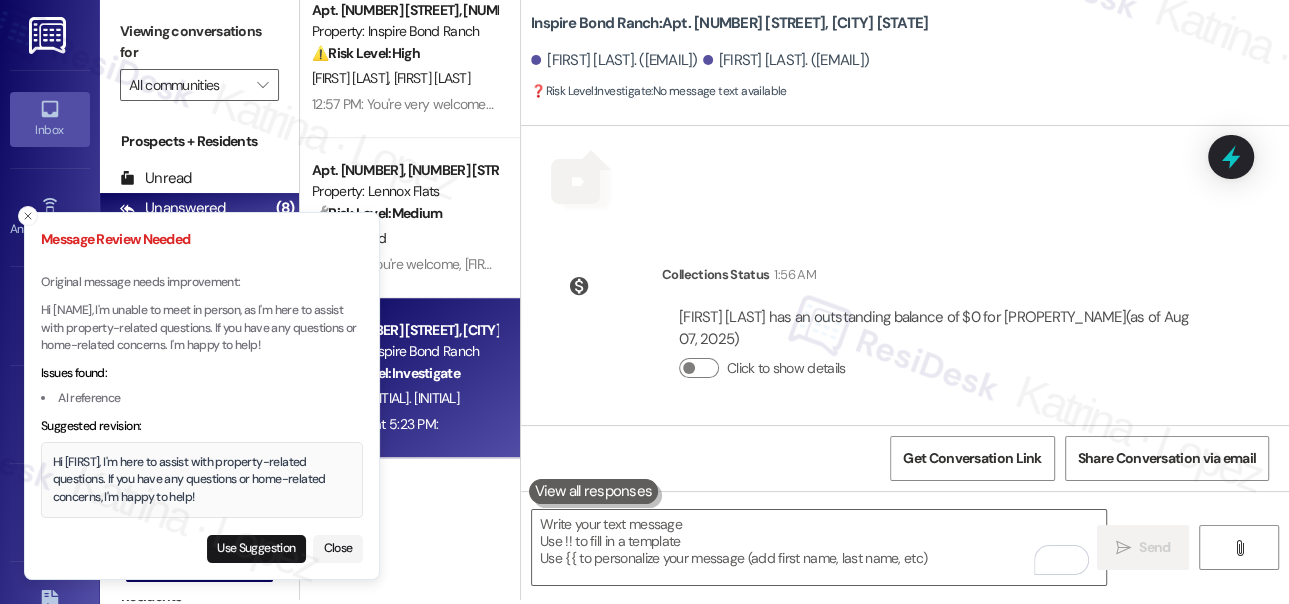 click on "Hi [FIRST], I'm here to assist with property-related questions. If you have any questions or home-related concerns, I'm happy to help!" at bounding box center (202, 480) 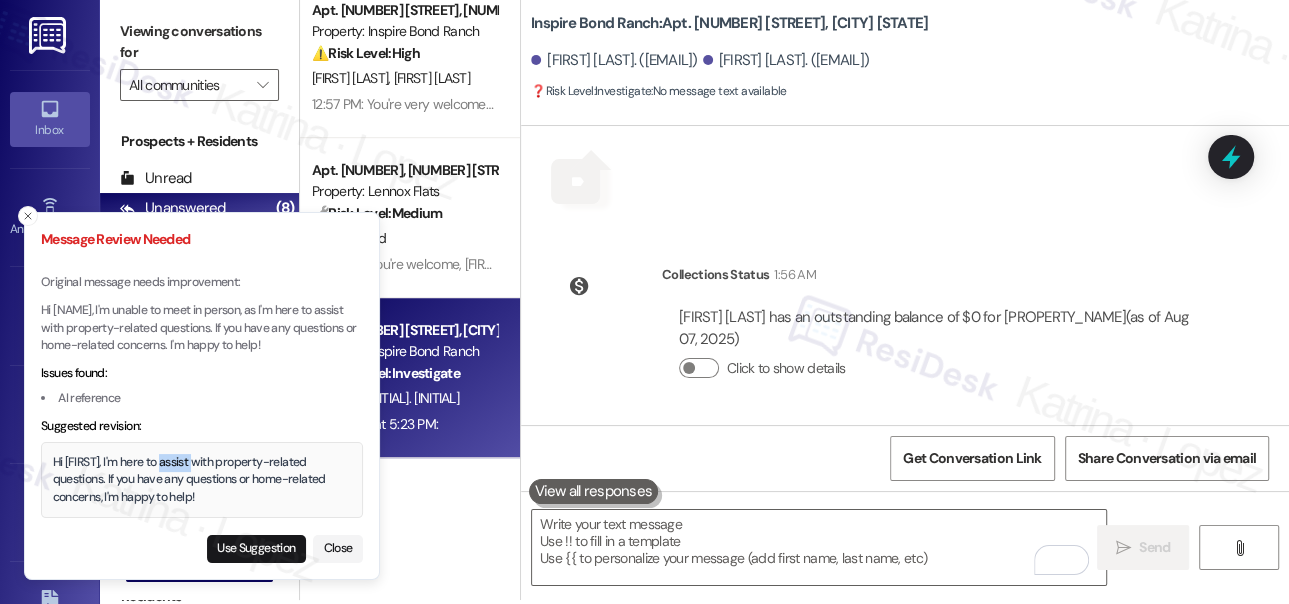 click on "Hi [FIRST], I'm here to assist with property-related questions. If you have any questions or home-related concerns, I'm happy to help!" at bounding box center (202, 480) 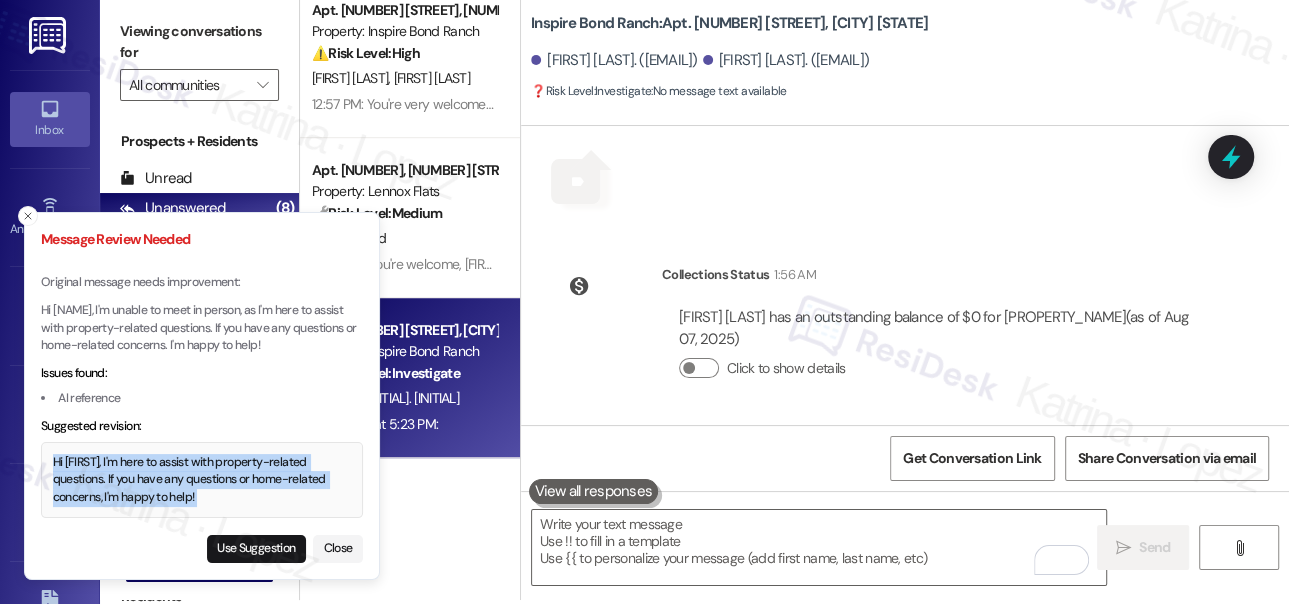 click on "Hi [FIRST], I'm here to assist with property-related questions. If you have any questions or home-related concerns, I'm happy to help!" at bounding box center [202, 480] 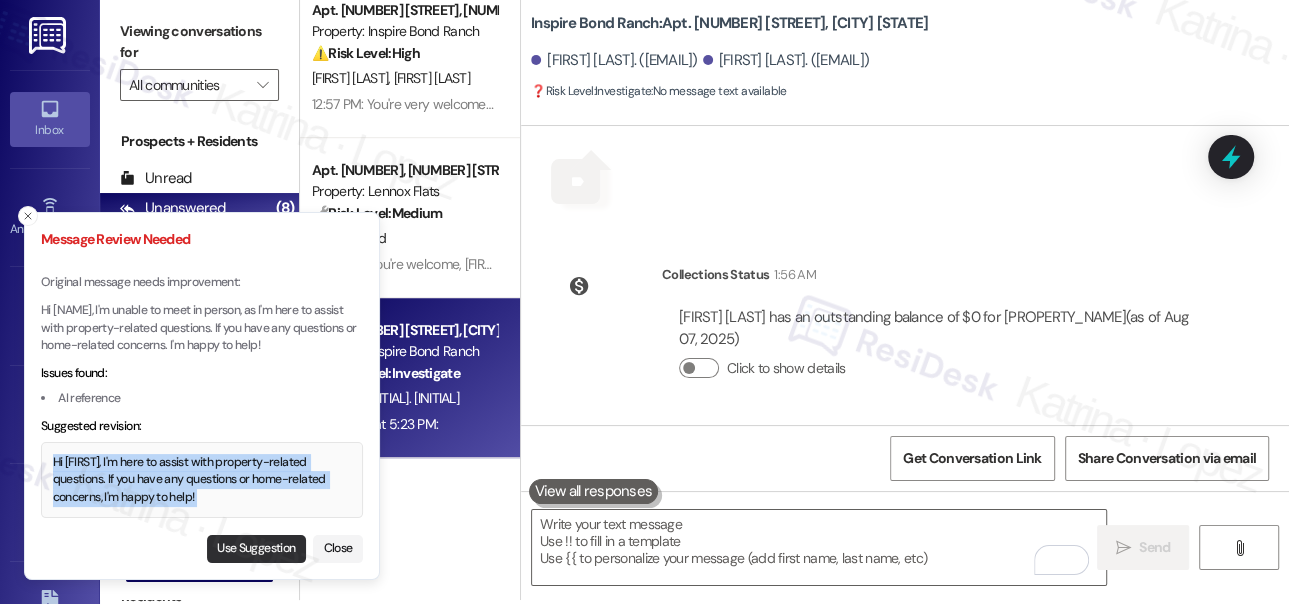 click on "Use Suggestion" at bounding box center [256, 549] 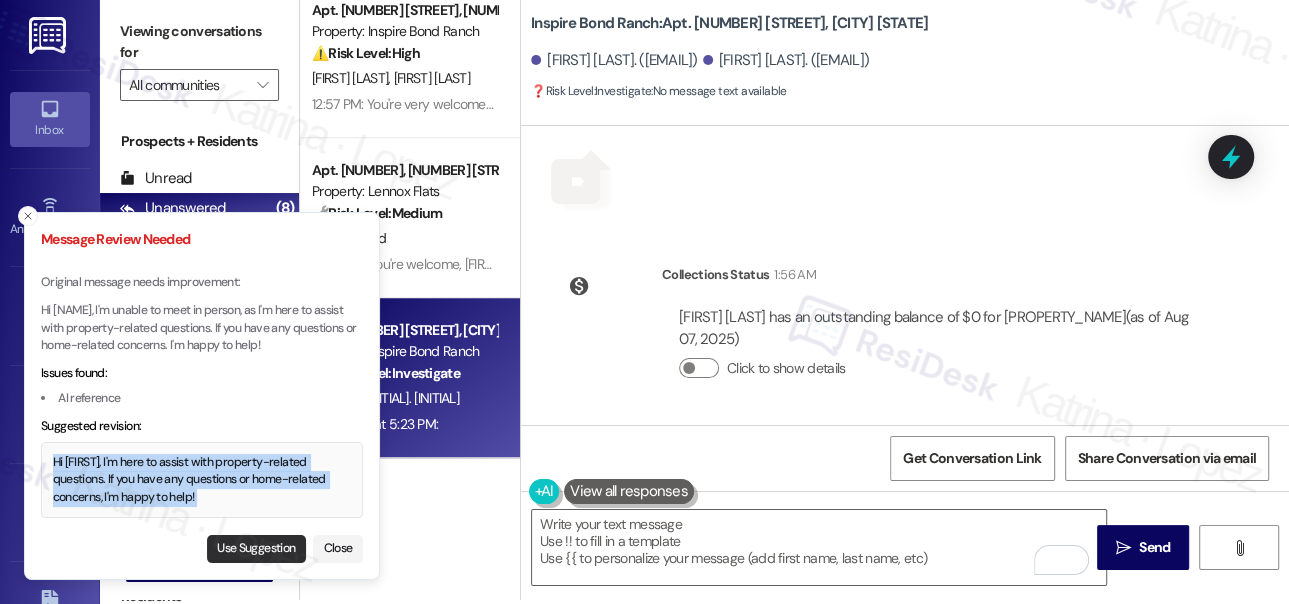 type on "Hi [FIRST], I'm here to assist with property-related questions. If you have any questions or home-related concerns, I'm happy to help!" 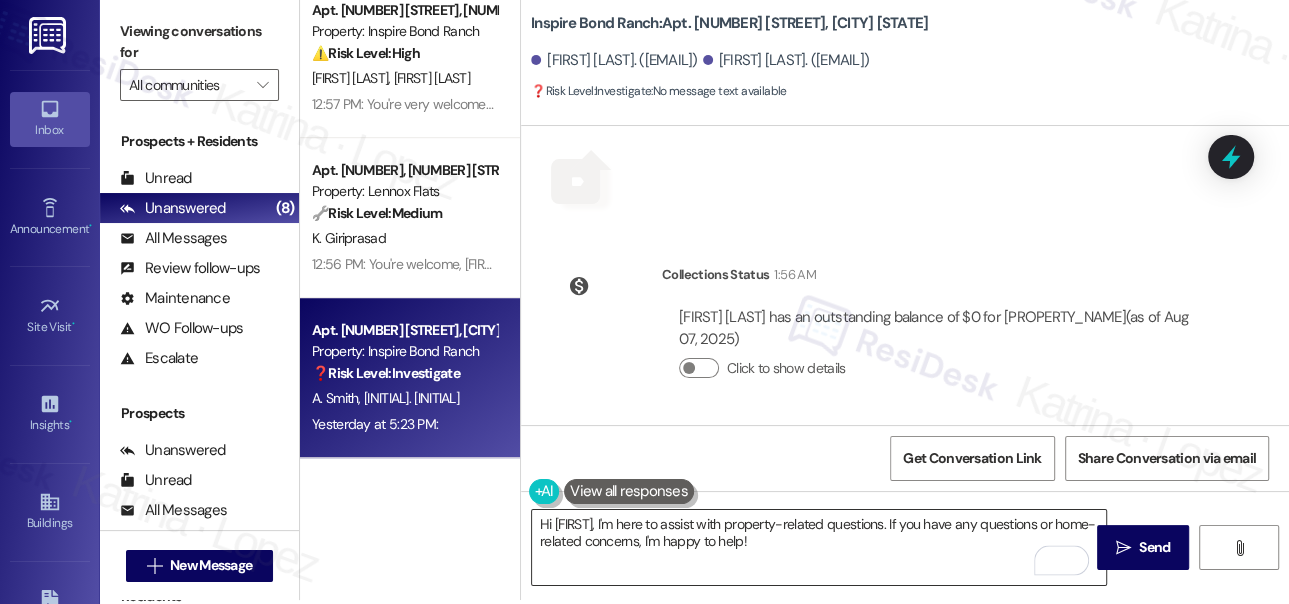 click on "Hi [FIRST], I'm here to assist with property-related questions. If you have any questions or home-related concerns, I'm happy to help!" at bounding box center (819, 547) 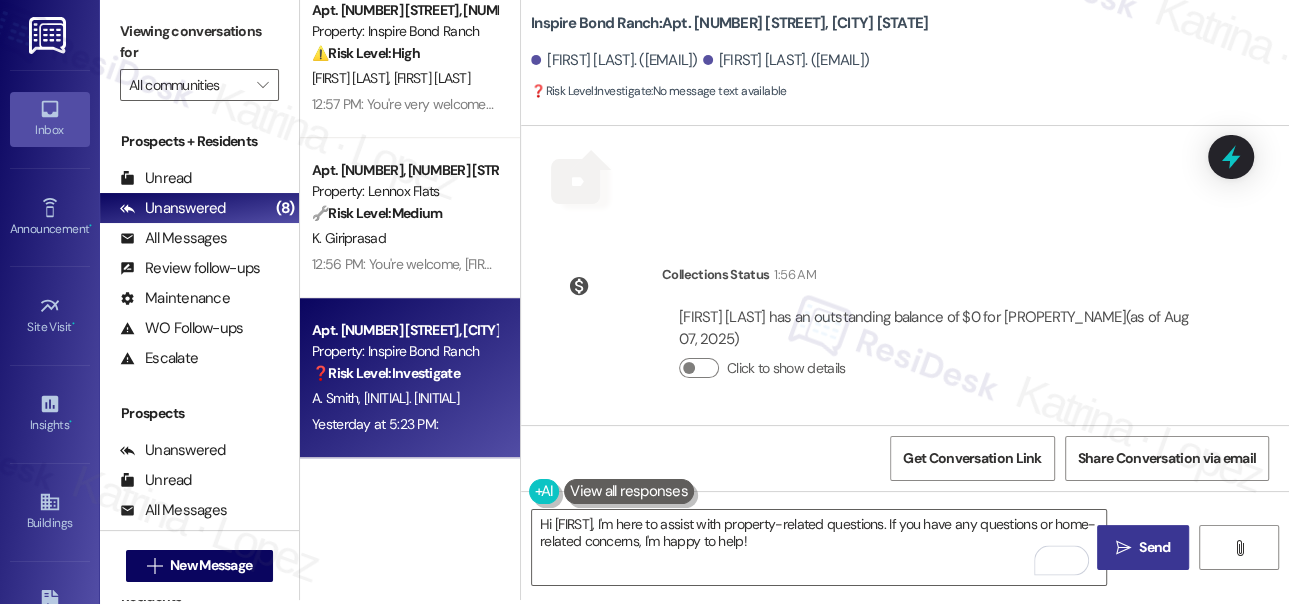 click on "Send" at bounding box center (1154, 547) 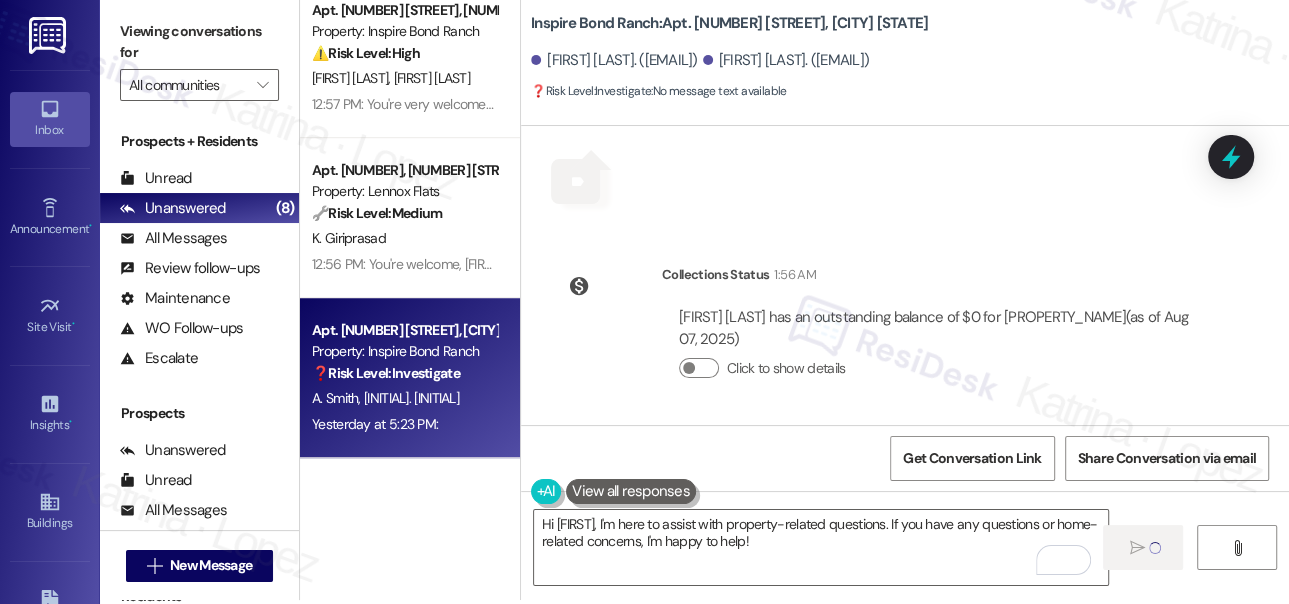 type 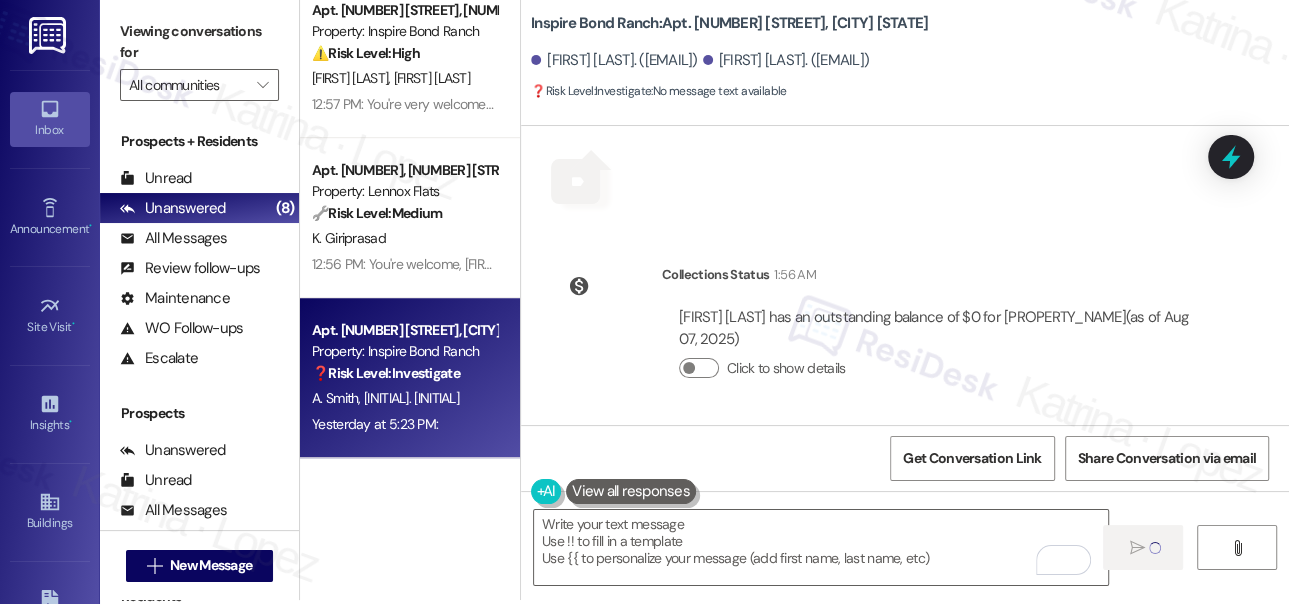 scroll, scrollTop: 1685, scrollLeft: 0, axis: vertical 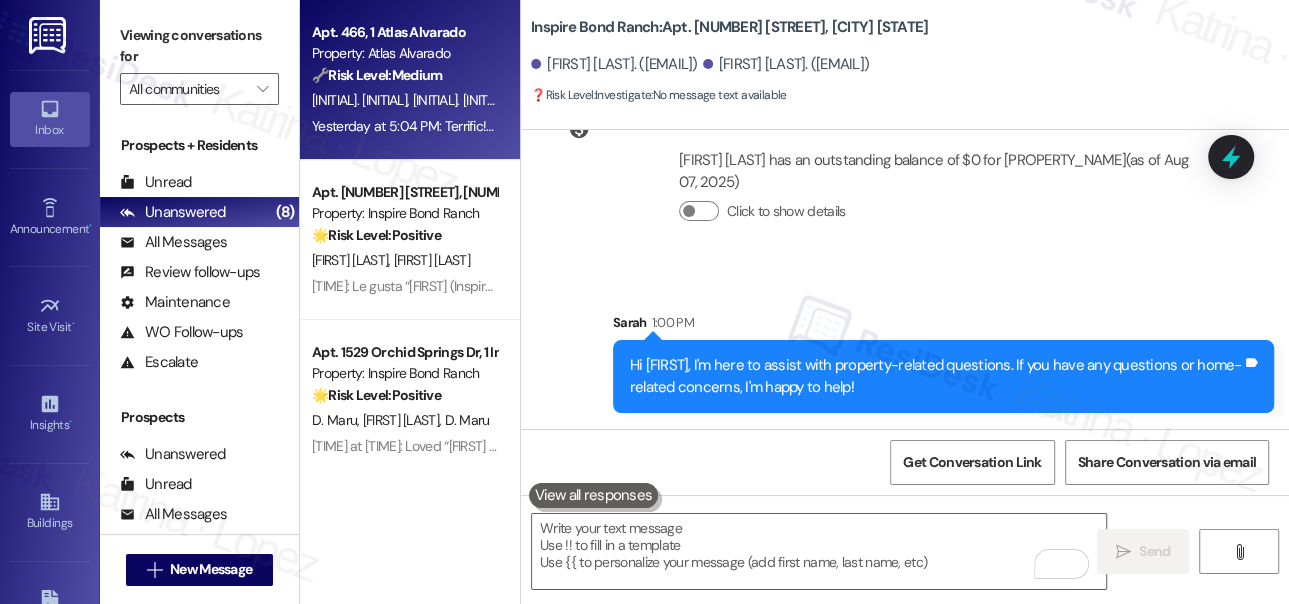 click on "[INITIAL] [LAST] [INITIAL] [LAST] [INITIAL] [LAST]" at bounding box center [404, 100] 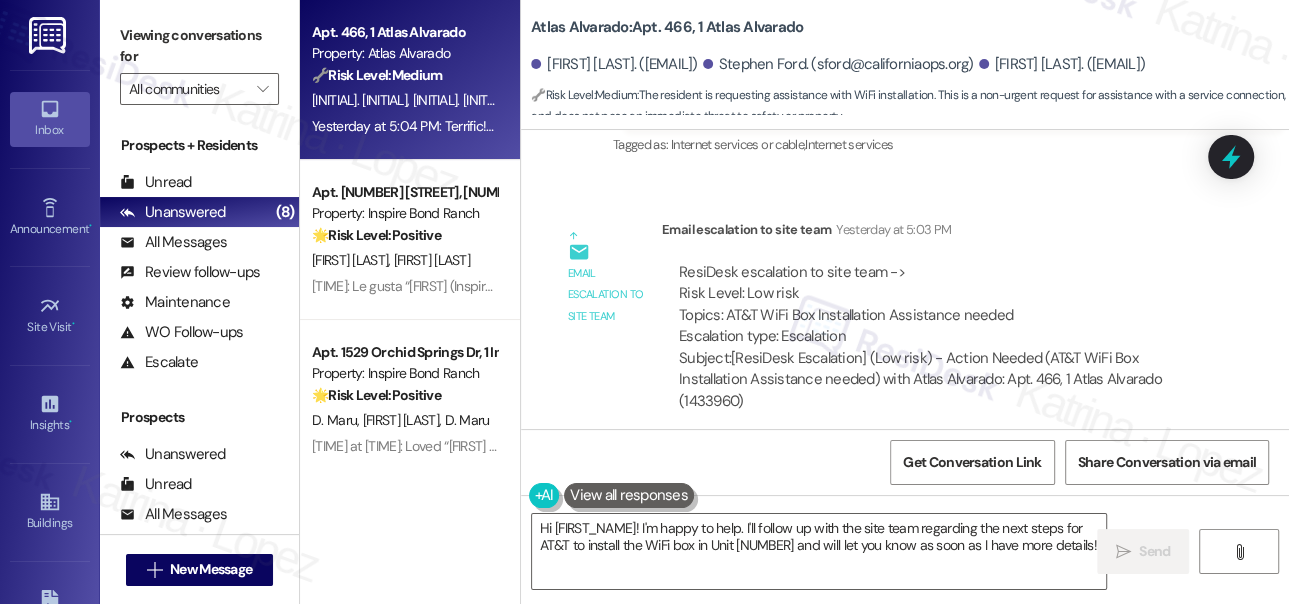 scroll, scrollTop: 1455, scrollLeft: 0, axis: vertical 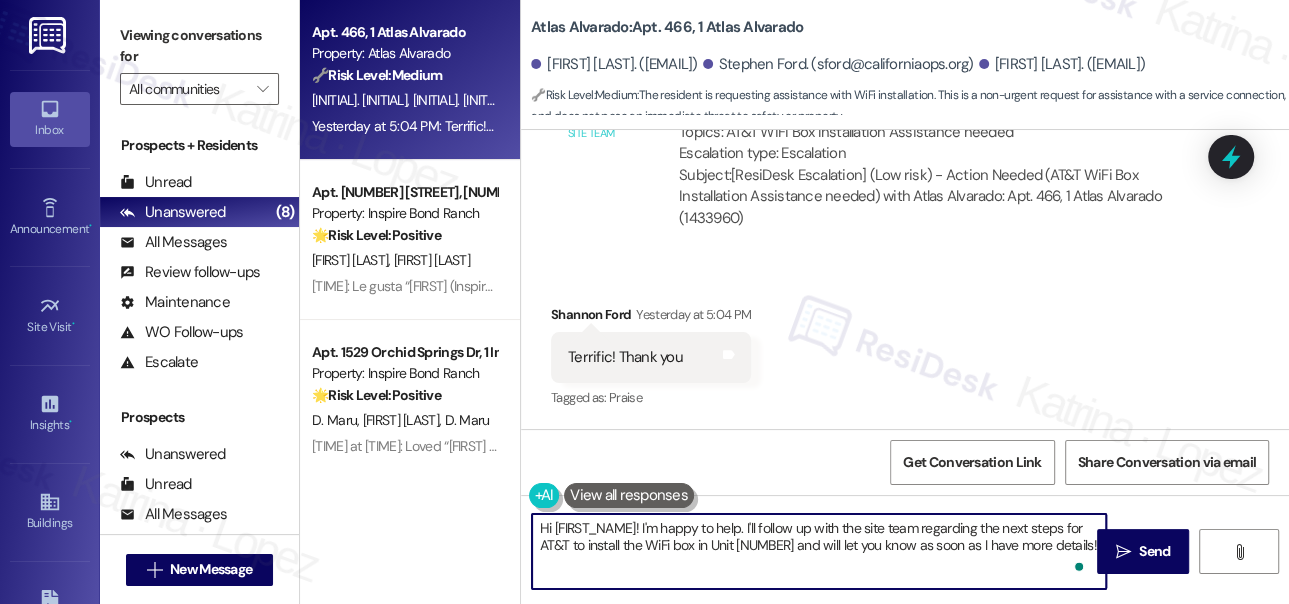 drag, startPoint x: 640, startPoint y: 527, endPoint x: 475, endPoint y: 527, distance: 165 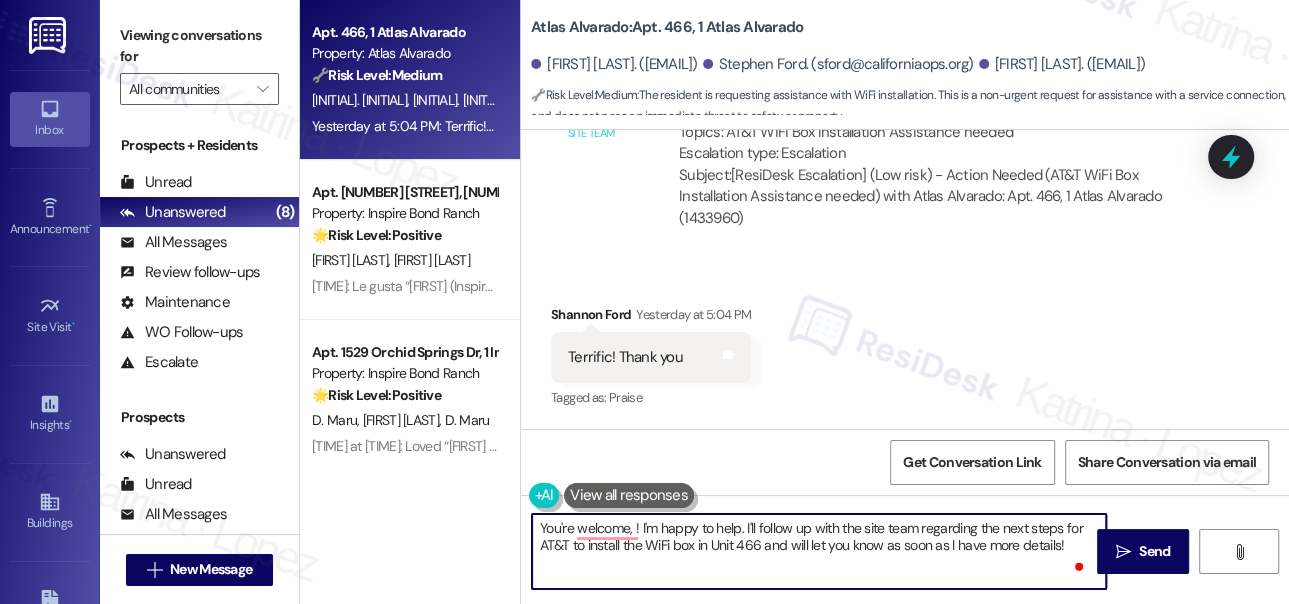 click on "[NAME] [TIME]" at bounding box center (651, 318) 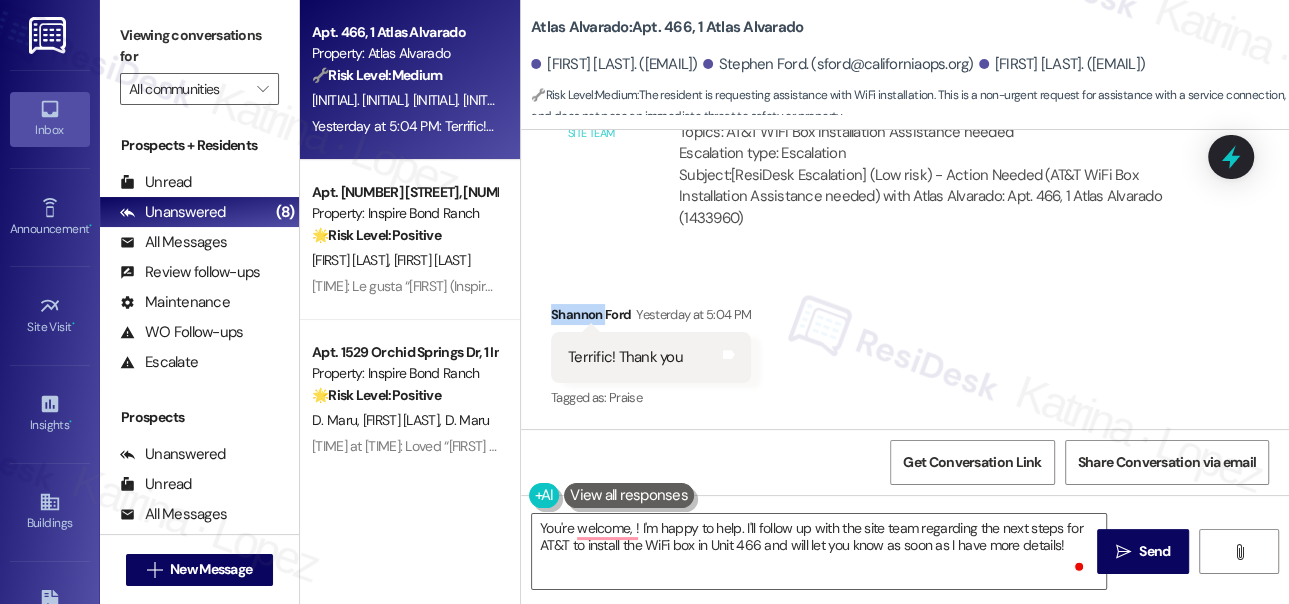 click on "[NAME] [TIME]" at bounding box center (651, 318) 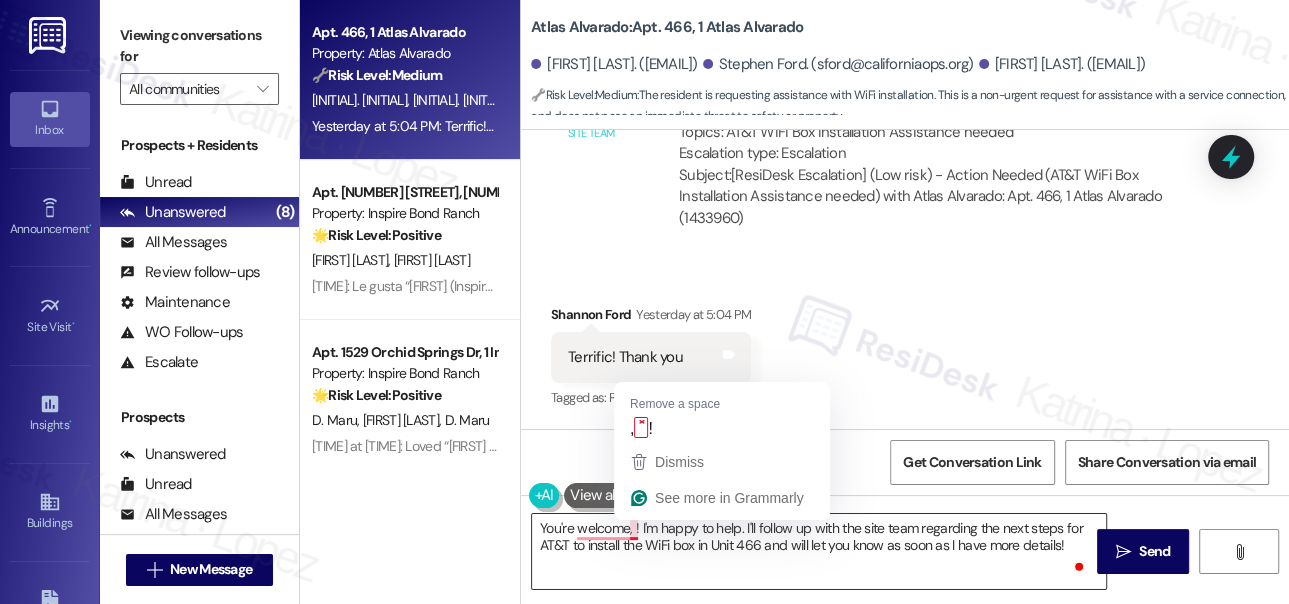 click on "You're welcome, ! I'm happy to help. I'll follow up with the site team regarding the next steps for AT&T to install the WiFi box in Unit 466 and will let you know as soon as I have more details!" at bounding box center (819, 551) 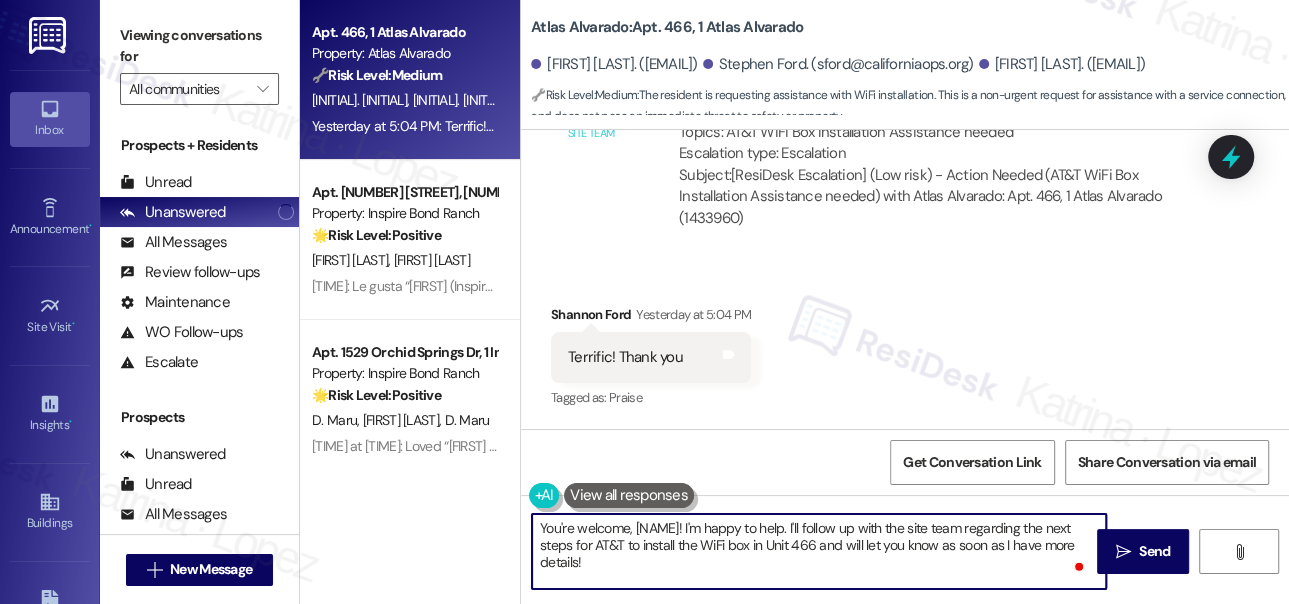 paste on "Shannon" 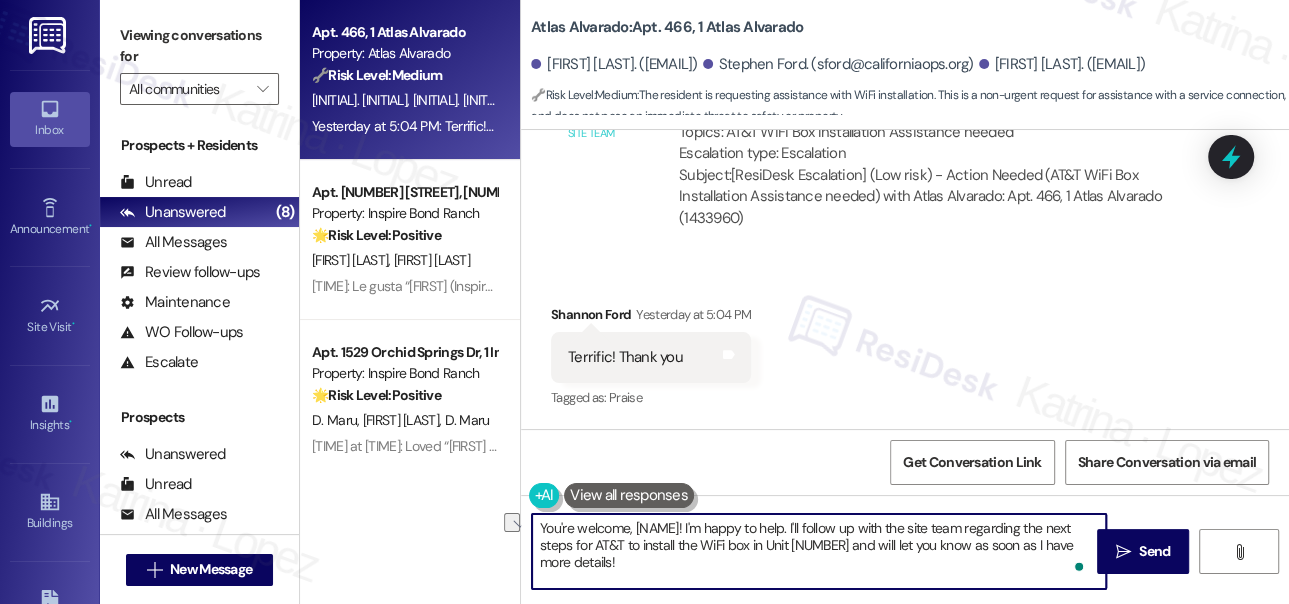 drag, startPoint x: 795, startPoint y: 523, endPoint x: 689, endPoint y: 525, distance: 106.01887 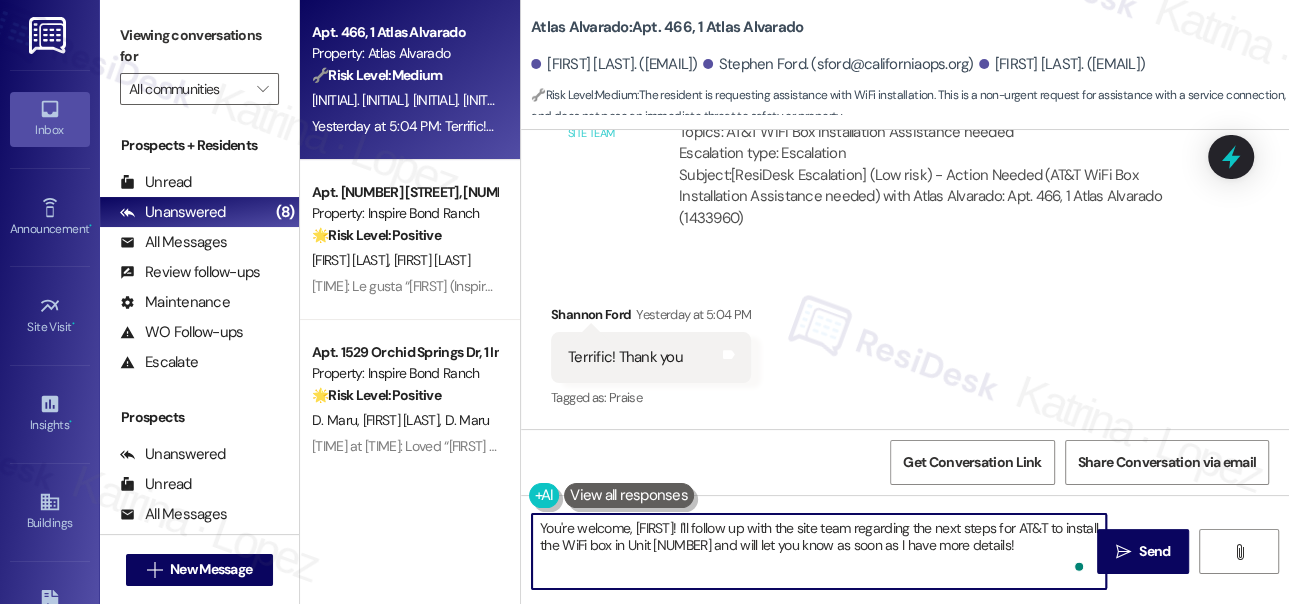 click on "You're welcome, [FIRST]! I'll follow up with the site team regarding the next steps for AT&T to install the WiFi box in Unit [NUMBER] and will let you know as soon as I have more details!" at bounding box center [819, 551] 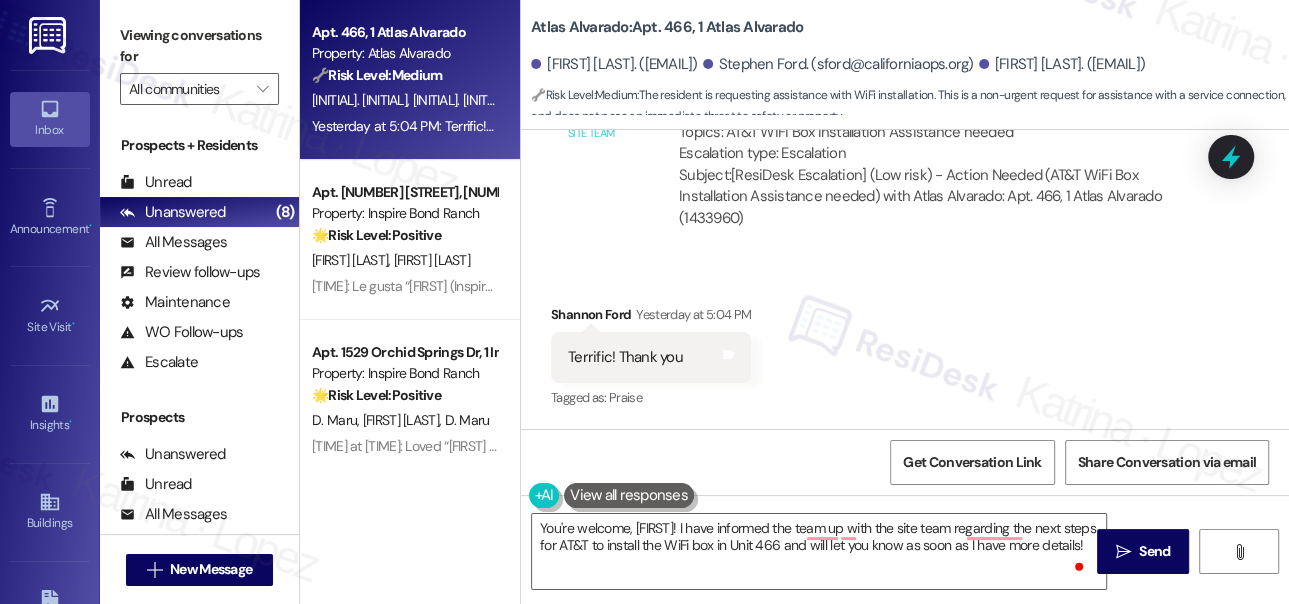 drag, startPoint x: 131, startPoint y: 18, endPoint x: 154, endPoint y: 28, distance: 25.079872 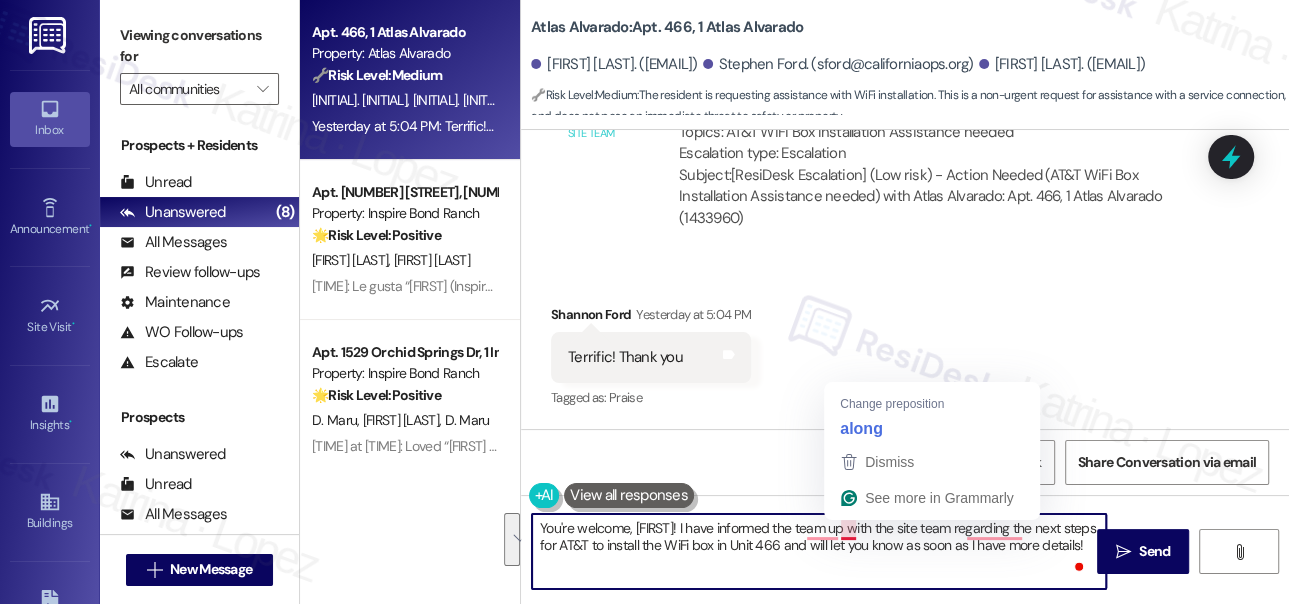 drag, startPoint x: 810, startPoint y: 554, endPoint x: 842, endPoint y: 523, distance: 44.553337 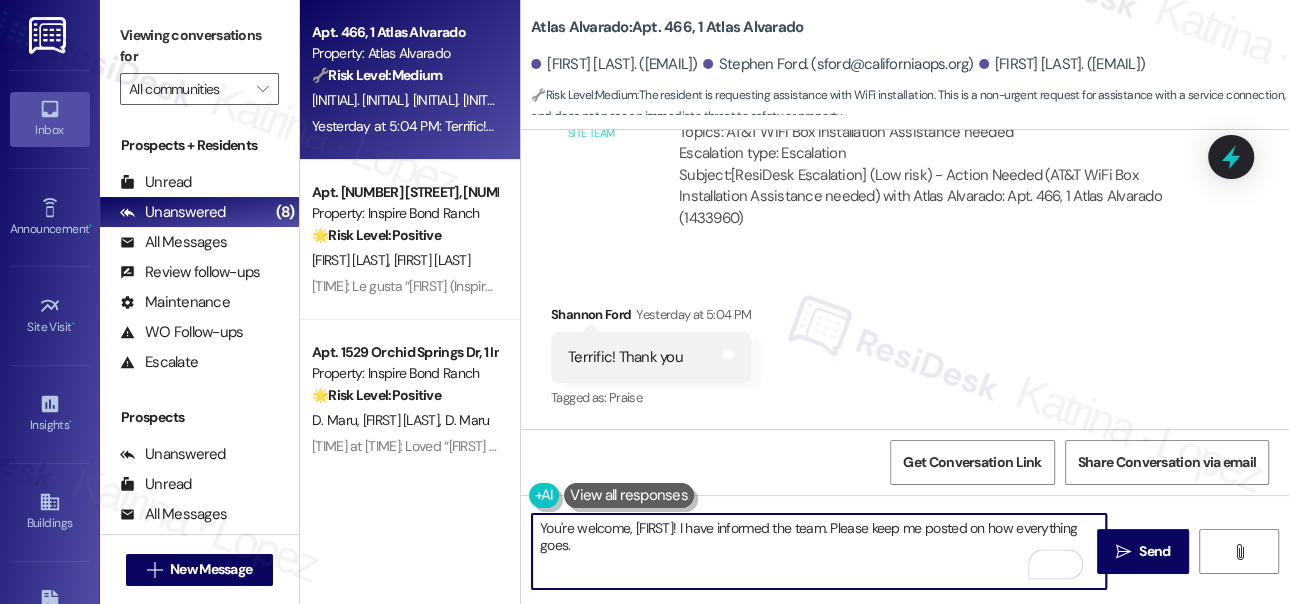 click on "You're welcome, [FIRST]! I have informed the team. Please keep me posted on how everything goes." at bounding box center [819, 551] 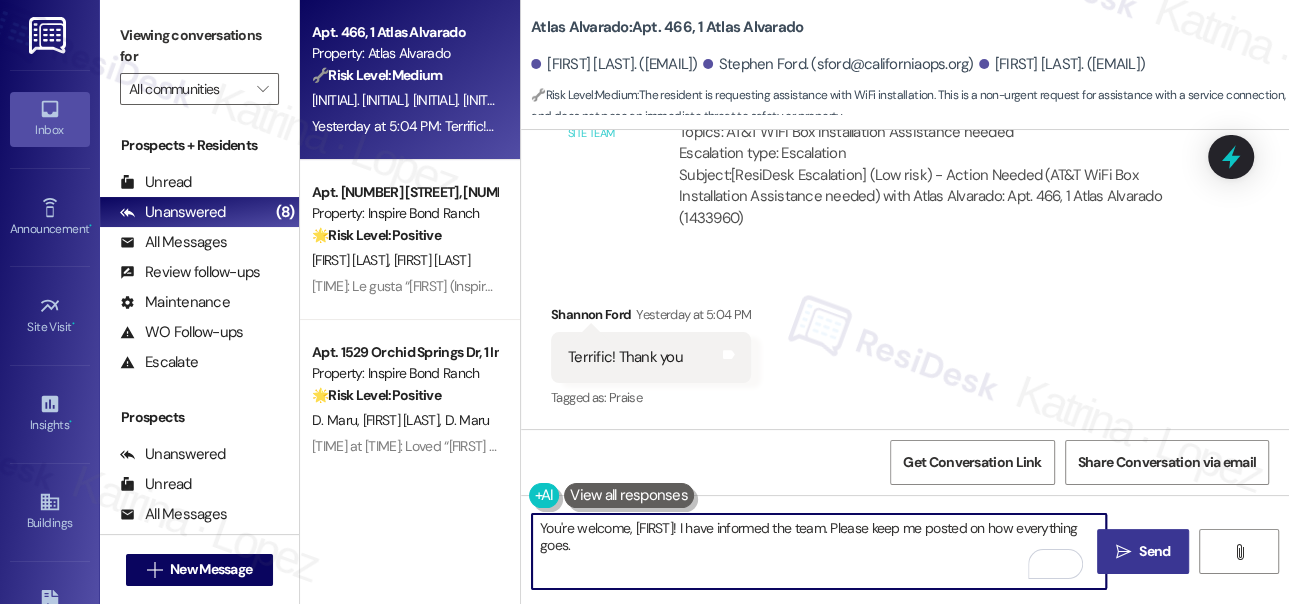 type on "You're welcome, [FIRST]! I have informed the team. Please keep me posted on how everything goes." 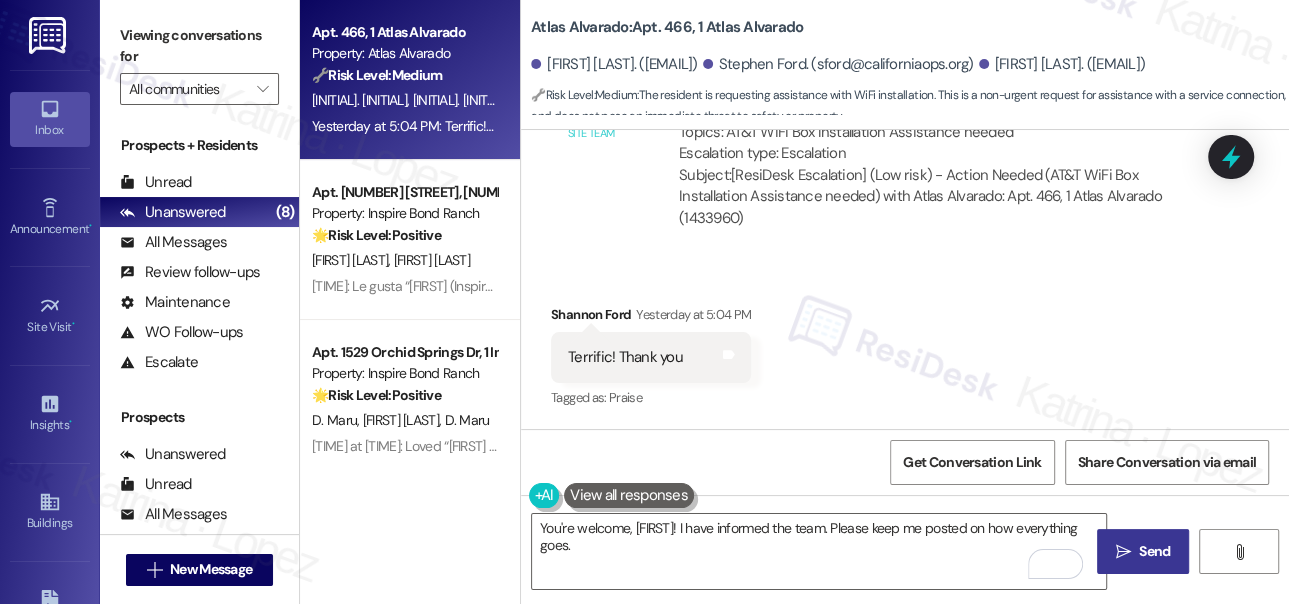 click on " Send" at bounding box center (1143, 551) 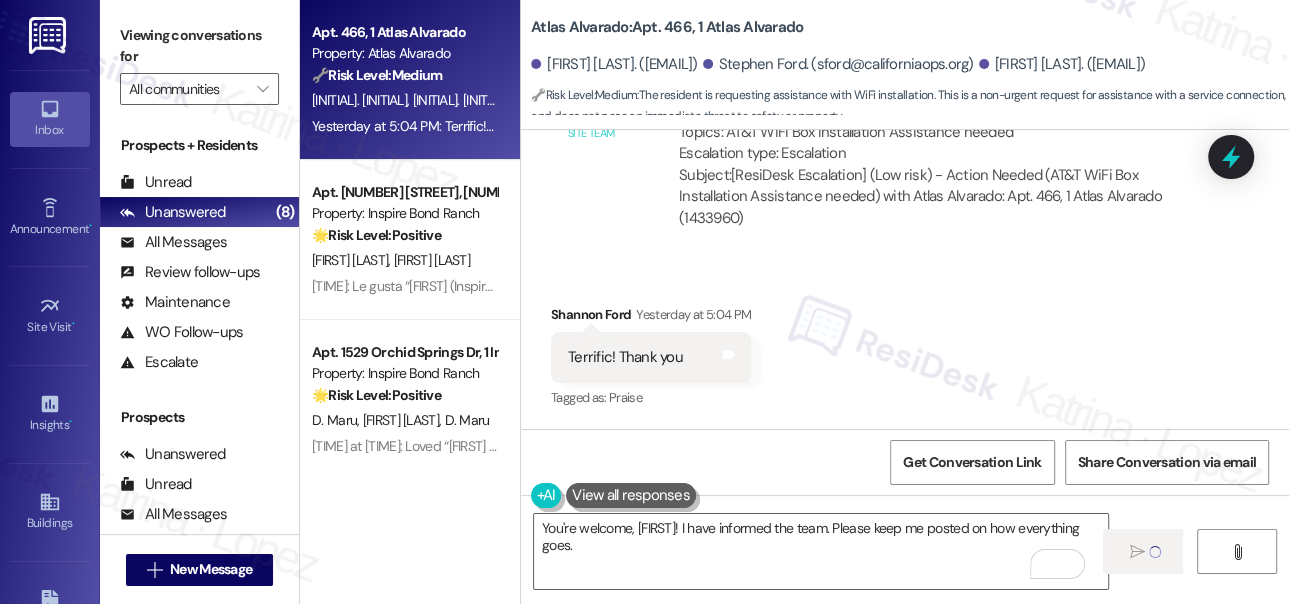 type 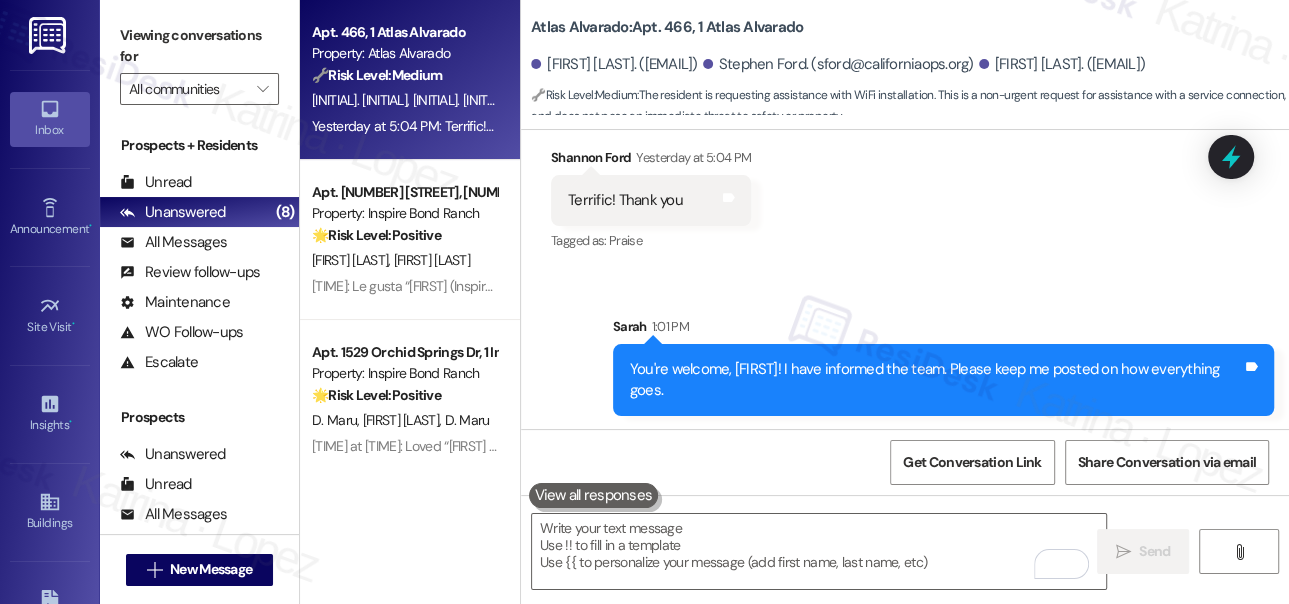 scroll, scrollTop: 1616, scrollLeft: 0, axis: vertical 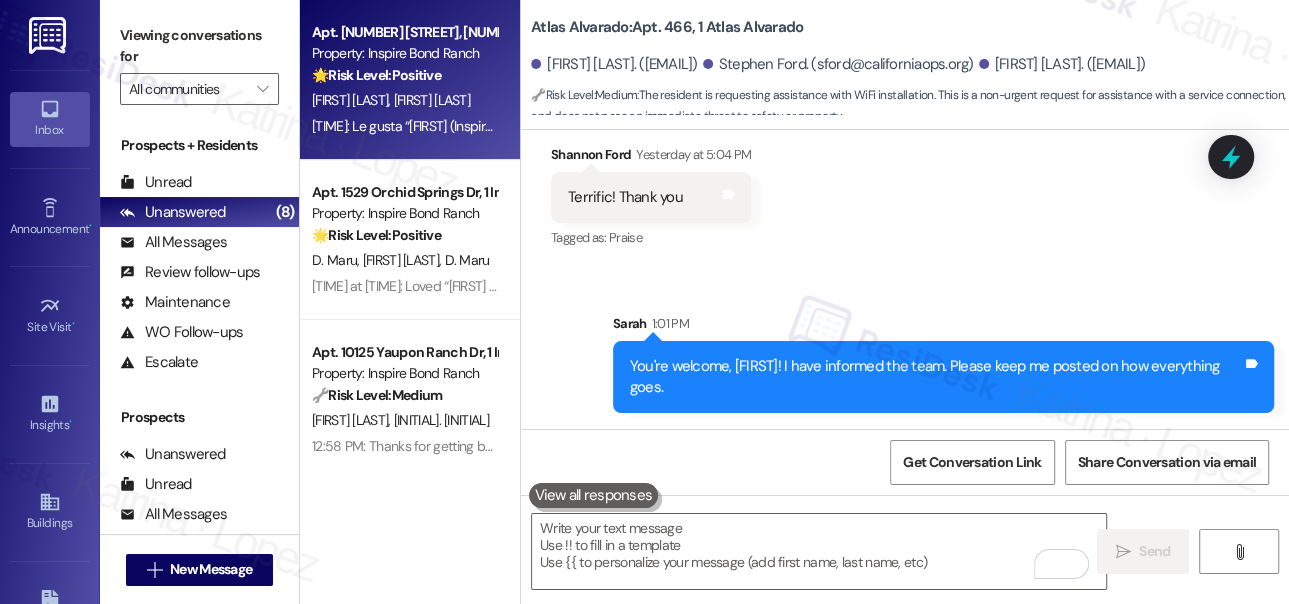 click on "[FIRST] [LAST]" at bounding box center (432, 100) 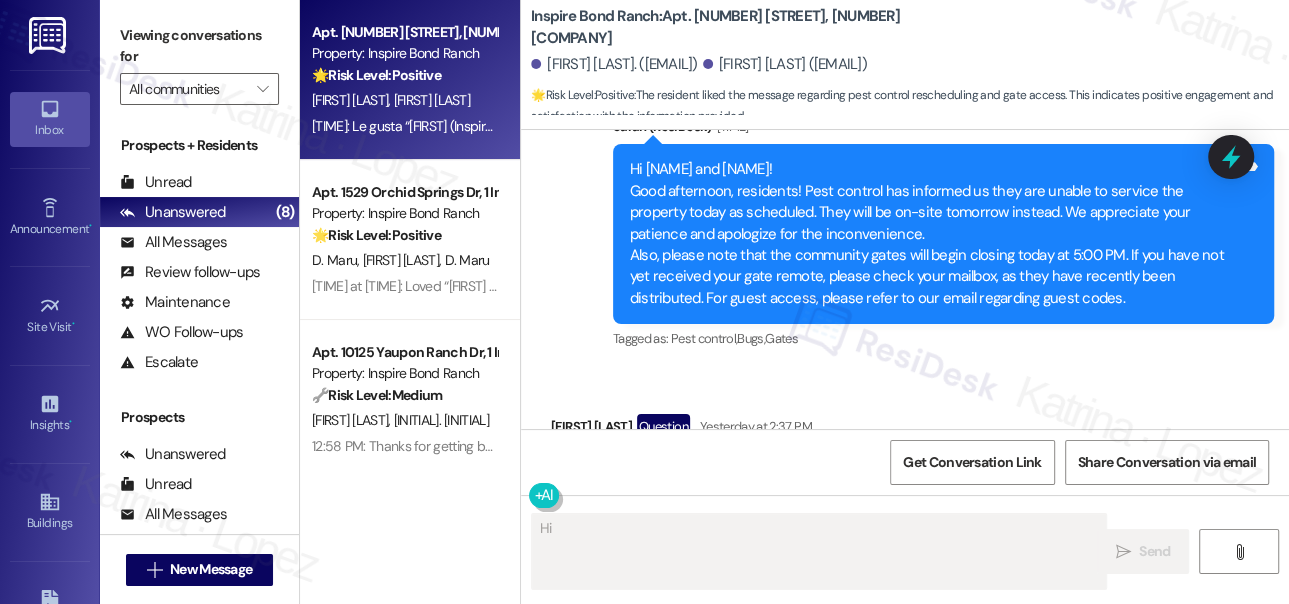 scroll, scrollTop: 1146, scrollLeft: 0, axis: vertical 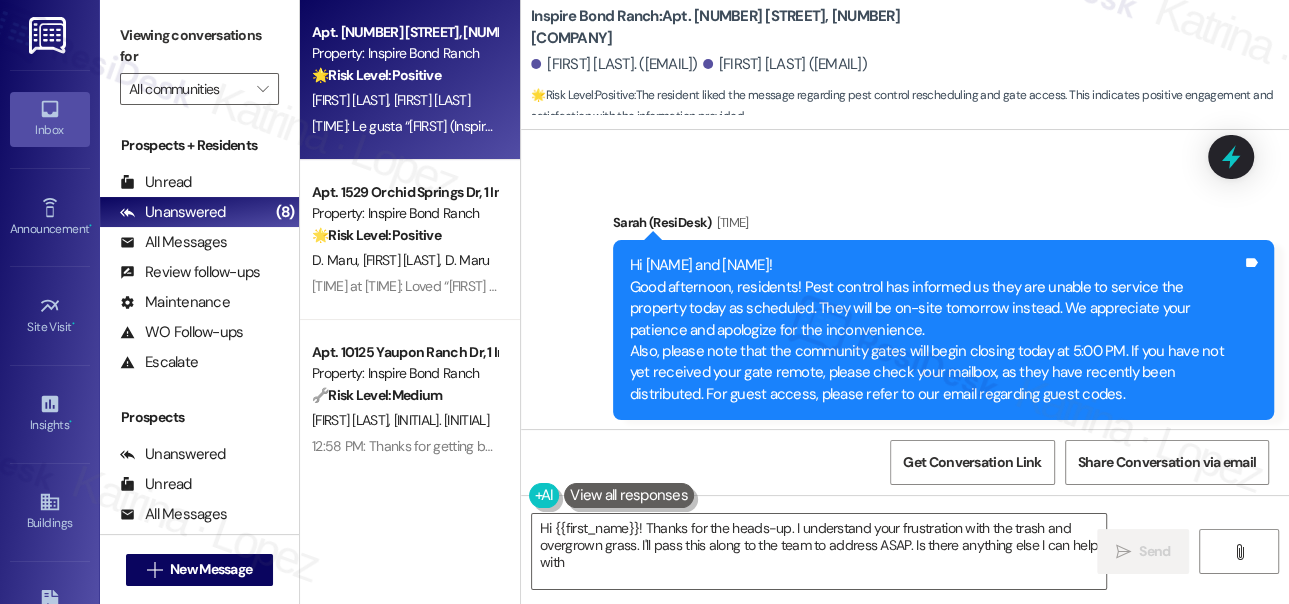 type on "Hi [FIRST_NAME]! Thanks for the heads-up. I understand your frustration with the trash and overgrown grass. I'll pass this along to the team to address ASAP. Is there anything else I can help with?" 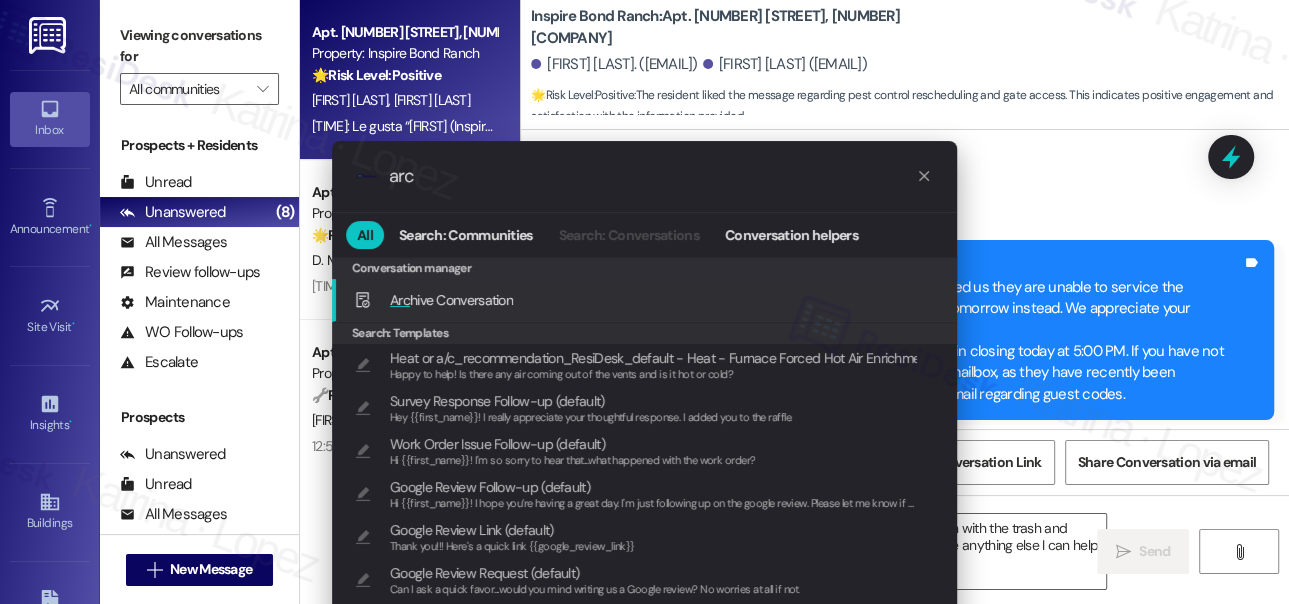 type on "arc" 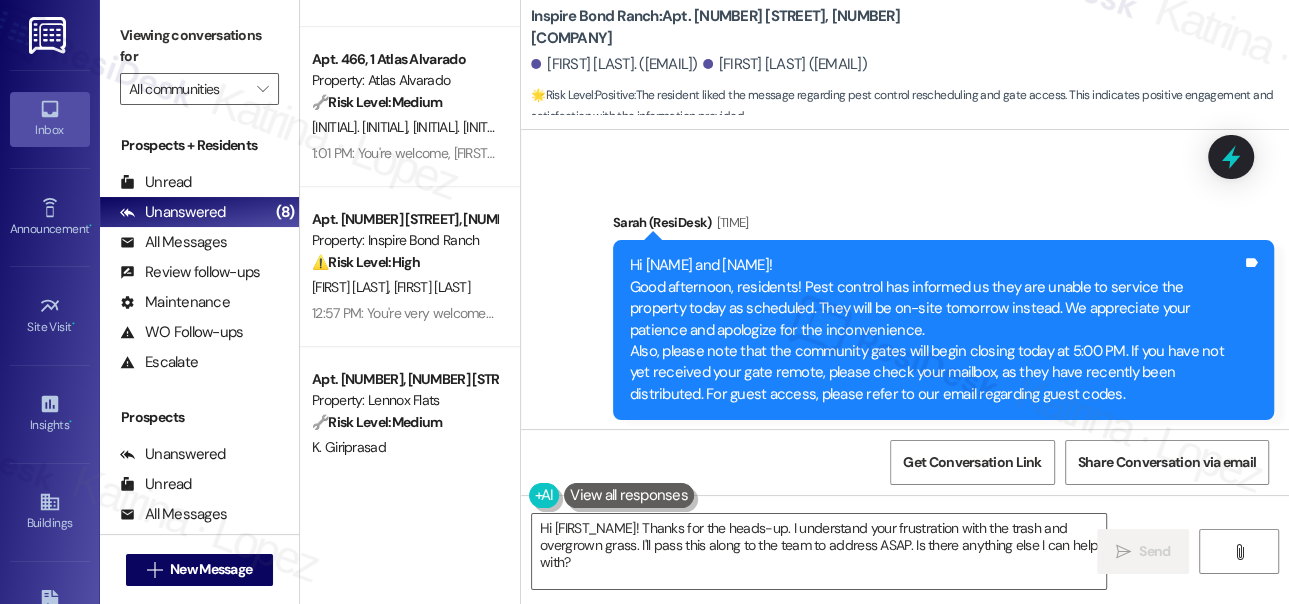 scroll, scrollTop: 818, scrollLeft: 0, axis: vertical 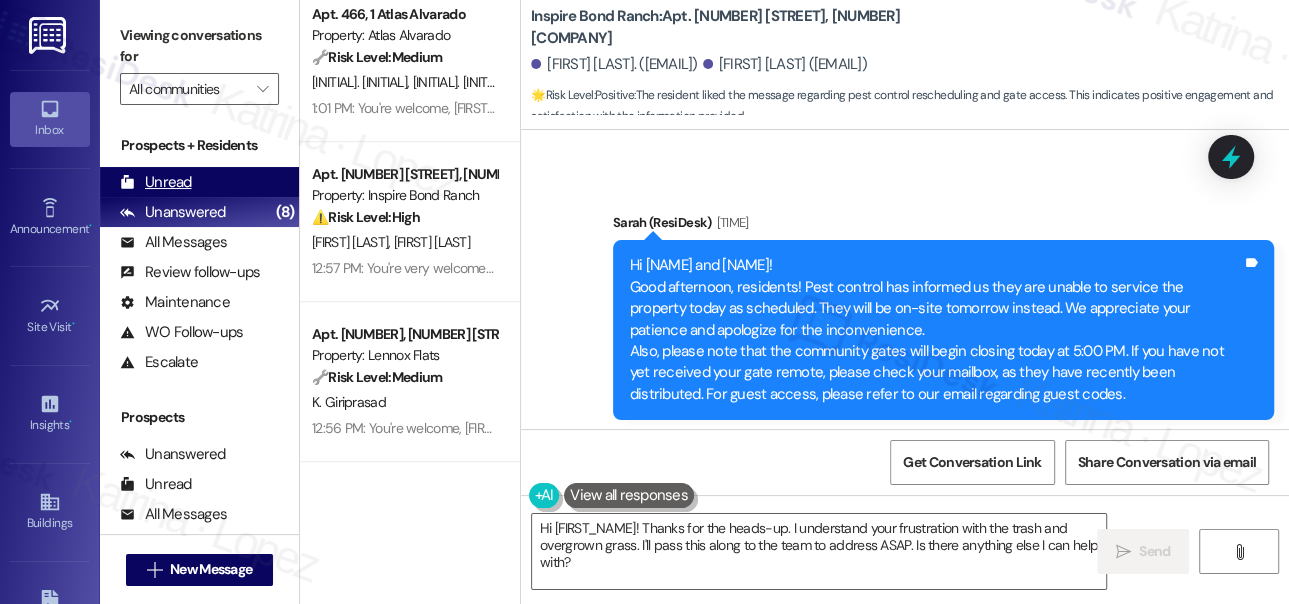 click on "Unread (0)" at bounding box center [199, 182] 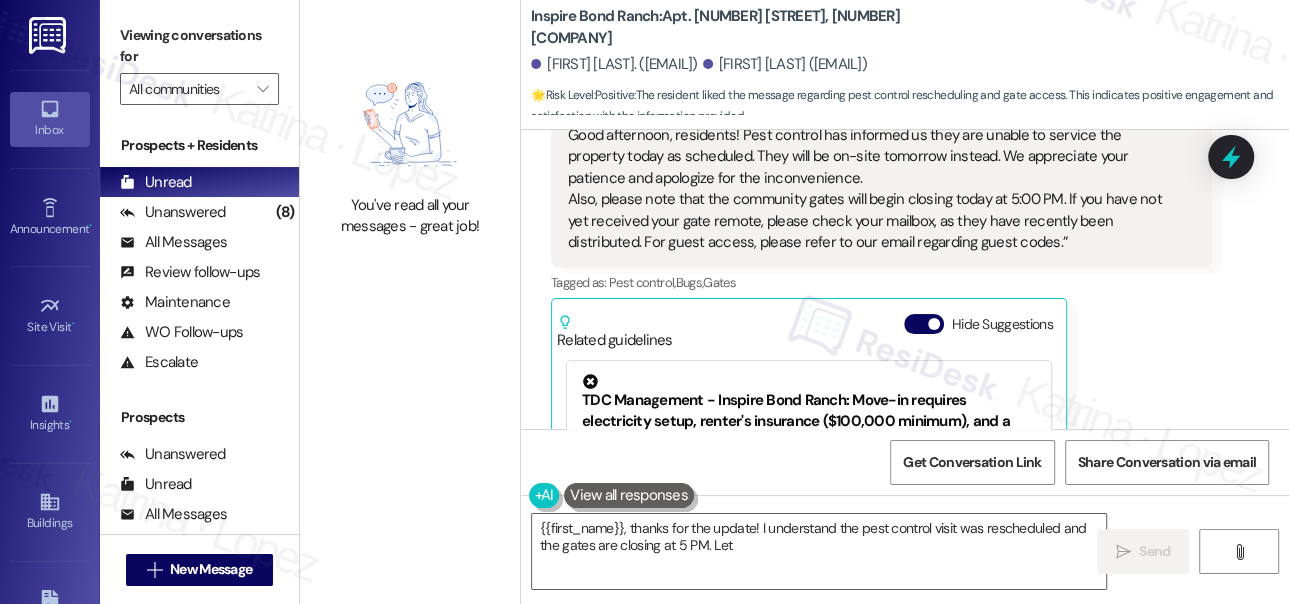 scroll, scrollTop: 1650, scrollLeft: 0, axis: vertical 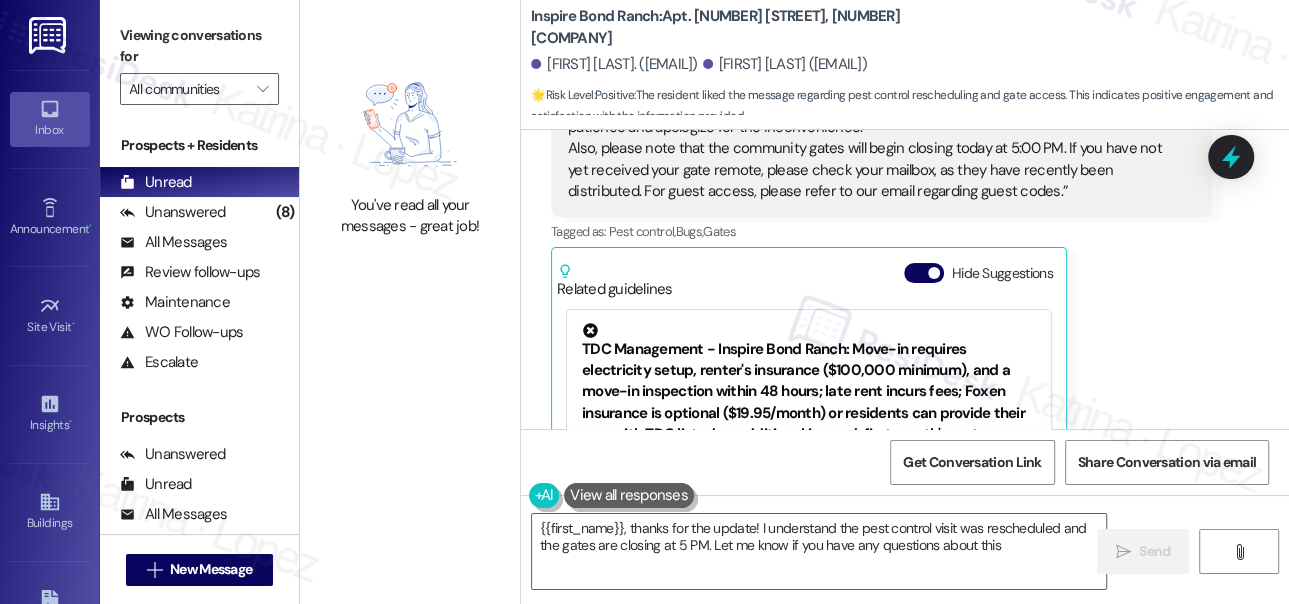 type on "[FIRST], thanks for the update! I understand the pest control visit was rescheduled and the gates are closing at 5 PM. Let me know if you have any questions about this!" 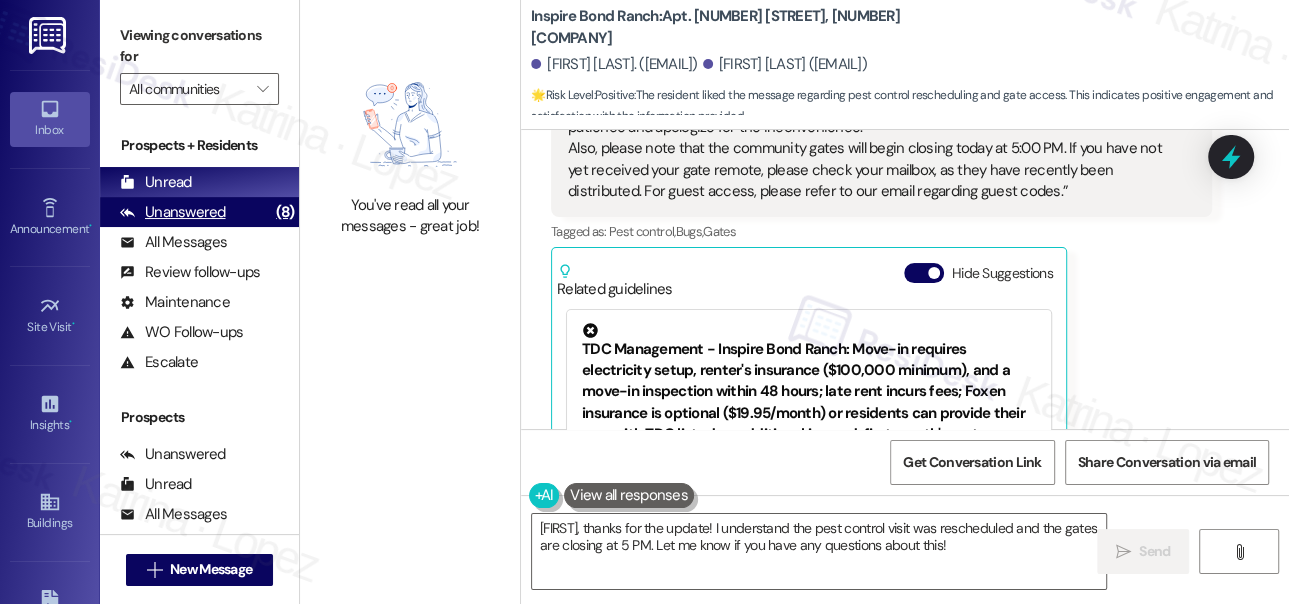 click on "Unanswered (8)" at bounding box center (199, 212) 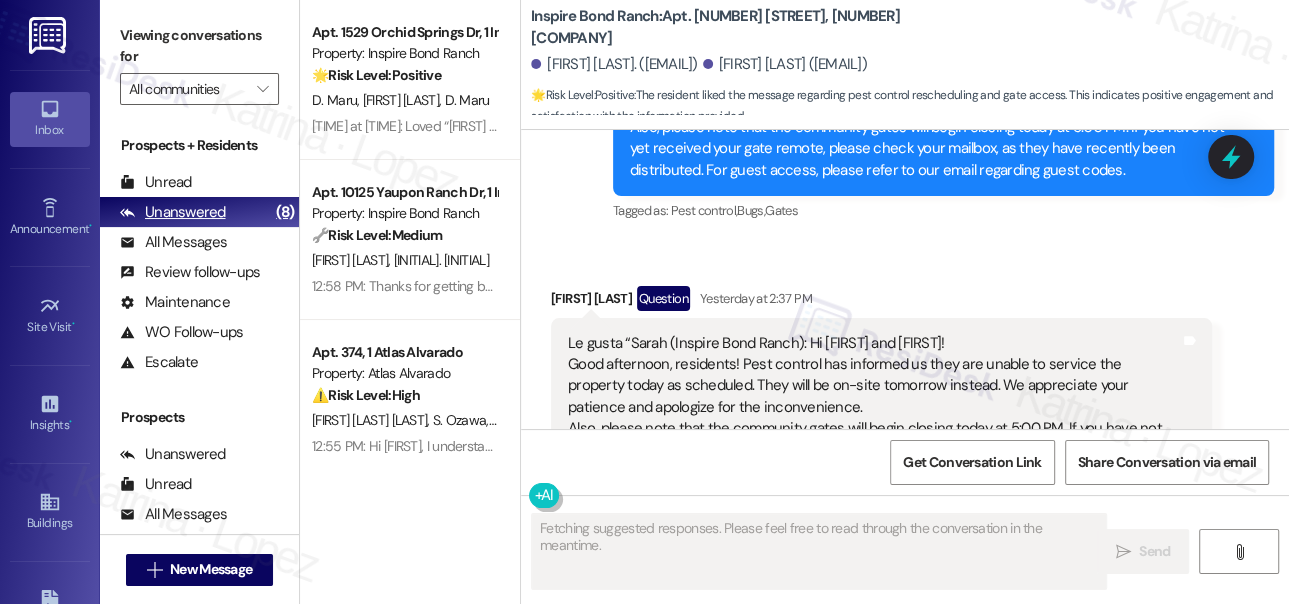 scroll, scrollTop: 1783, scrollLeft: 0, axis: vertical 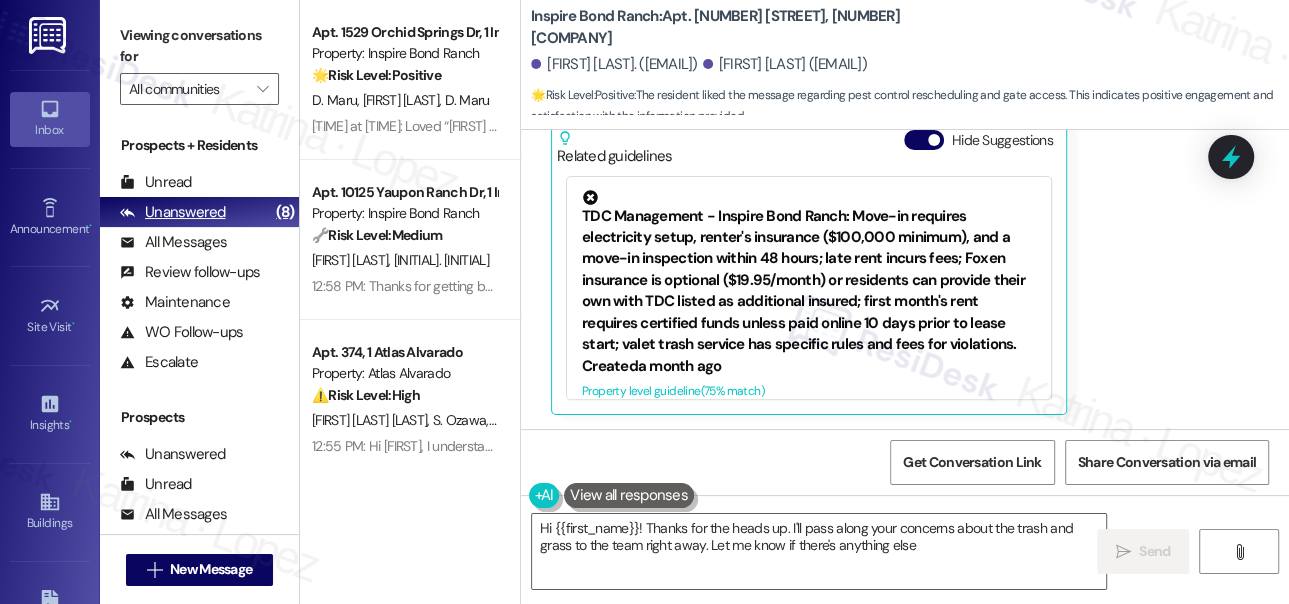 type on "Hi [FIRST_NAME]! Thanks for the heads up. I'll pass along your concerns about the trash and grass to the team right away. Let me know if there's anything else!" 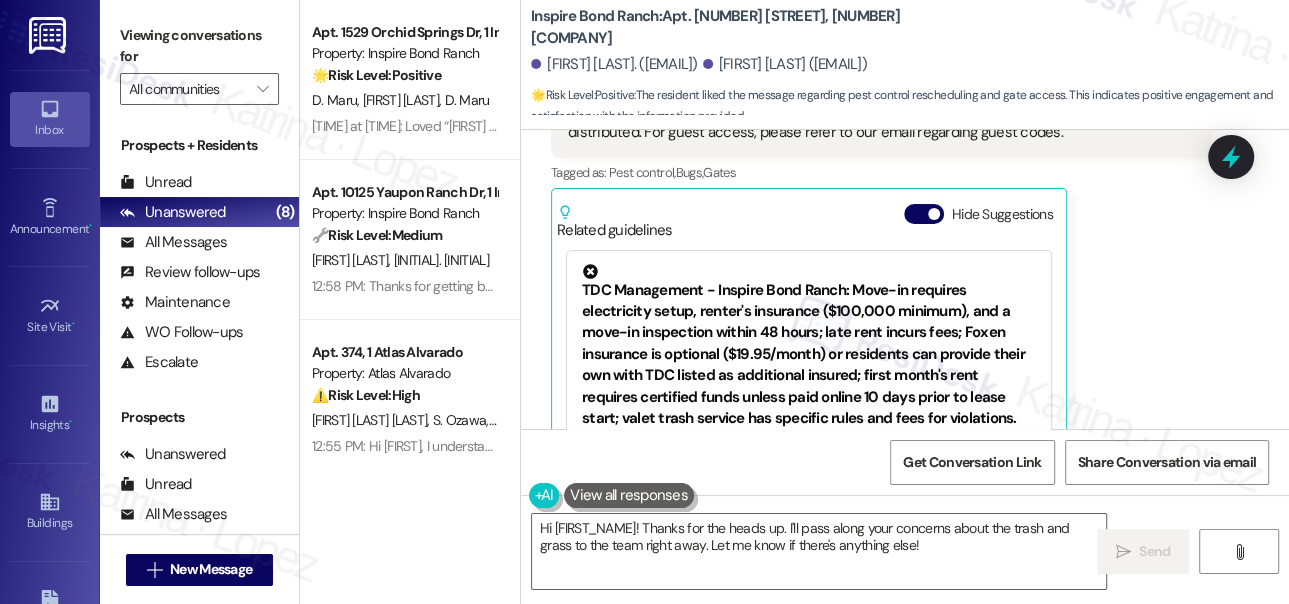 scroll, scrollTop: 1510, scrollLeft: 0, axis: vertical 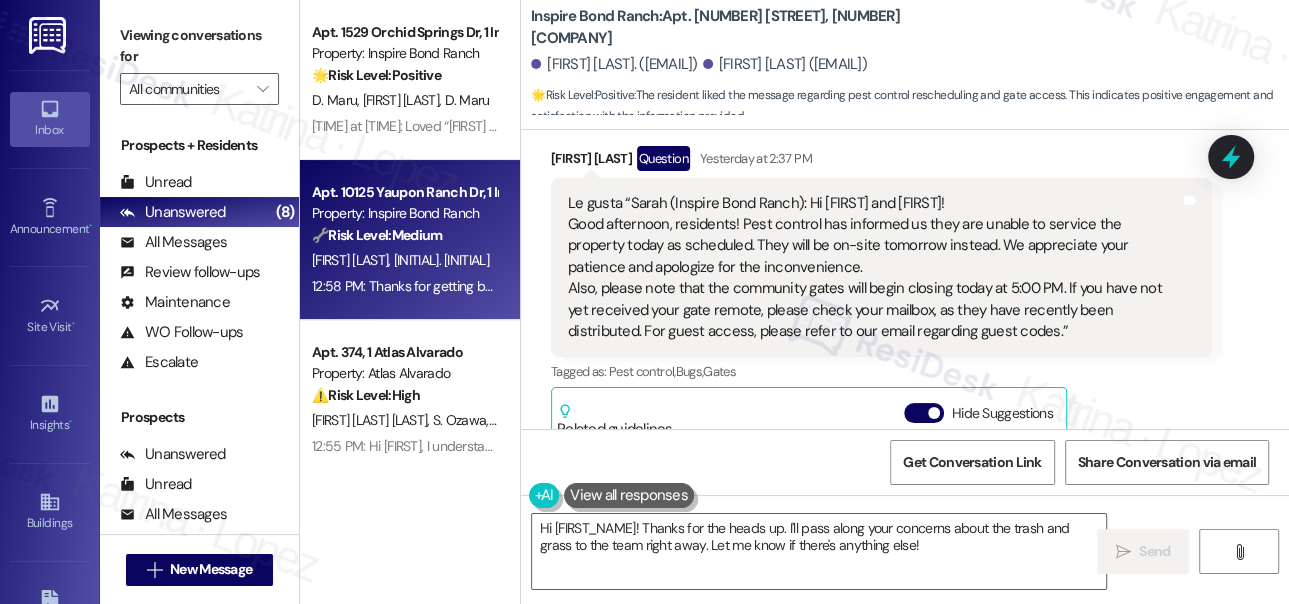 click on "[INITIAL]. [INITIAL]" at bounding box center (441, 260) 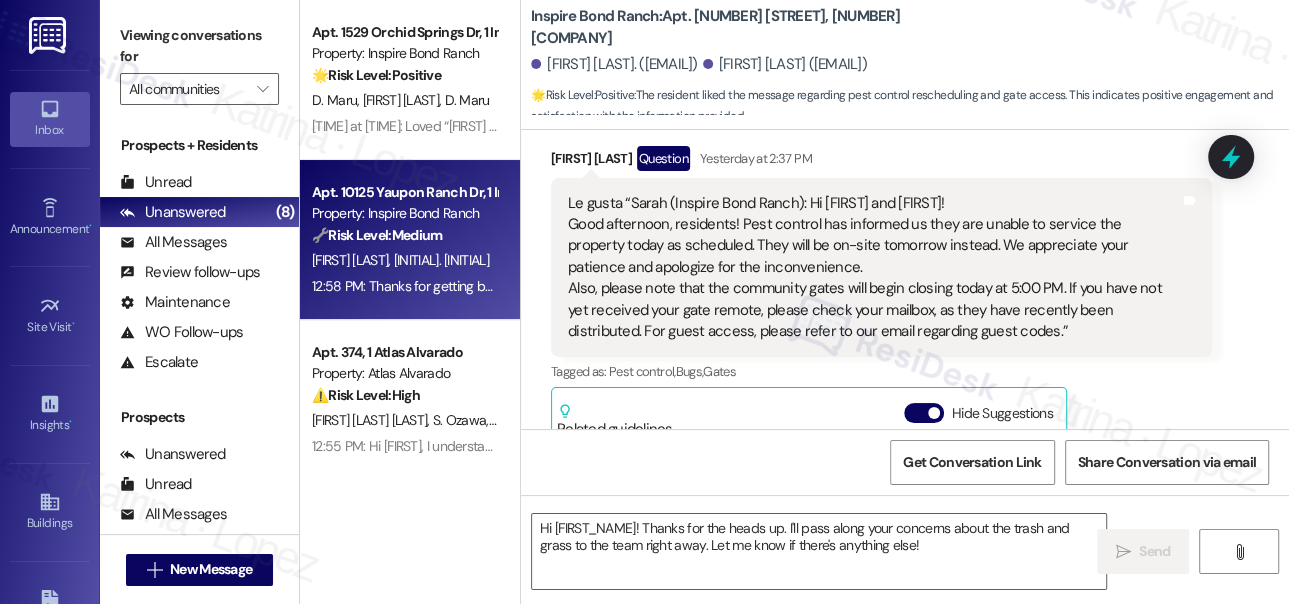 type on "Fetching suggested responses. Please feel free to read through the conversation in the meantime." 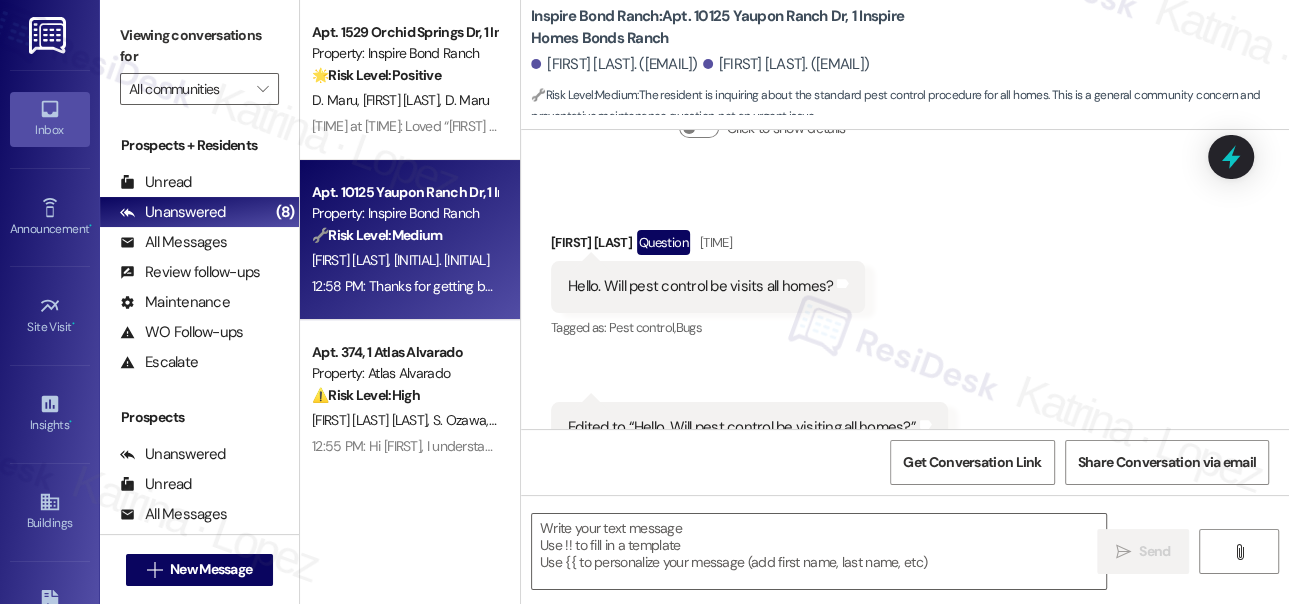 type on "Fetching suggested responses. Please feel free to read through the conversation in the meantime." 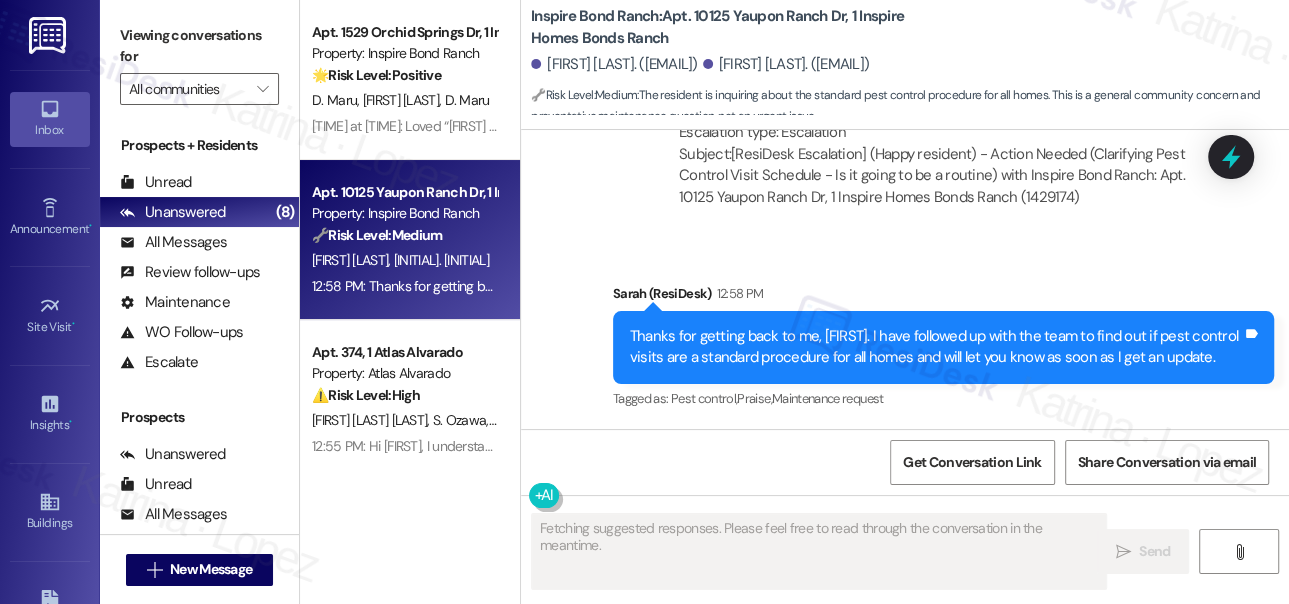 scroll, scrollTop: 1426, scrollLeft: 0, axis: vertical 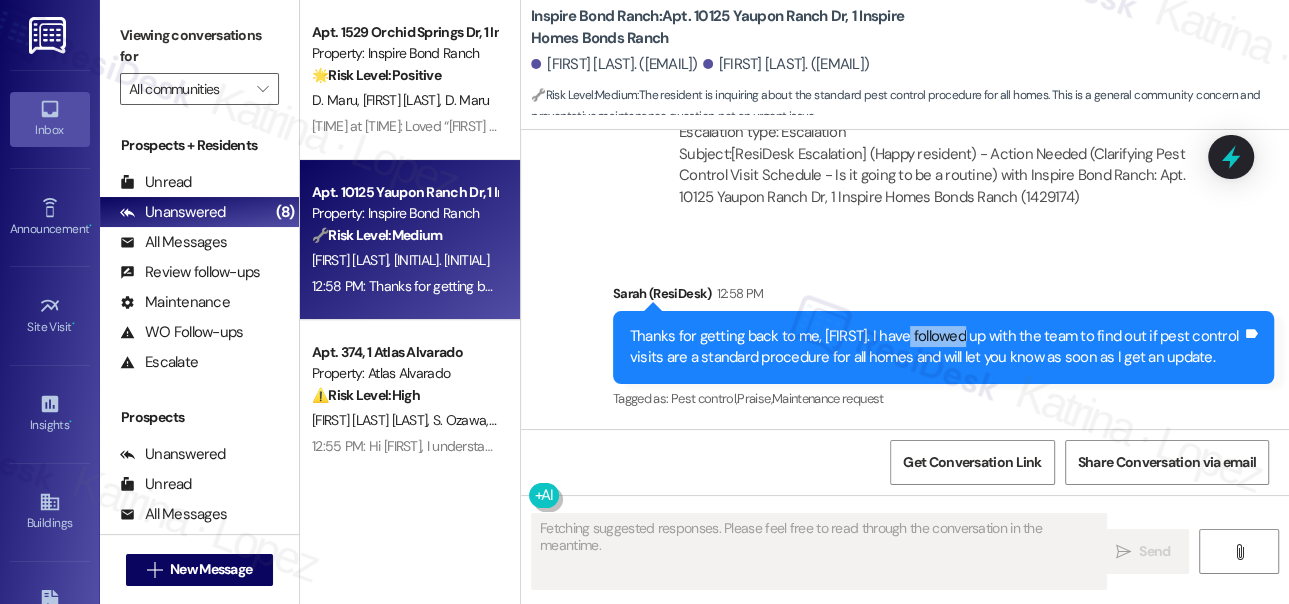 click on "Thanks for getting back to me, [FIRST]. I have followed up with the team to find out if pest control visits are a standard procedure for all homes and will let you know as soon as I get an update." at bounding box center (936, 347) 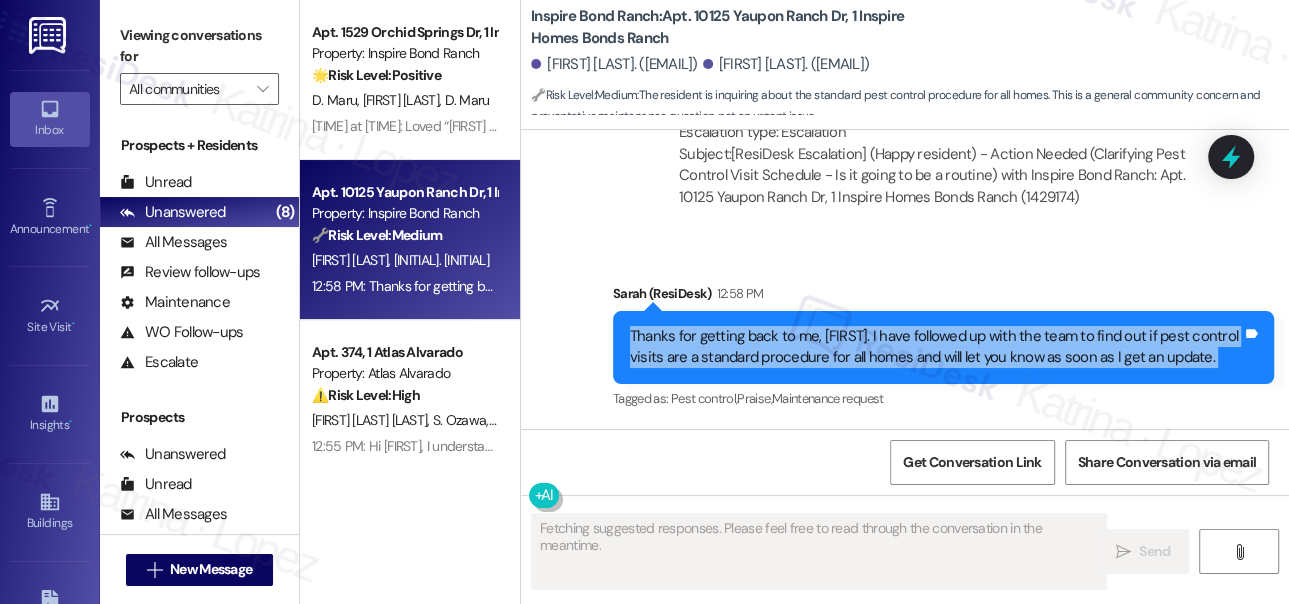 click on "Thanks for getting back to me, [FIRST]. I have followed up with the team to find out if pest control visits are a standard procedure for all homes and will let you know as soon as I get an update." at bounding box center (936, 347) 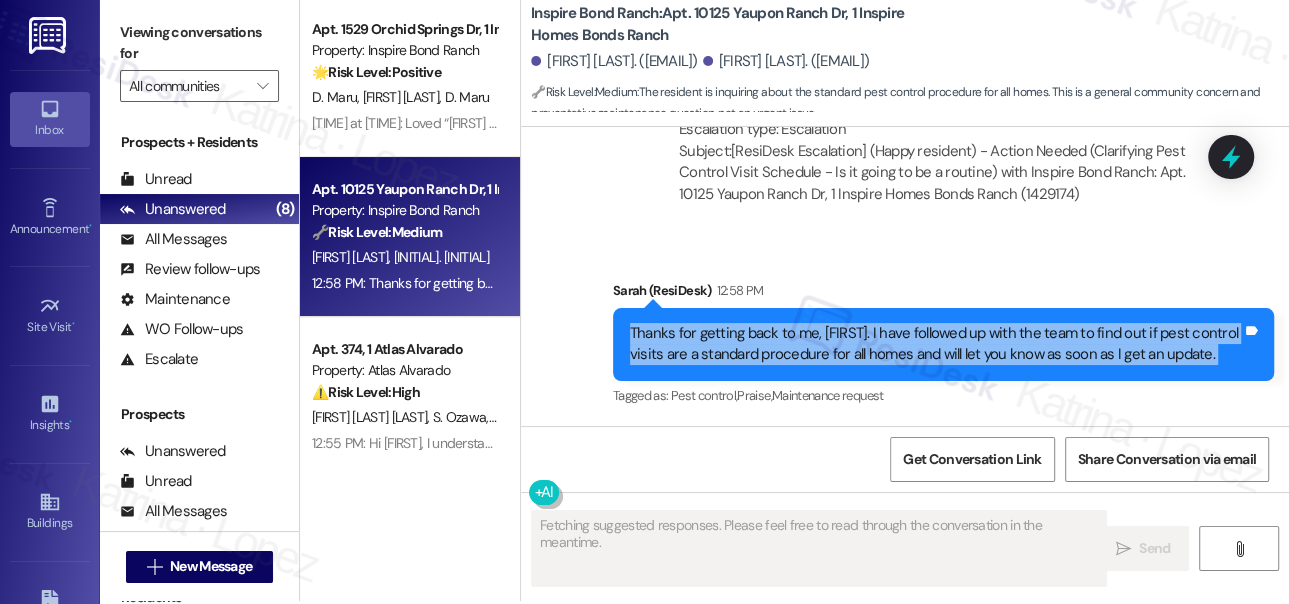 scroll, scrollTop: 4, scrollLeft: 0, axis: vertical 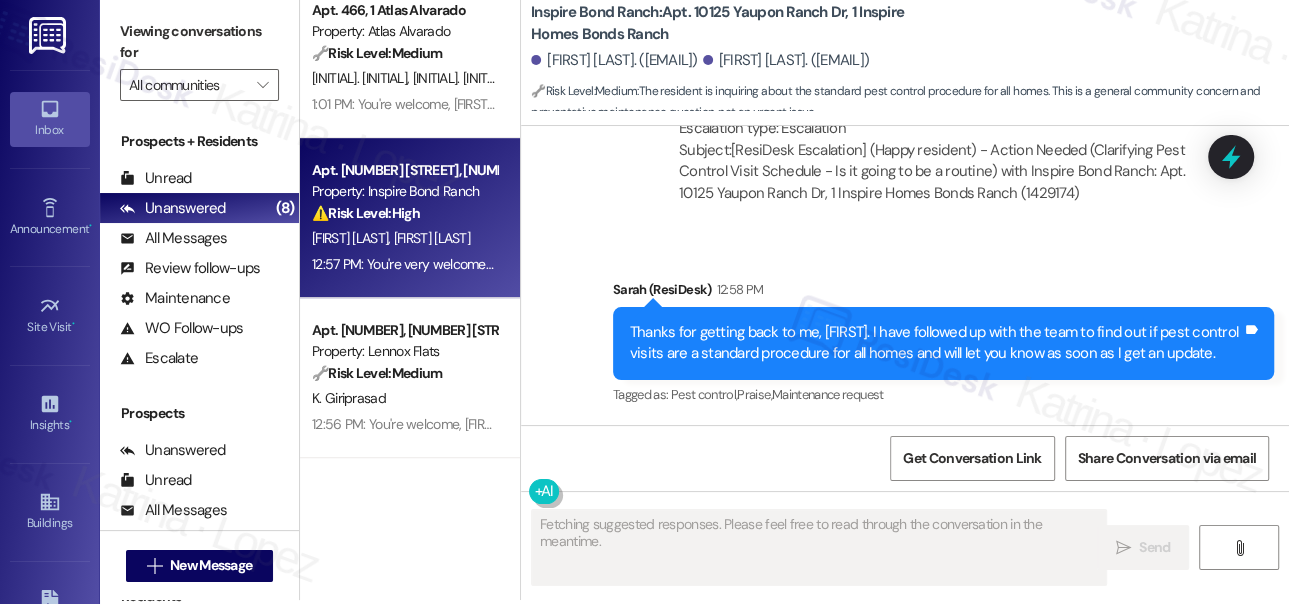 click on "Apt. [NUMBER] [STREET], [NUMBER] [PROPERTY_NAME] [PROPERTY_NAME]: [PROPERTY_NAME] ⚠️  Risk Level:  High The resident reports that the washer repair will take several weeks, causing significant inconvenience. They have been without laundry for two weeks and are requesting a replacement. This impacts habitability and requires urgent attention to mitigate resident dissatisfaction. [FIRST] [LAST] [FIRST] [LAST] [TIME]: You're very welcome! Please keep me posted on how everything goes. [TIME]: You're very welcome! Please keep me posted on how everything goes." at bounding box center [410, 218] 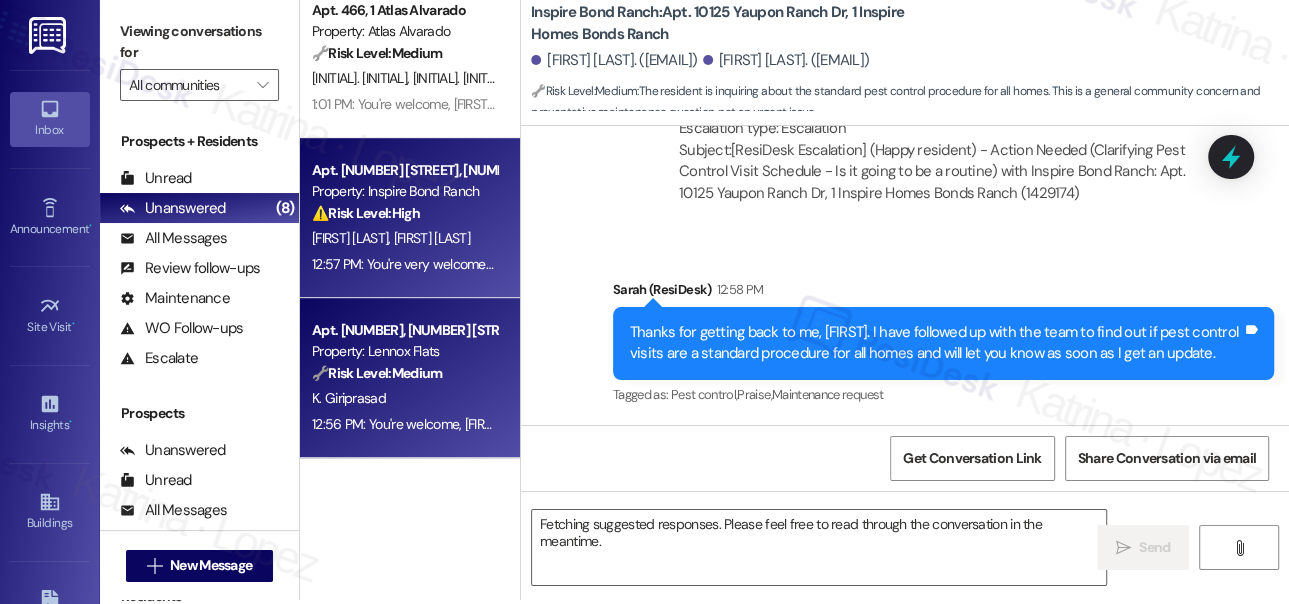 click on "🔧 Risk Level: Medium The resident is inquiring about a promised gift card related to their lease renewal. This is a customer service issue related to a promotional offer, not an urgent financial or legal matter." at bounding box center (404, 373) 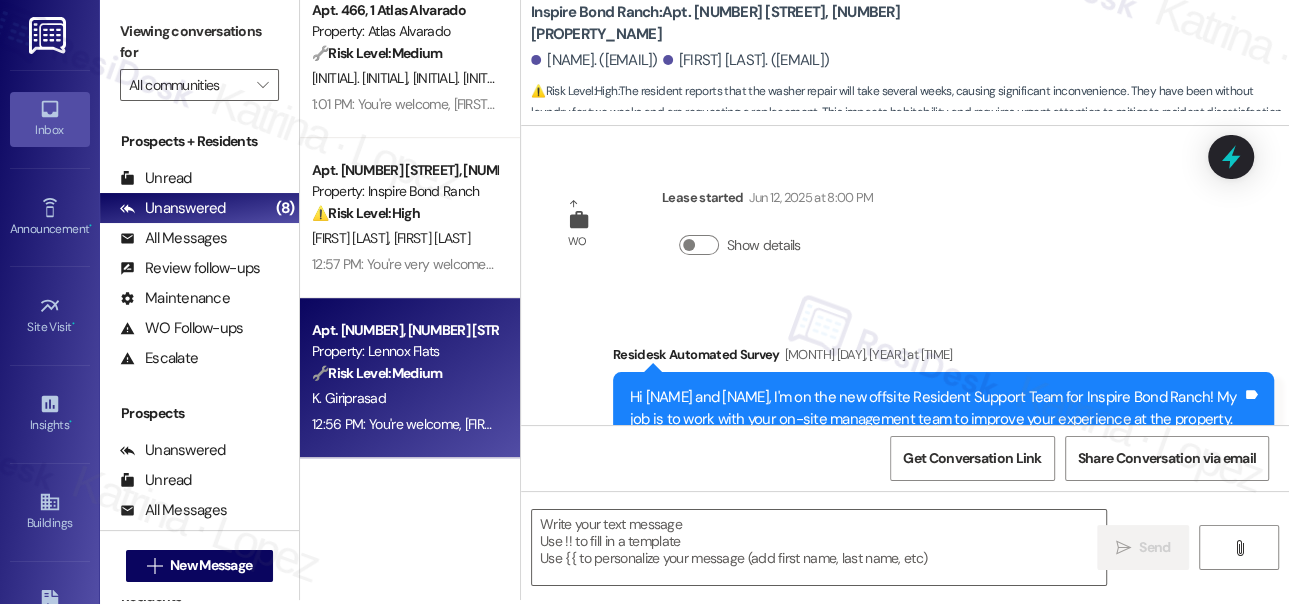 scroll, scrollTop: 0, scrollLeft: 0, axis: both 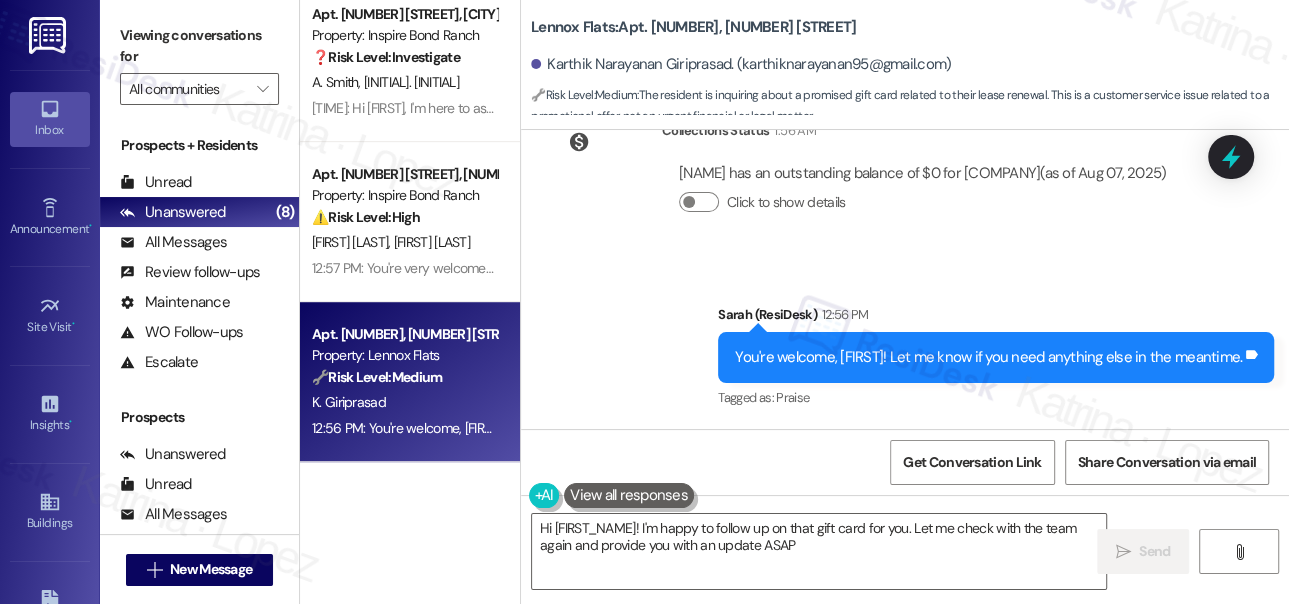 type on "Hi [FIRST]! I'm happy to follow up on that gift card for you. Let me check with the team again and provide you with an update ASAP!" 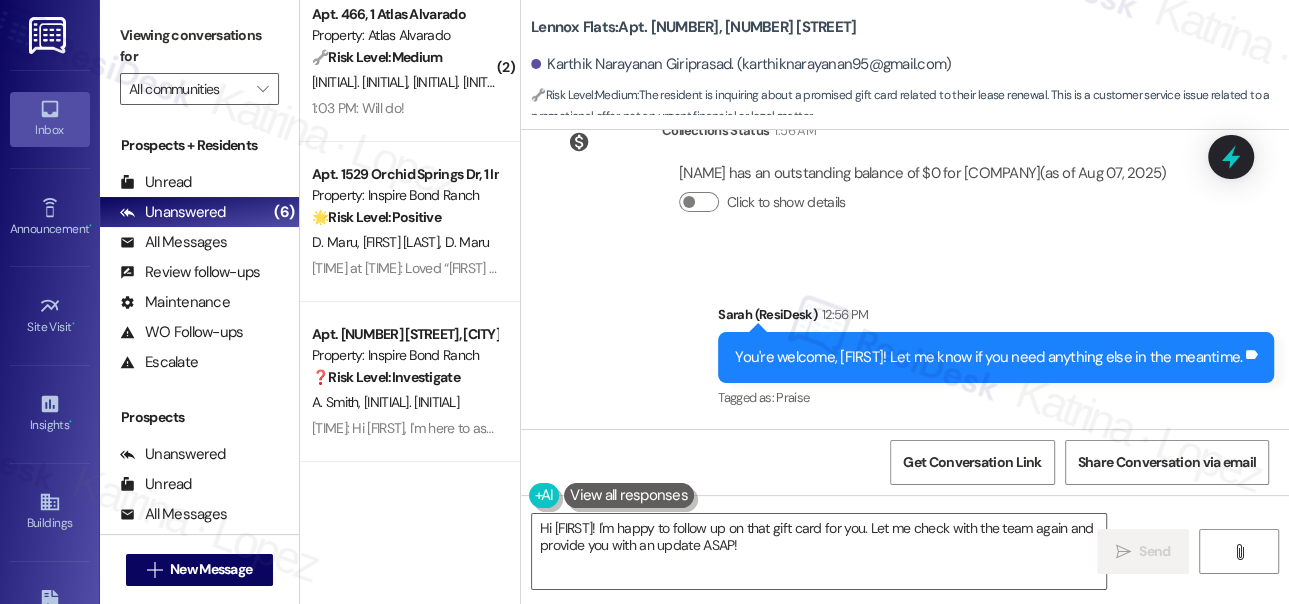 scroll, scrollTop: 18, scrollLeft: 0, axis: vertical 